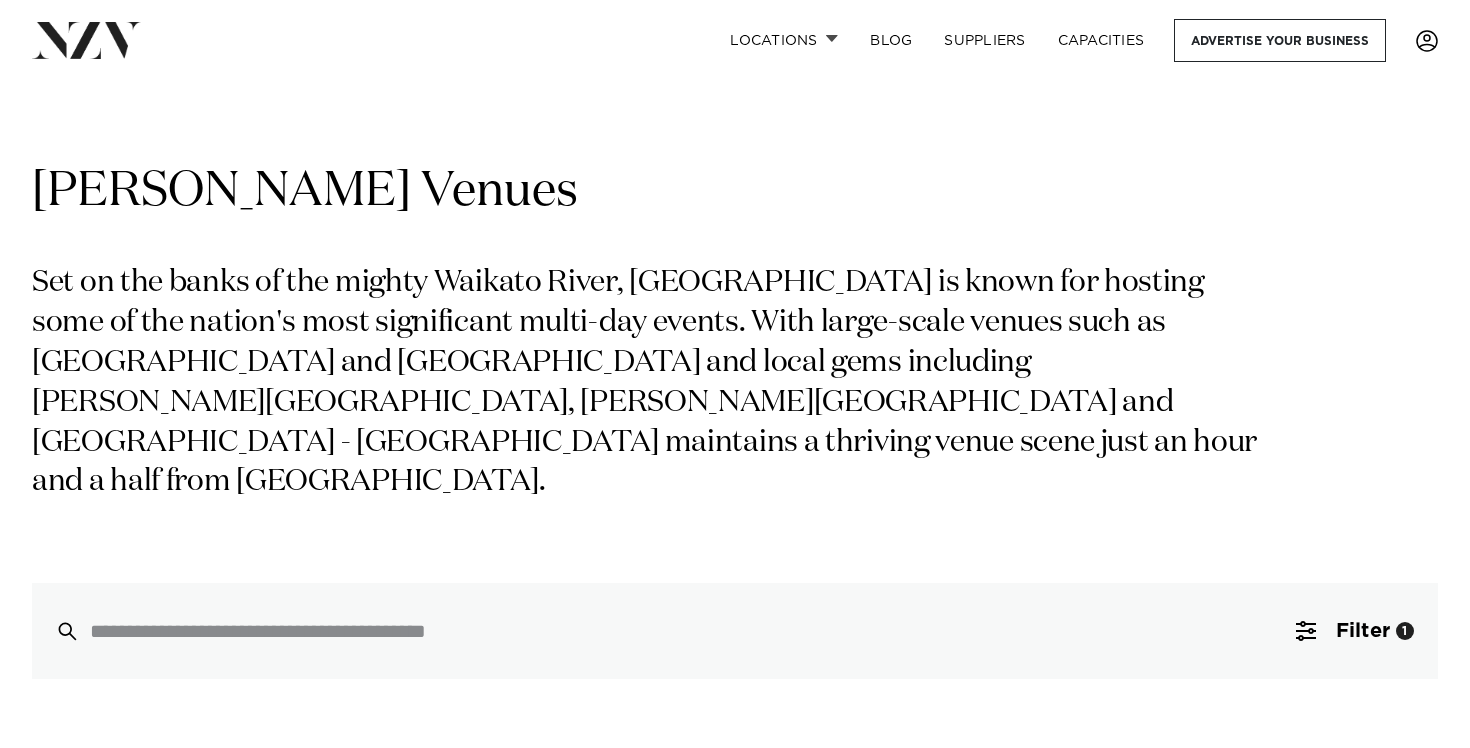 scroll, scrollTop: 776, scrollLeft: 0, axis: vertical 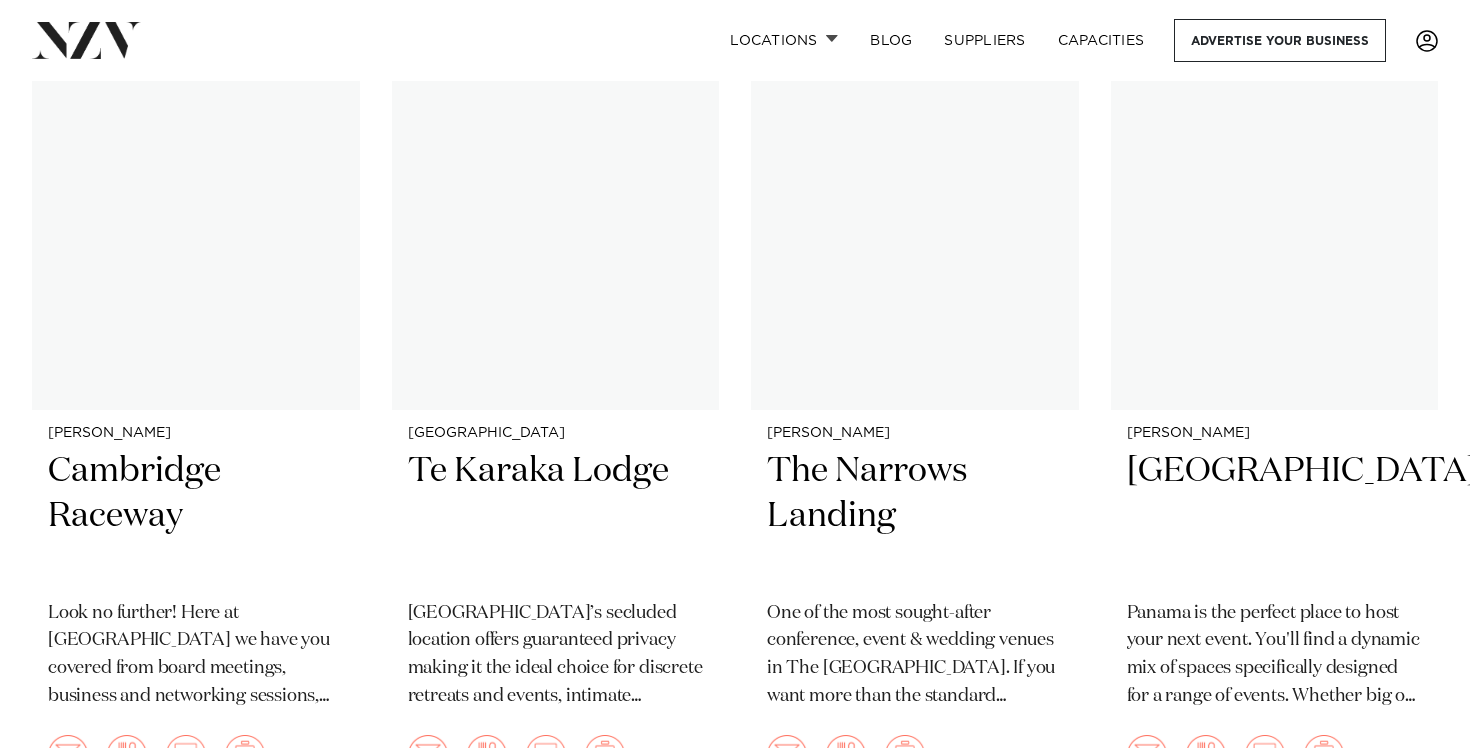click on "Auckland
LaValla
LaValla is an award-winning country venue that will surprise and delight whatever your event. Perfectly located 35 minutes South of Auckland Airport and 45 minutes North of Hamilton.
200
200
100
100
Hamilton
Claudelands" at bounding box center [735, -46] 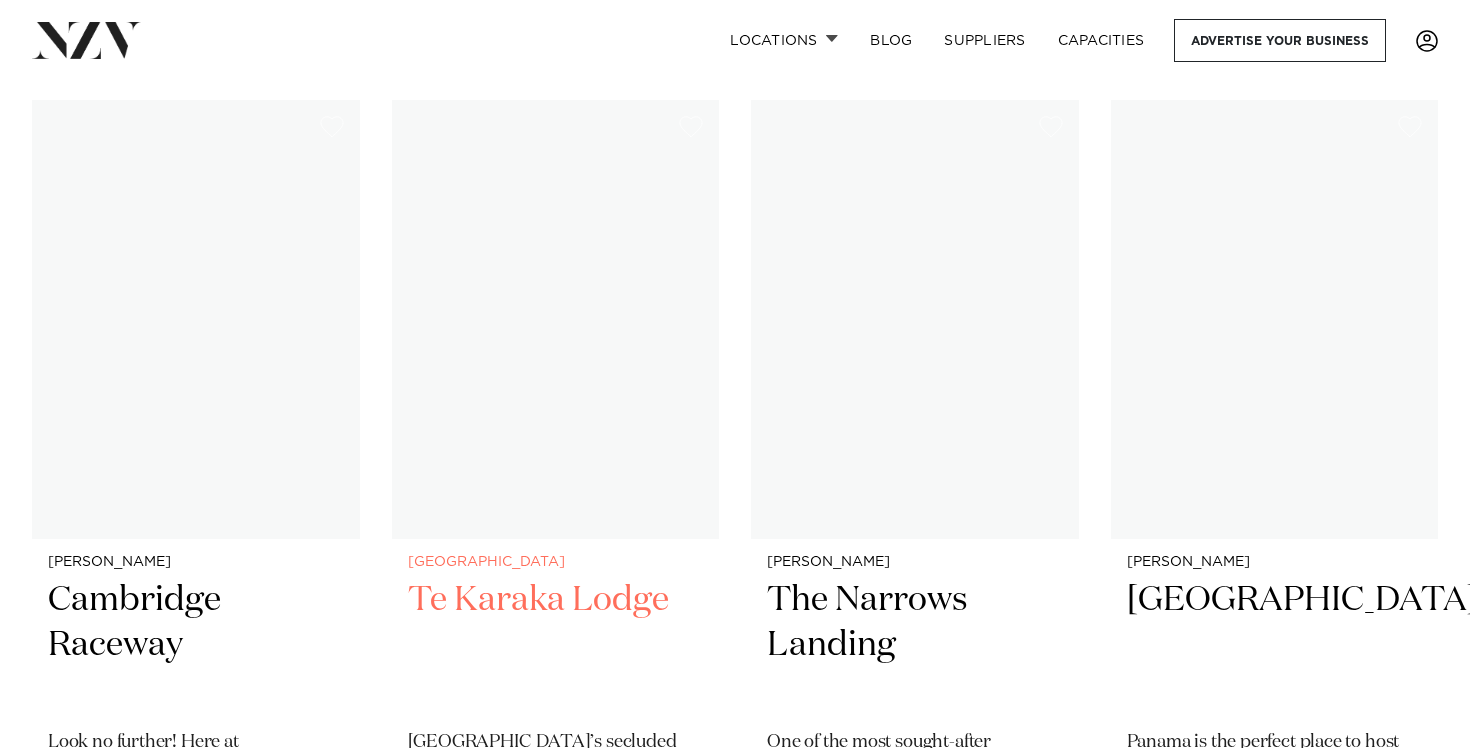 scroll, scrollTop: 2489, scrollLeft: 0, axis: vertical 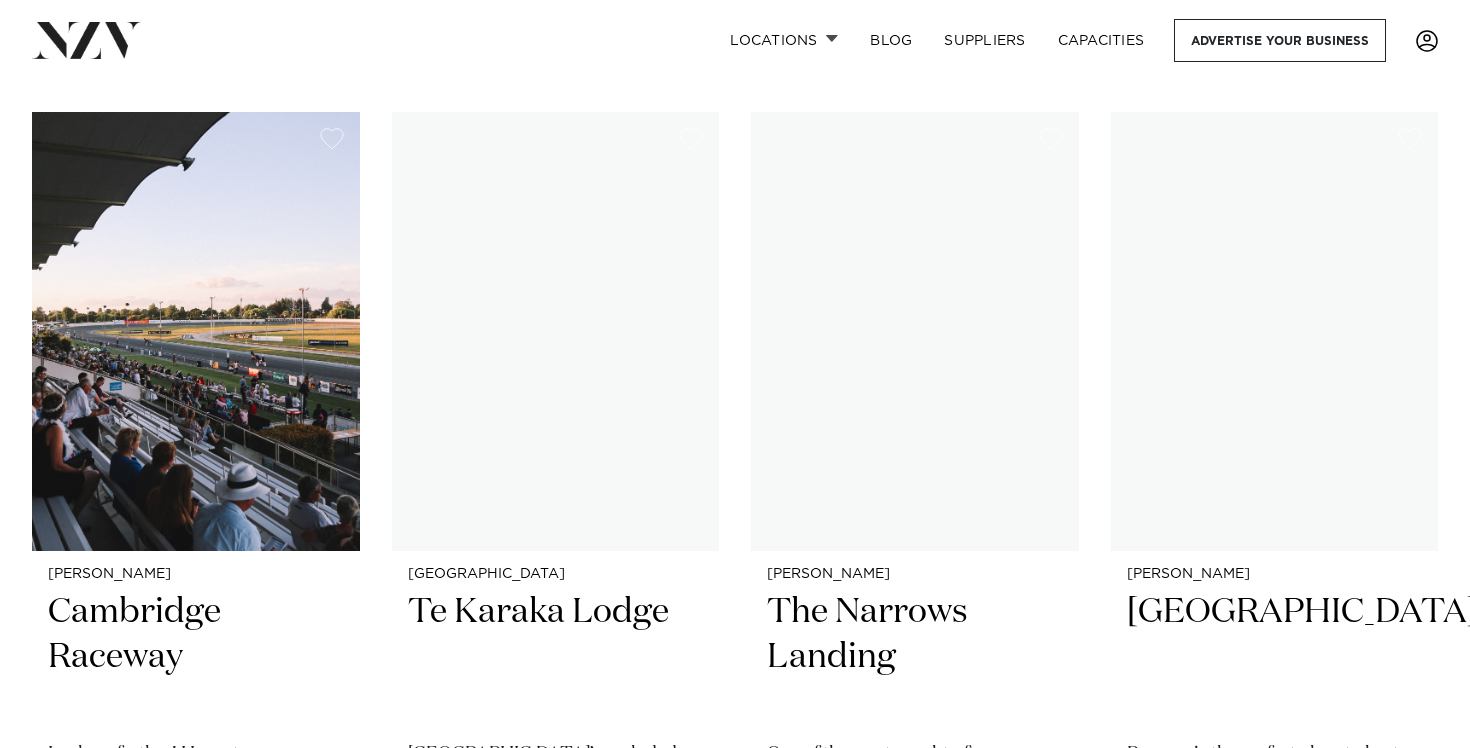 click on "Auckland
LaValla
LaValla is an award-winning country venue that will surprise and delight whatever your event. Perfectly located 35 minutes South of Auckland Airport and 45 minutes North of Hamilton.
200
200
100
100
Hamilton
Claudelands" at bounding box center (735, 95) 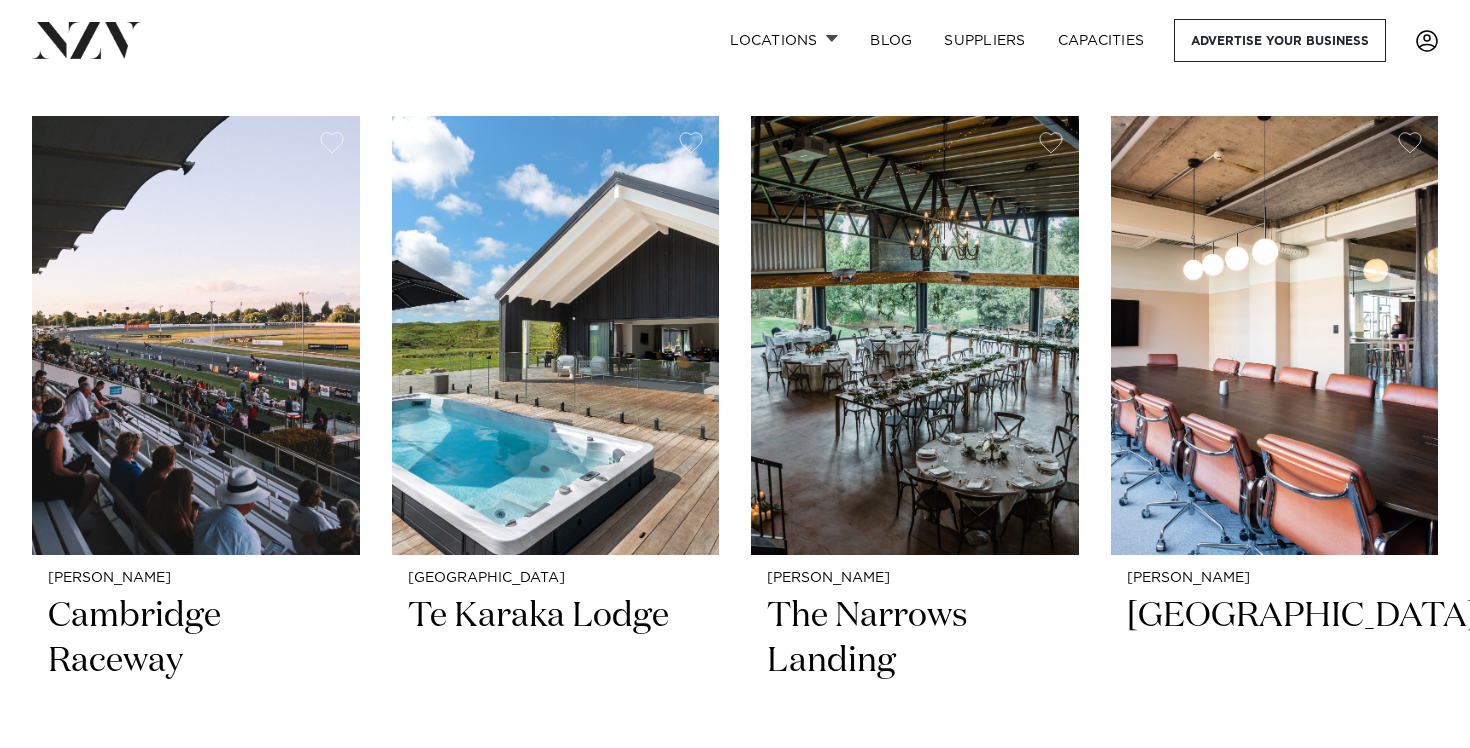 scroll, scrollTop: 2482, scrollLeft: 0, axis: vertical 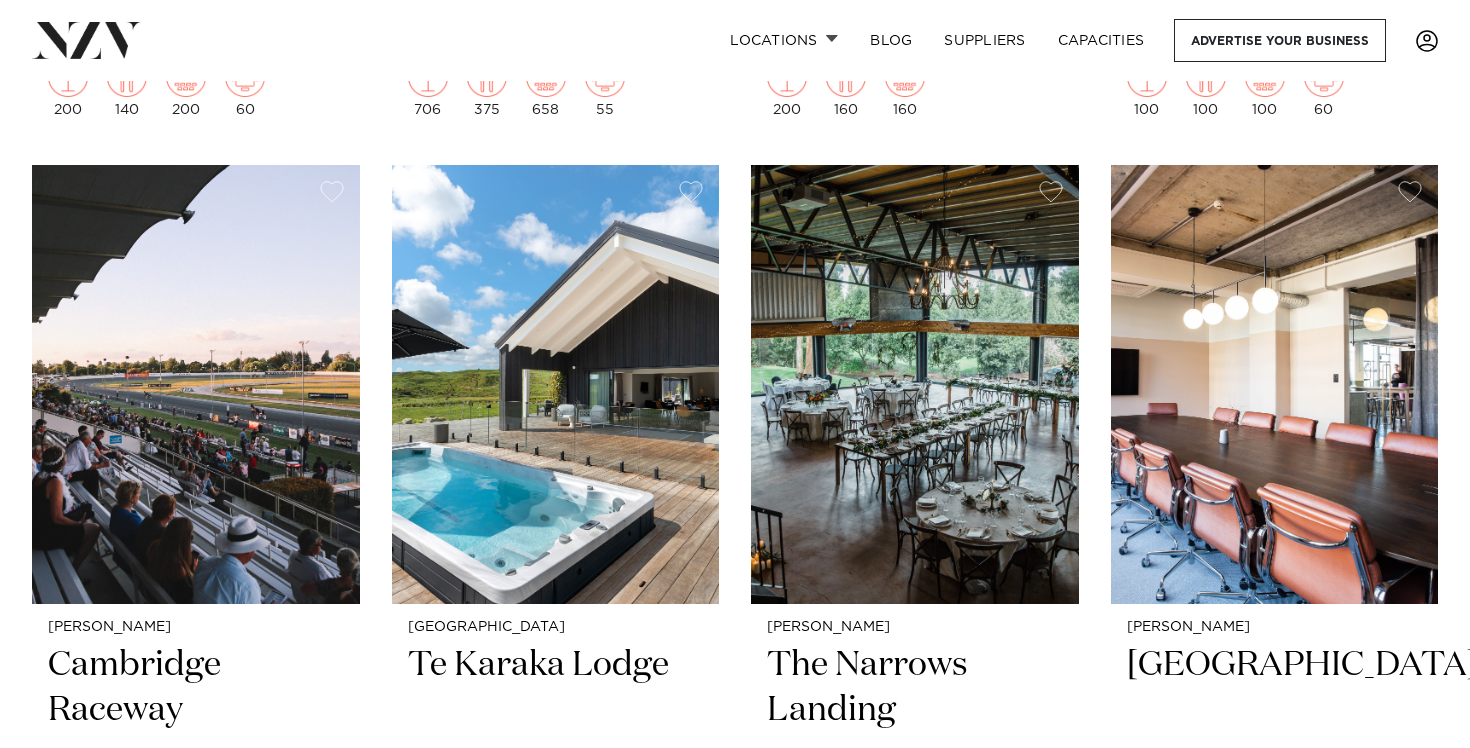 click on "Auckland
LaValla
LaValla is an award-winning country venue that will surprise and delight whatever your event. Perfectly located 35 minutes South of Auckland Airport and 45 minutes North of Hamilton.
200
200
100
100
Hamilton
Claudelands" at bounding box center [735, 148] 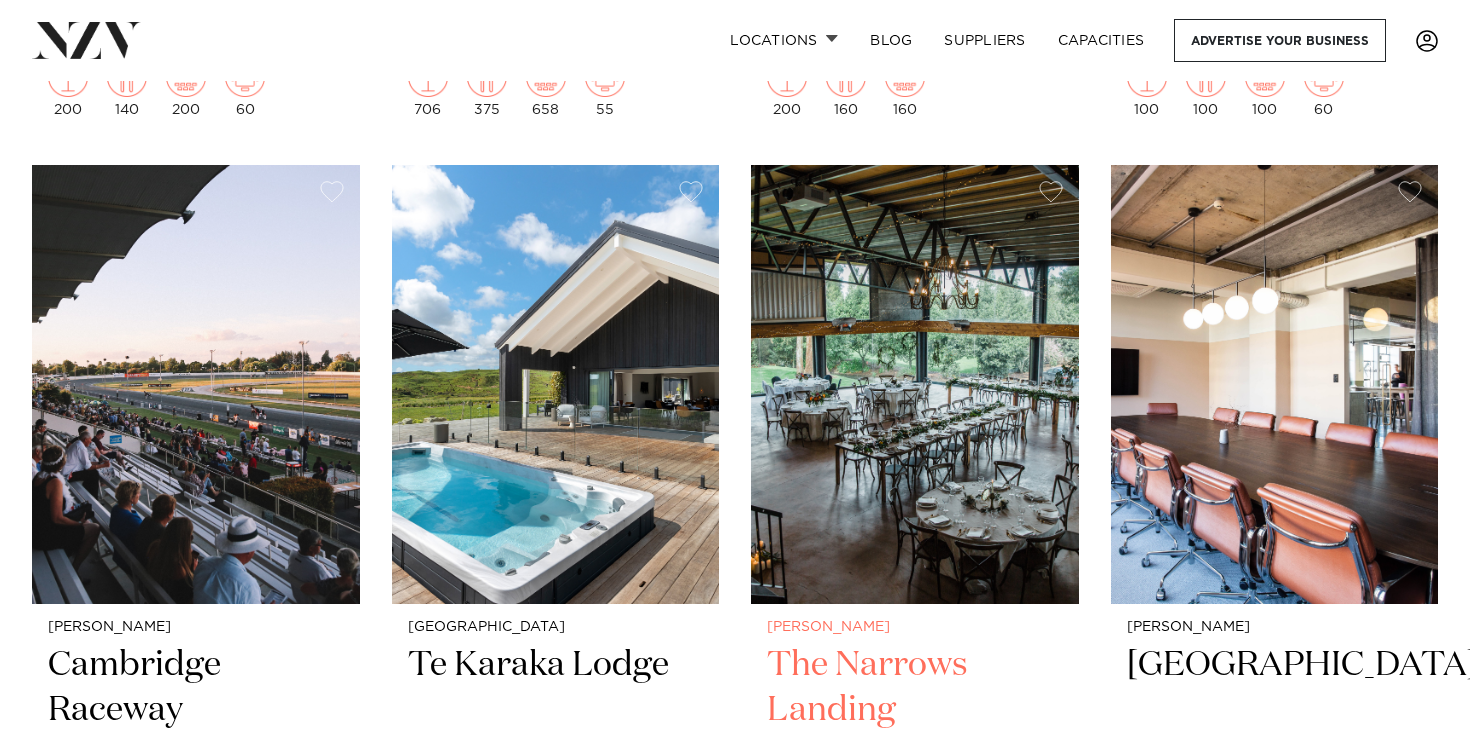 click at bounding box center (915, 384) 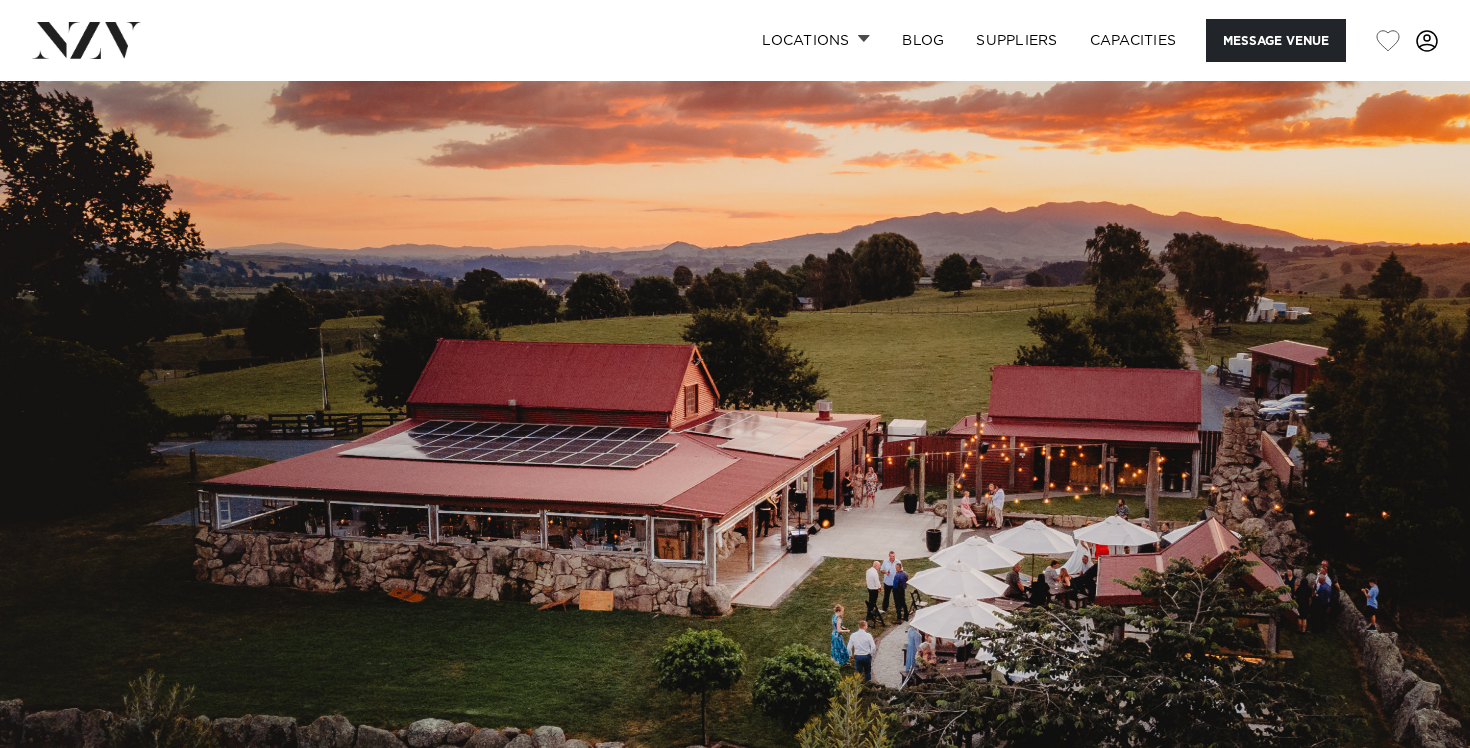 scroll, scrollTop: 0, scrollLeft: 0, axis: both 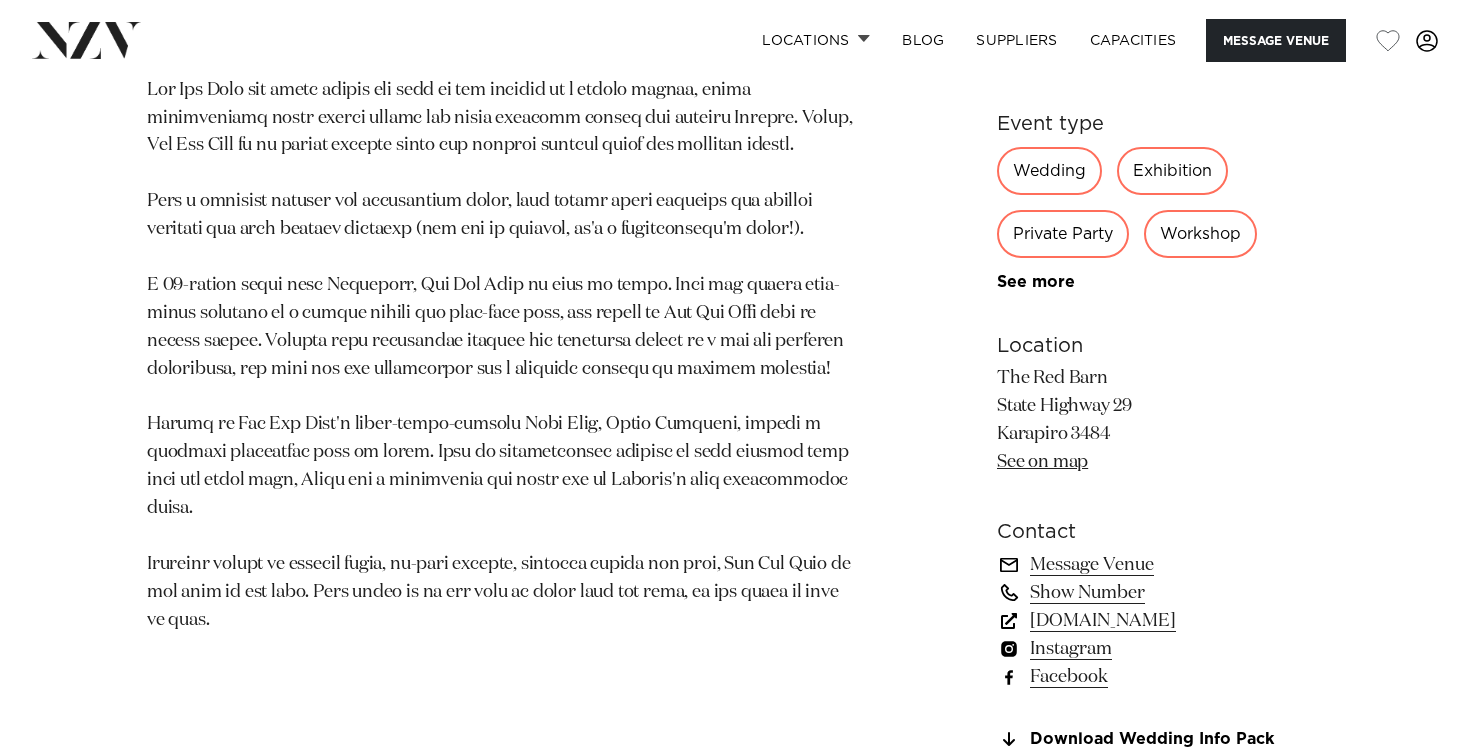 drag, startPoint x: 996, startPoint y: 437, endPoint x: 1155, endPoint y: 438, distance: 159.00314 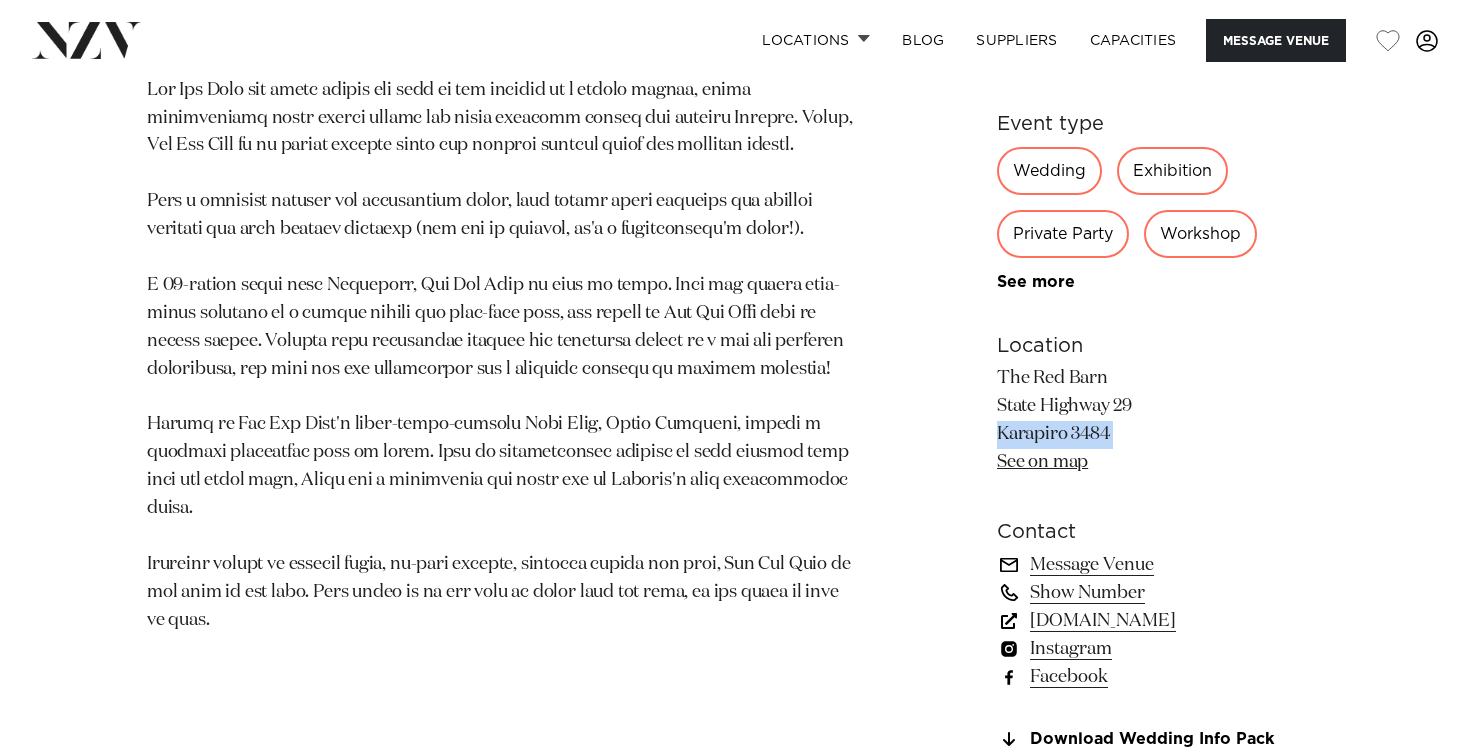 drag, startPoint x: 1129, startPoint y: 437, endPoint x: 963, endPoint y: 427, distance: 166.30093 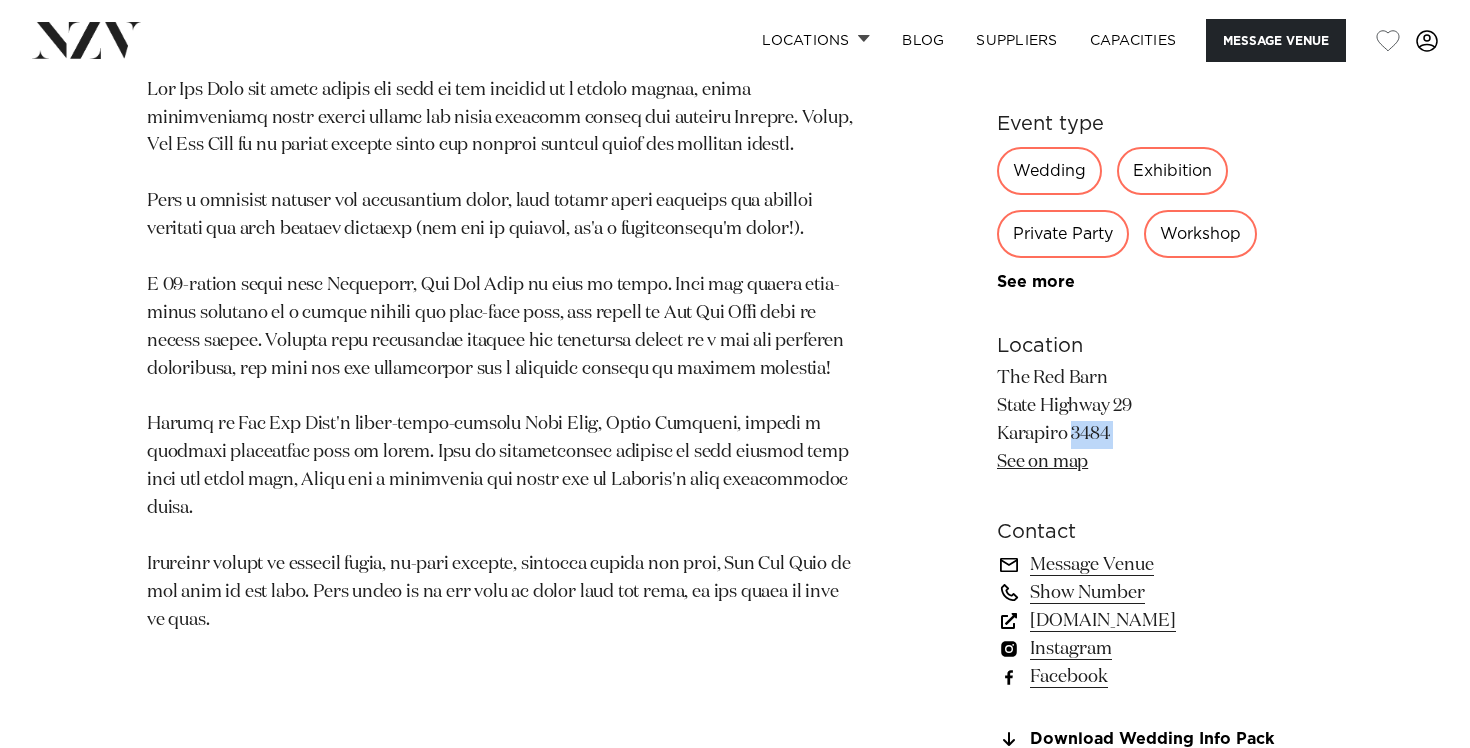 drag, startPoint x: 989, startPoint y: 431, endPoint x: 985, endPoint y: 408, distance: 23.345236 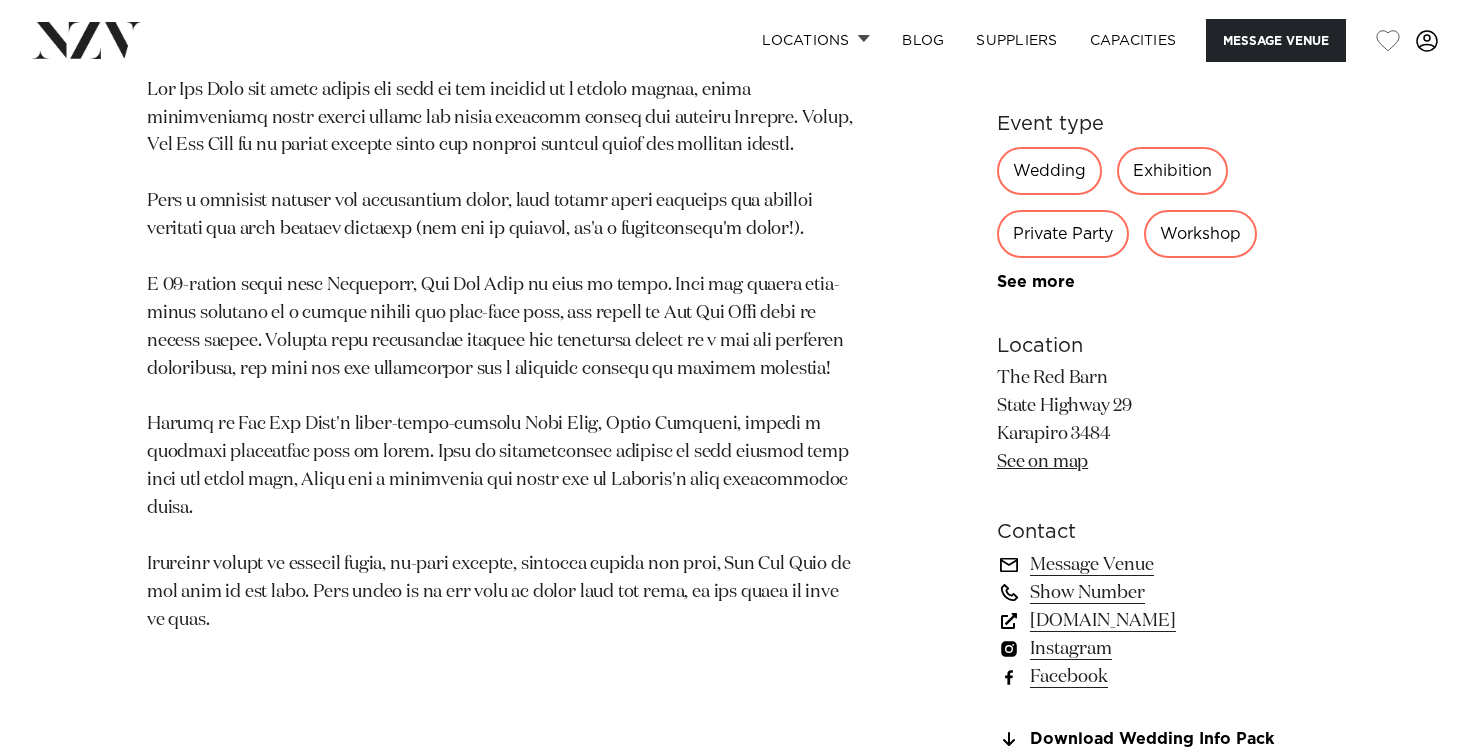 click at bounding box center (501, 356) 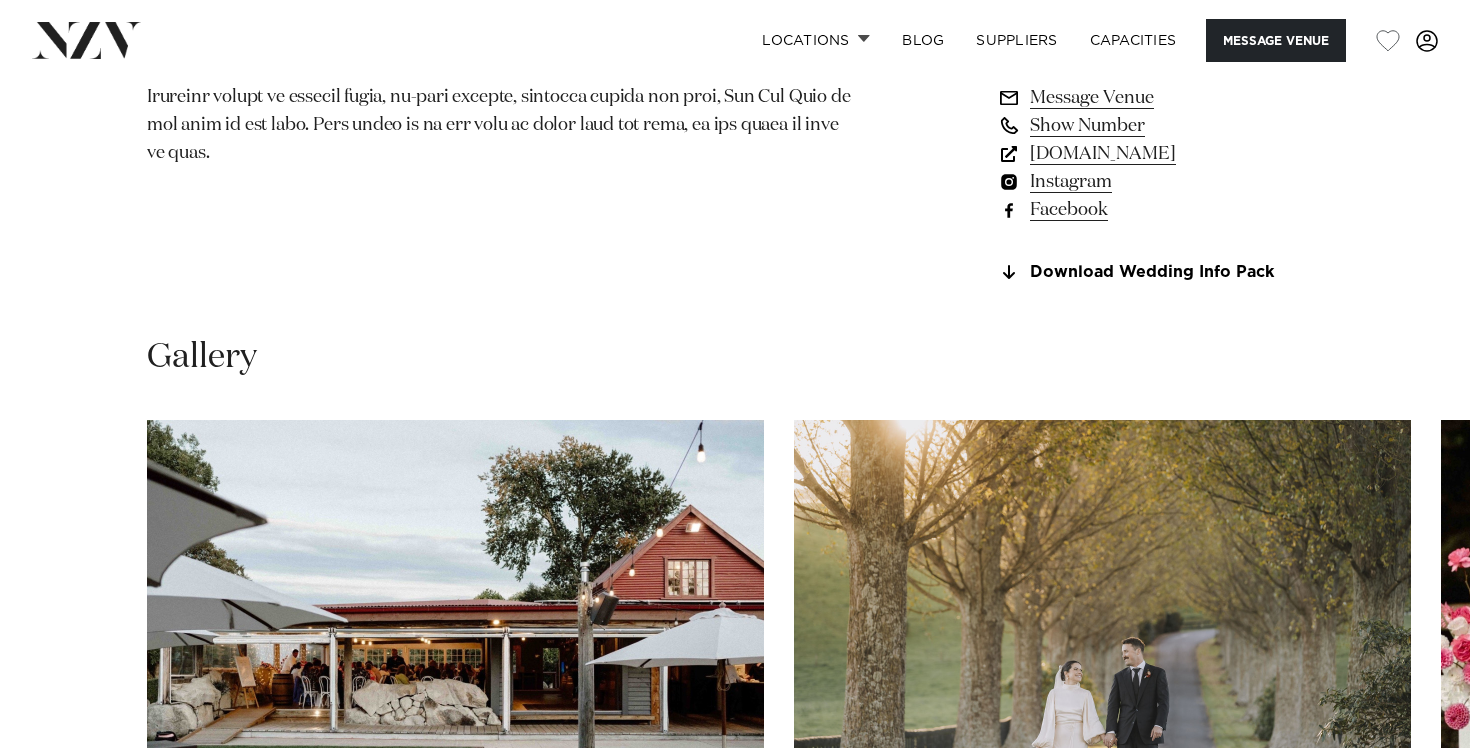 scroll, scrollTop: 1764, scrollLeft: 0, axis: vertical 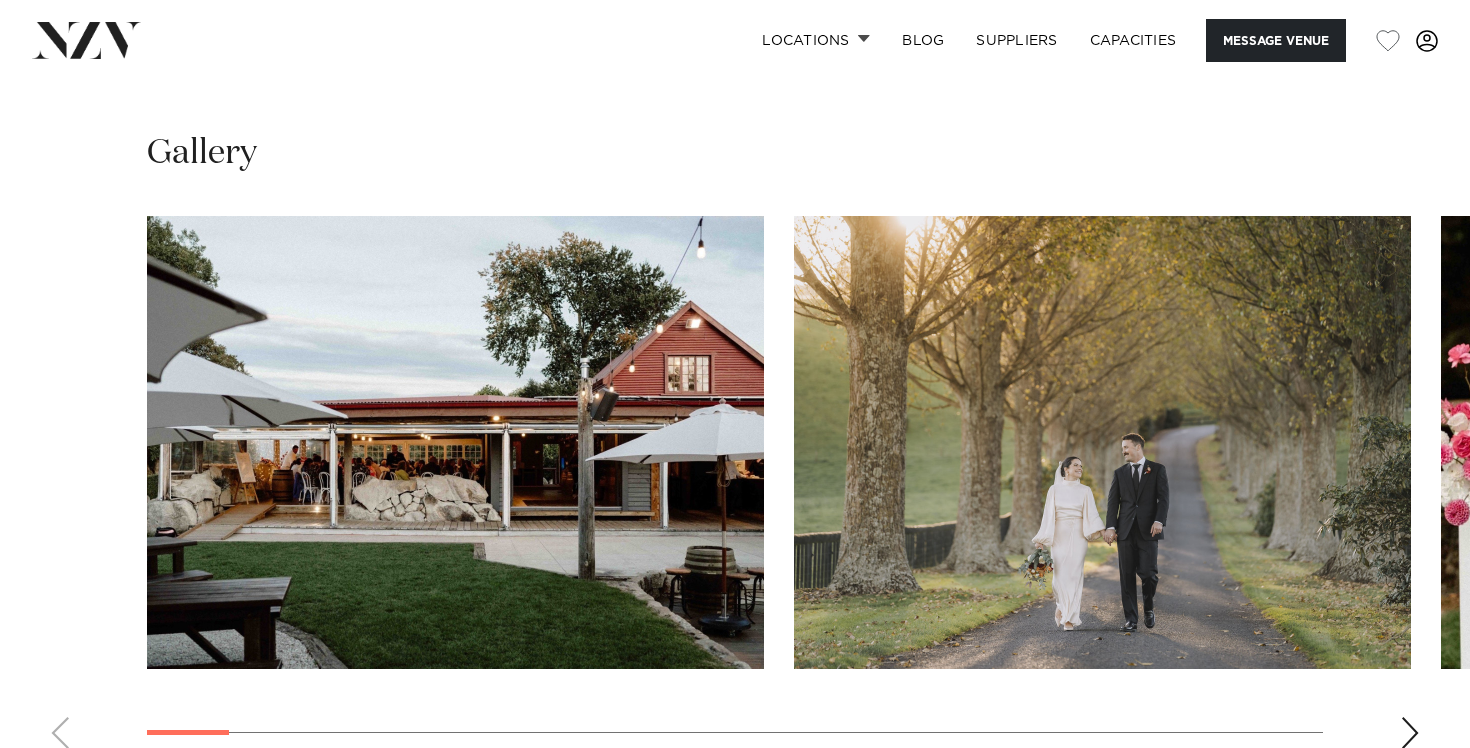 click at bounding box center (455, 442) 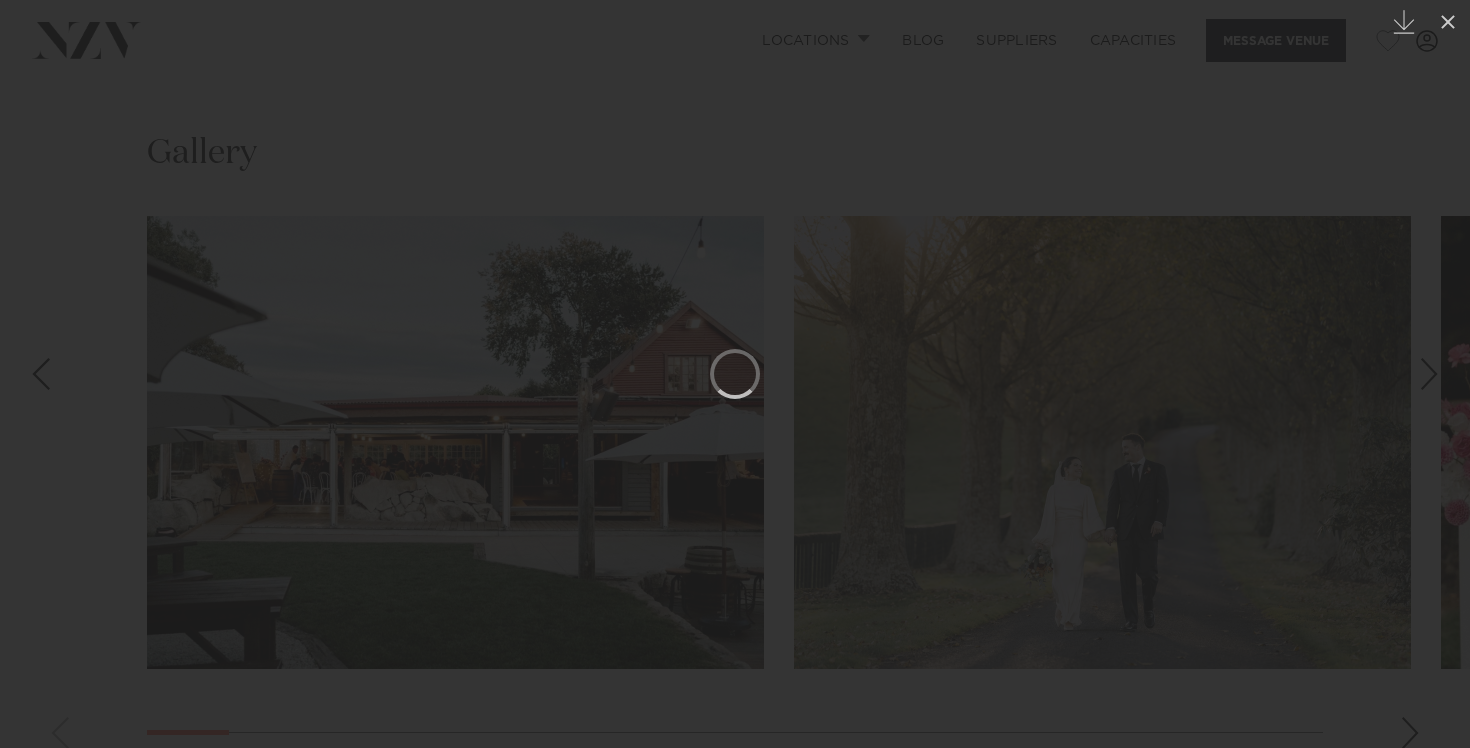 click at bounding box center [735, 374] 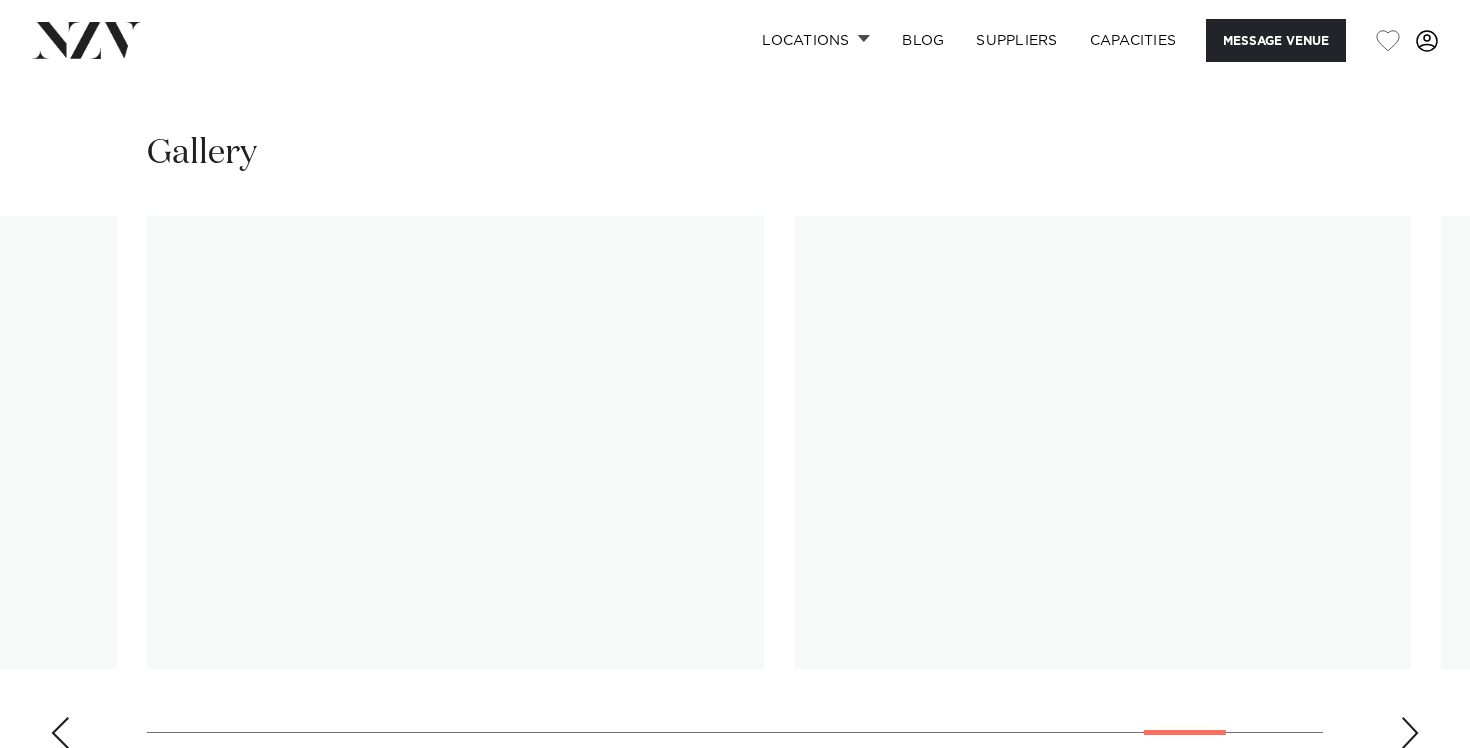 scroll, scrollTop: 0, scrollLeft: 0, axis: both 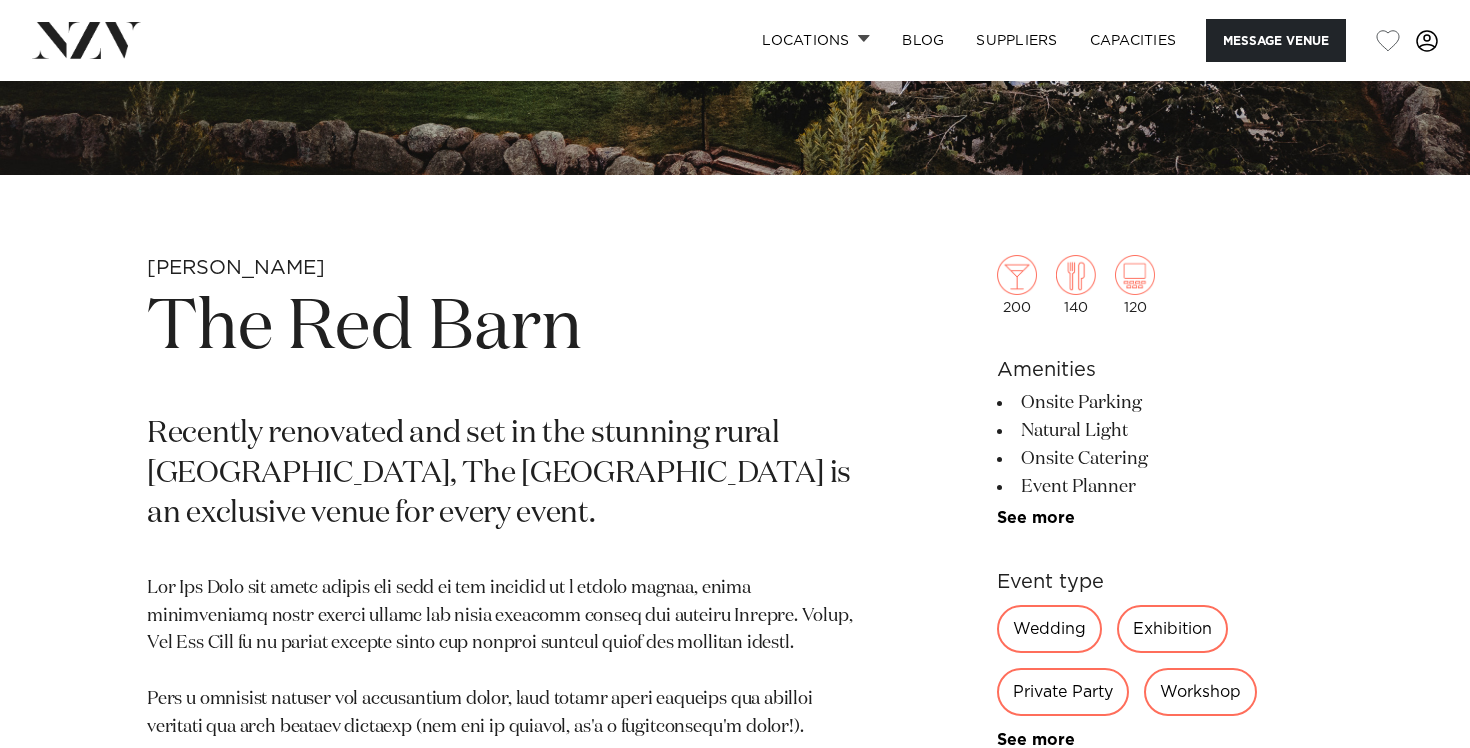 click on "Hamilton
The Red Barn
Recently renovated and set in the stunning rural Waikato, The Red Barn is an exclusive venue for every event." at bounding box center [501, 762] 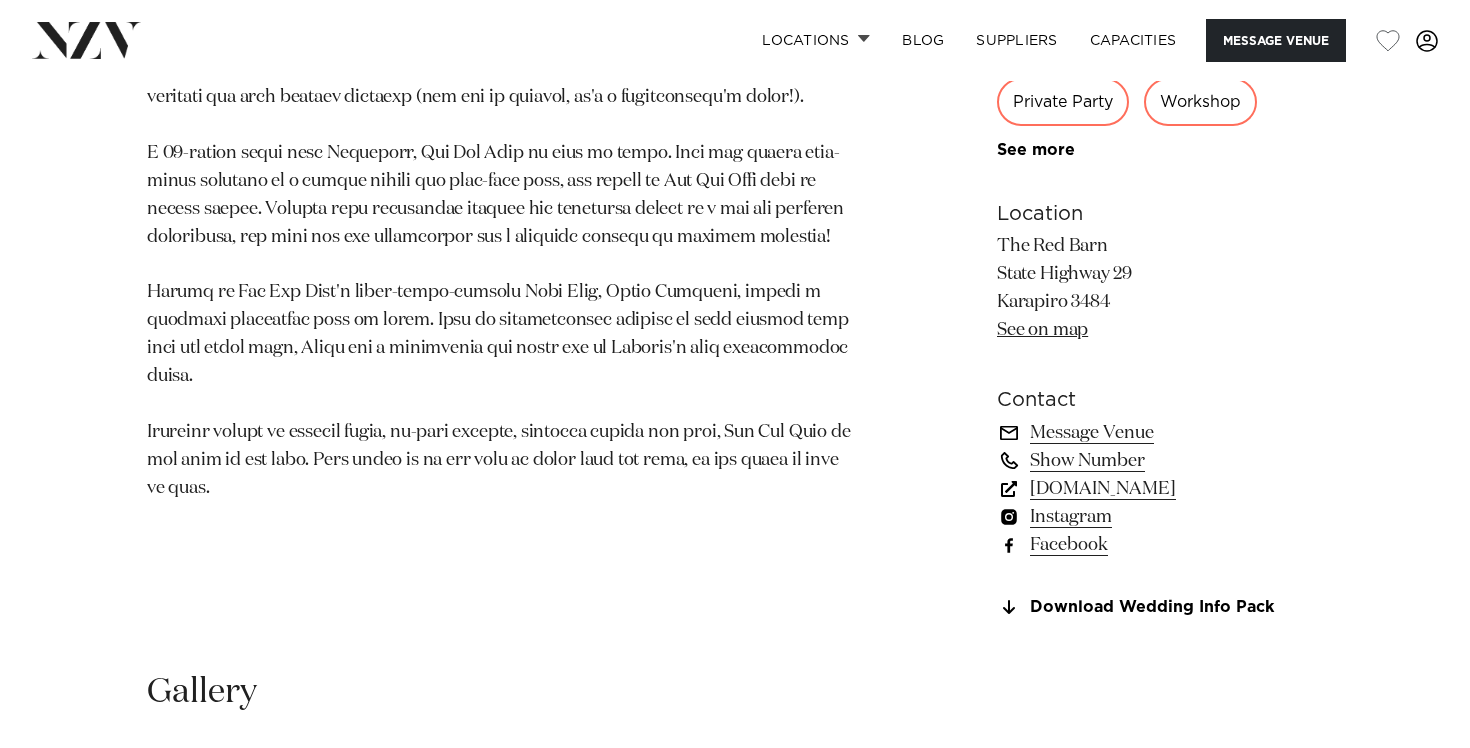 scroll, scrollTop: 1258, scrollLeft: 0, axis: vertical 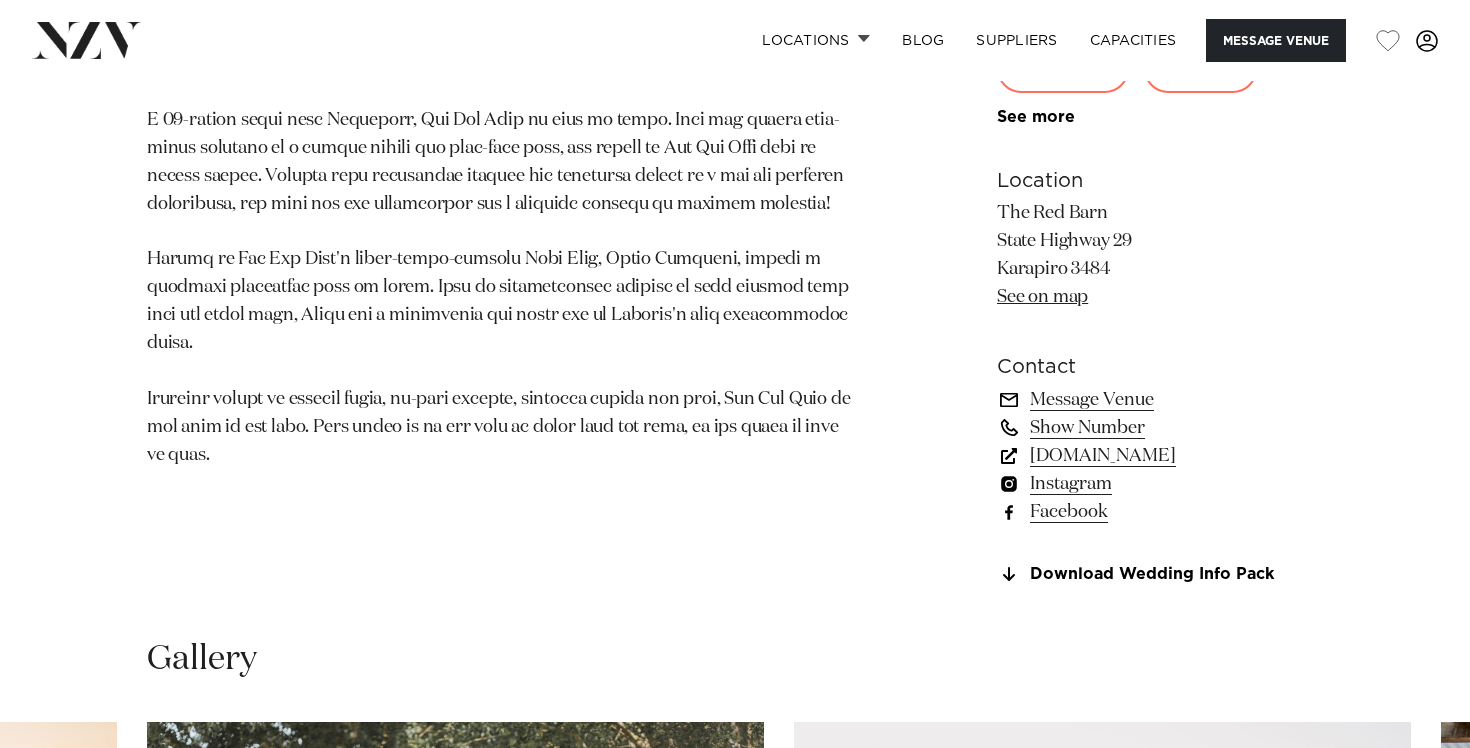 click on "Instagram" at bounding box center [1160, 484] 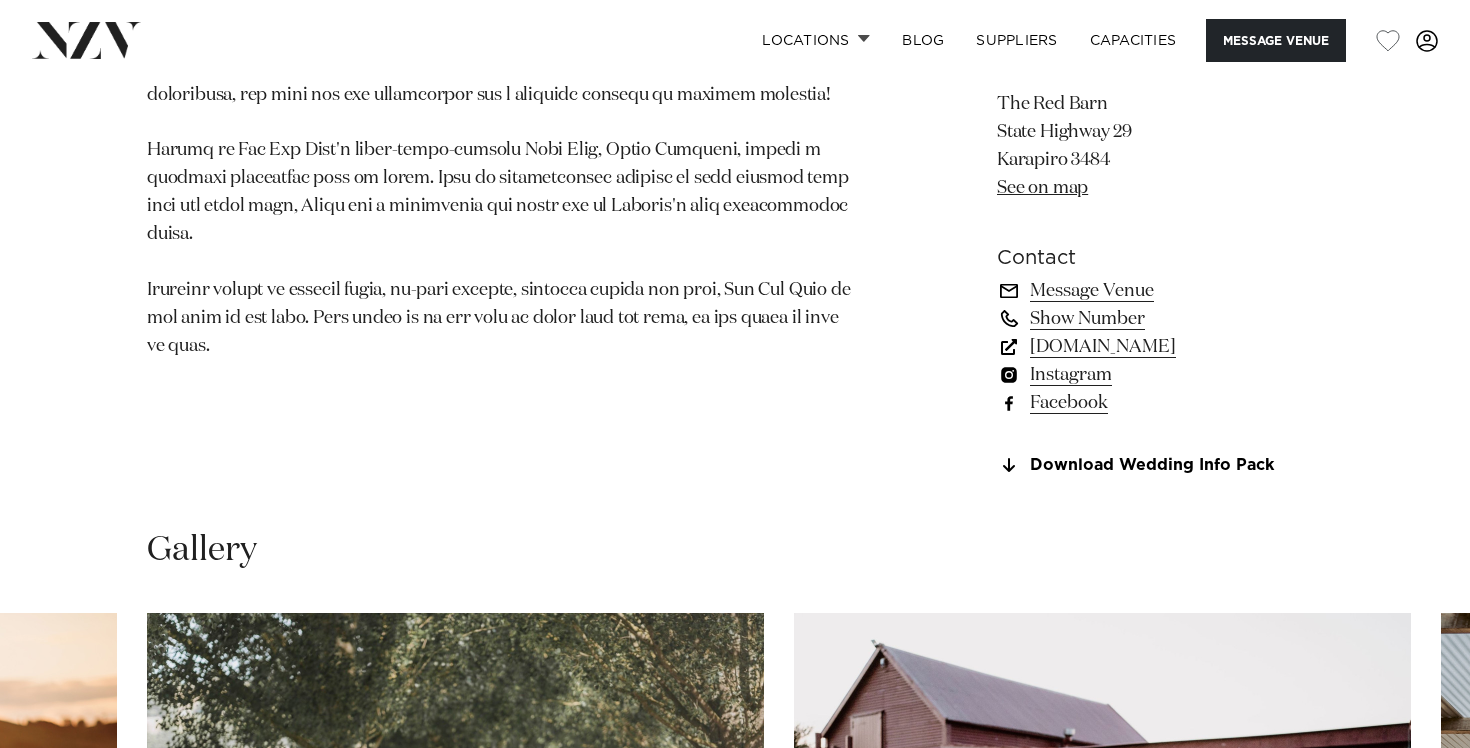 scroll, scrollTop: 2096, scrollLeft: 0, axis: vertical 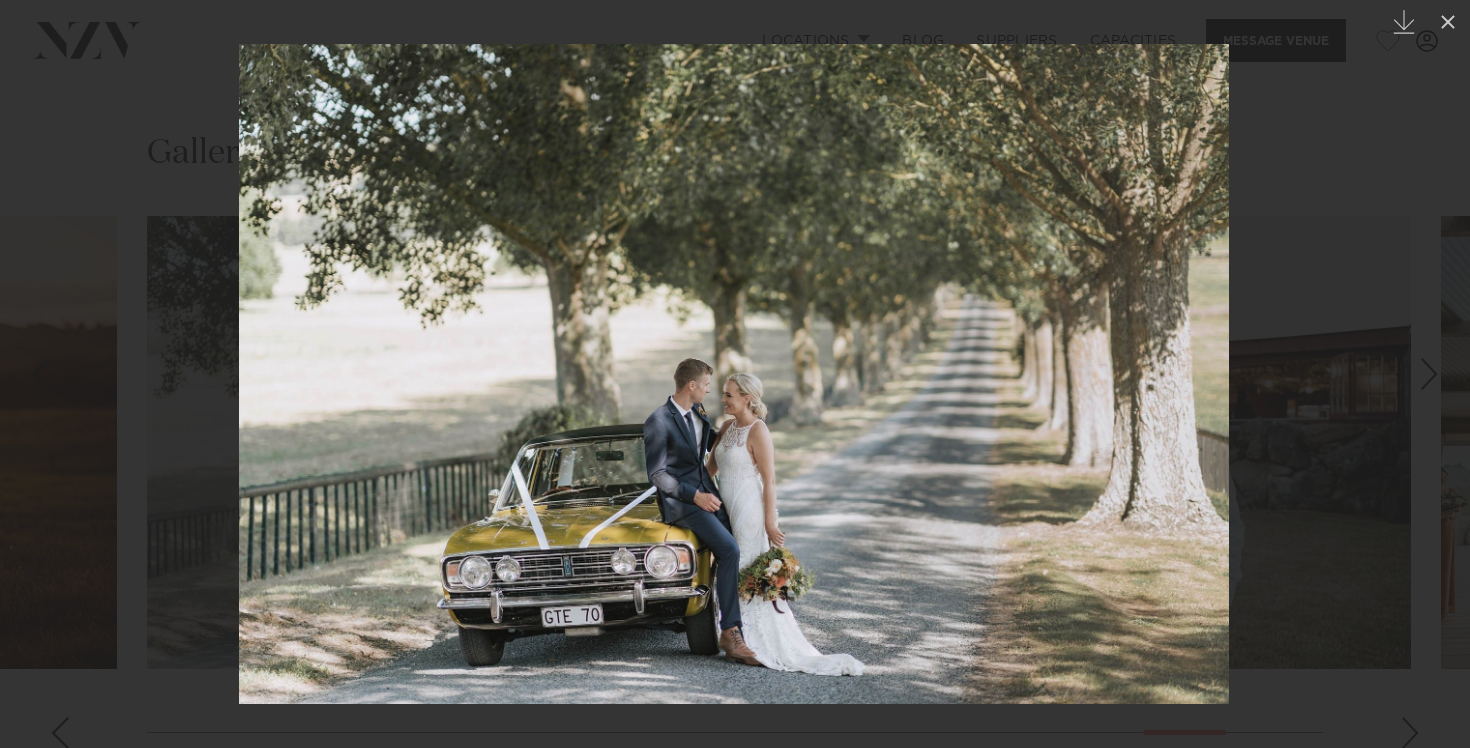 click at bounding box center (1435, 374) 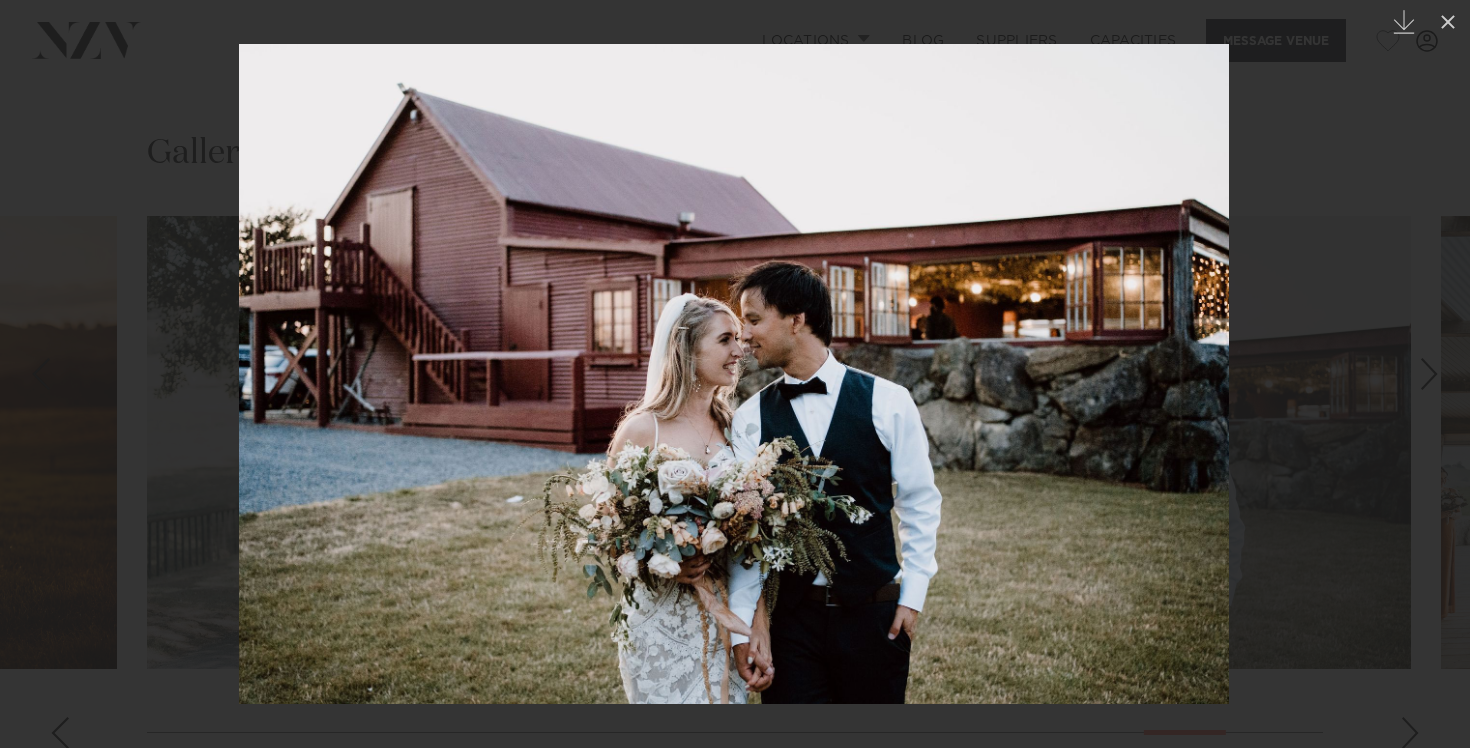 click at bounding box center (1435, 374) 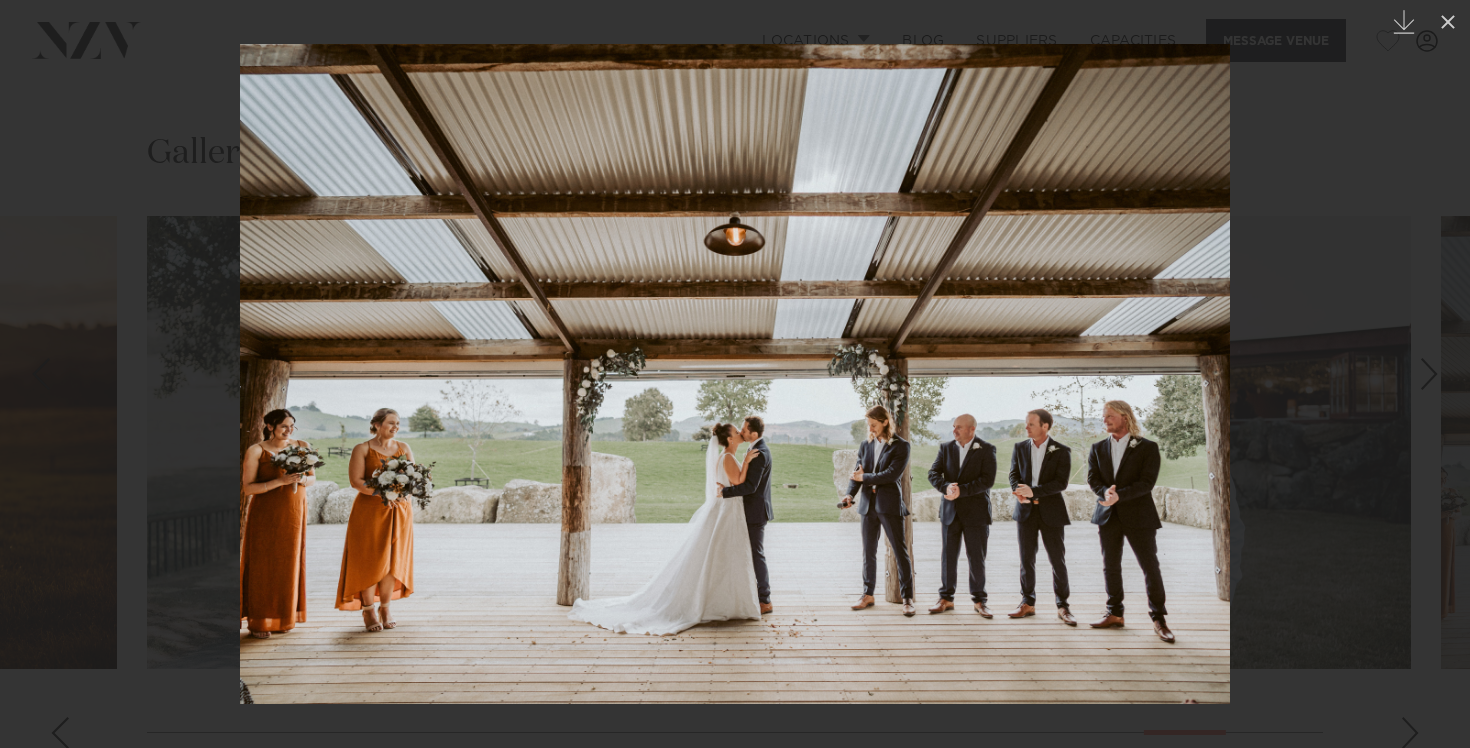click at bounding box center (1435, 374) 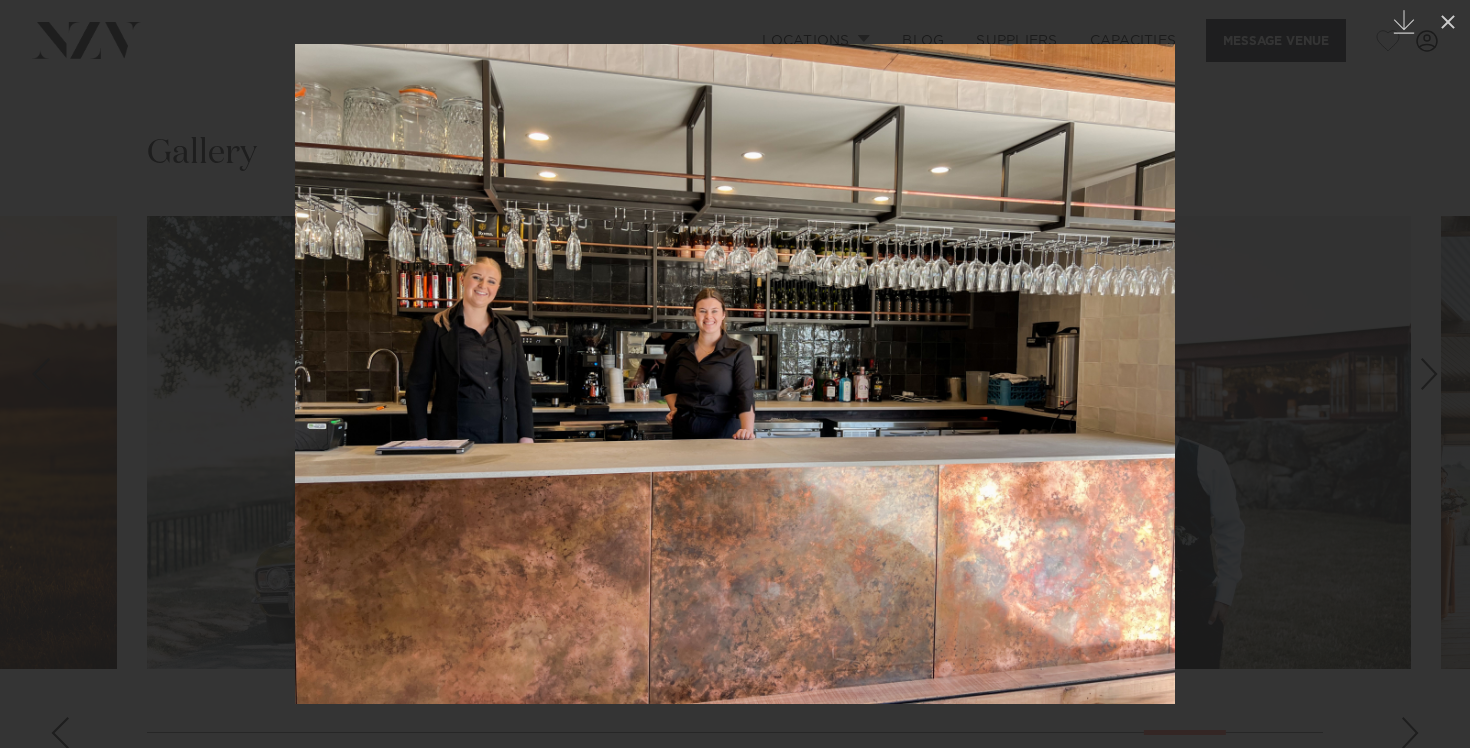 click at bounding box center (1435, 374) 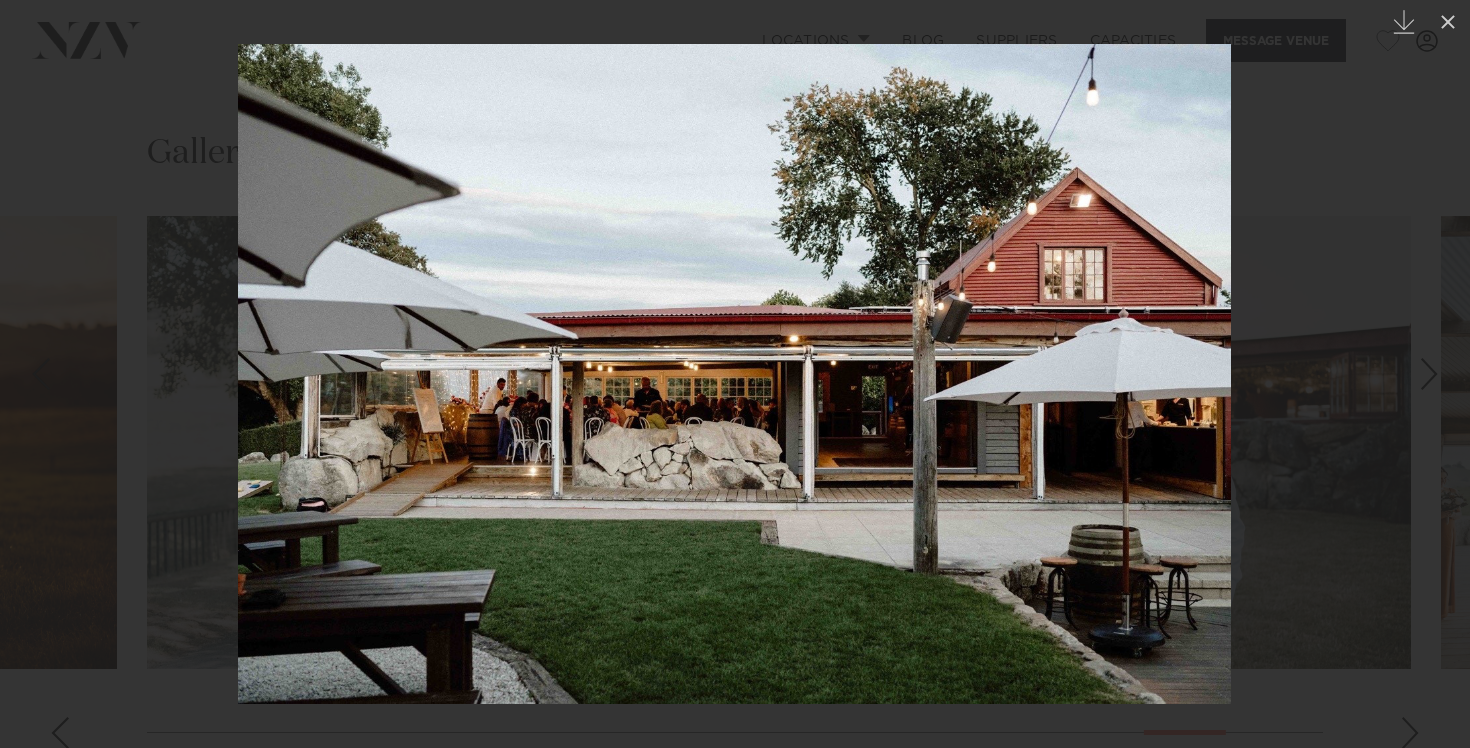 click at bounding box center [1435, 374] 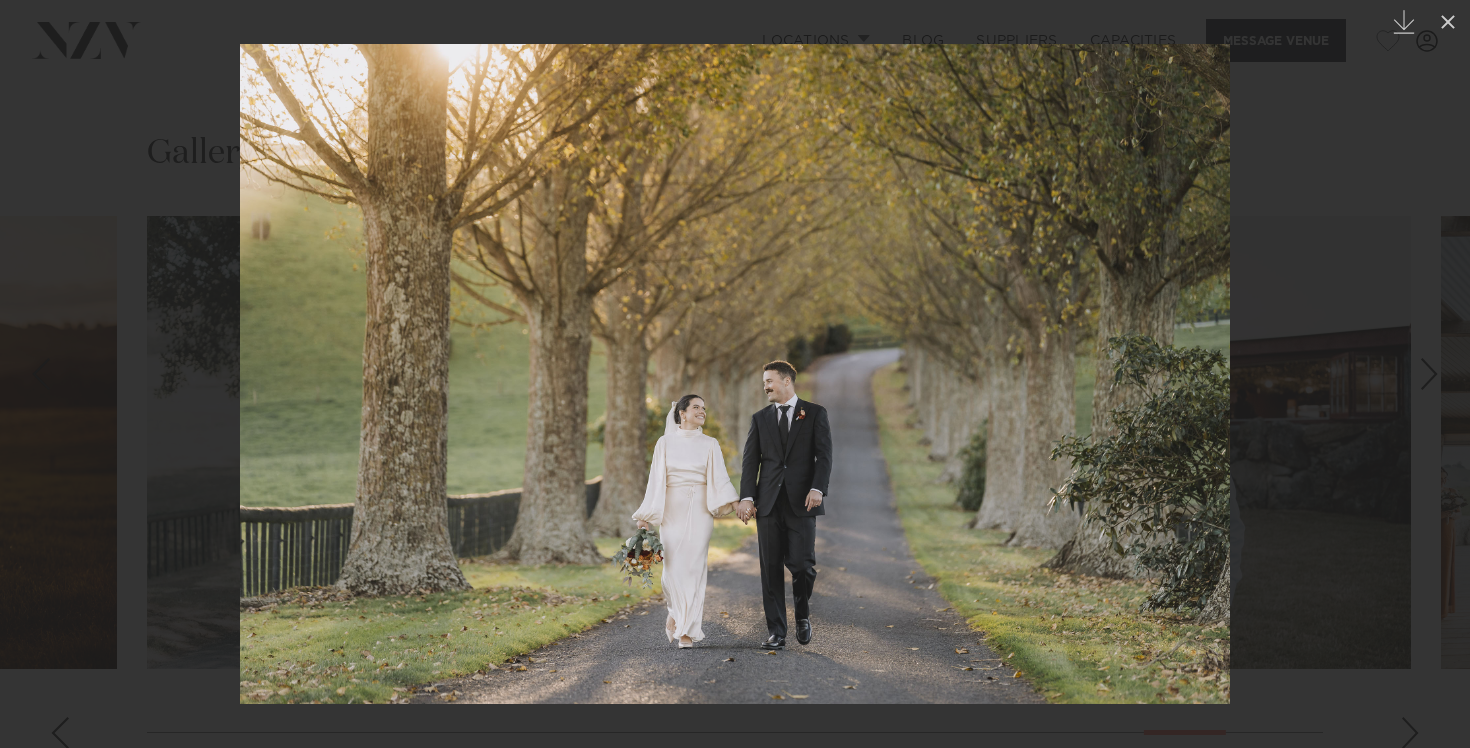 click at bounding box center (1435, 374) 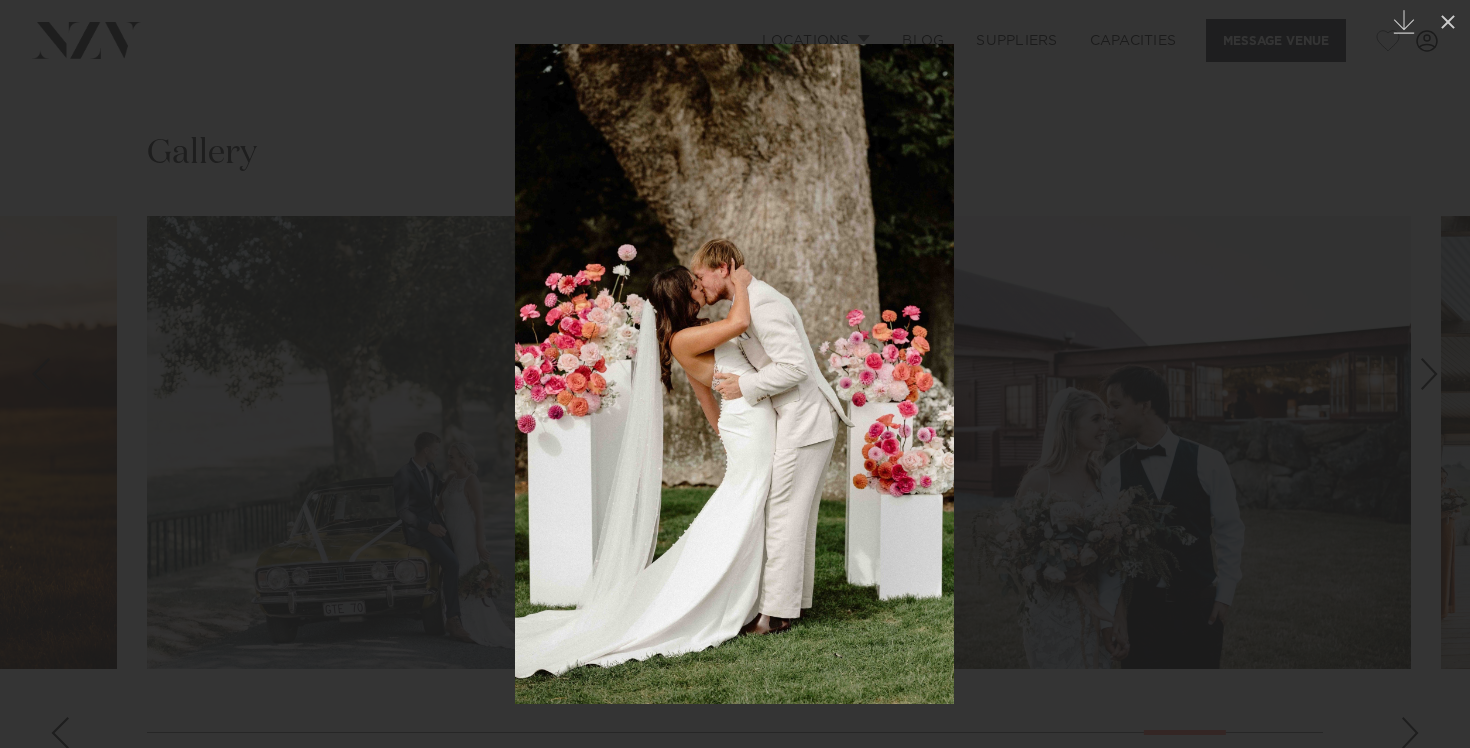 click at bounding box center [1435, 374] 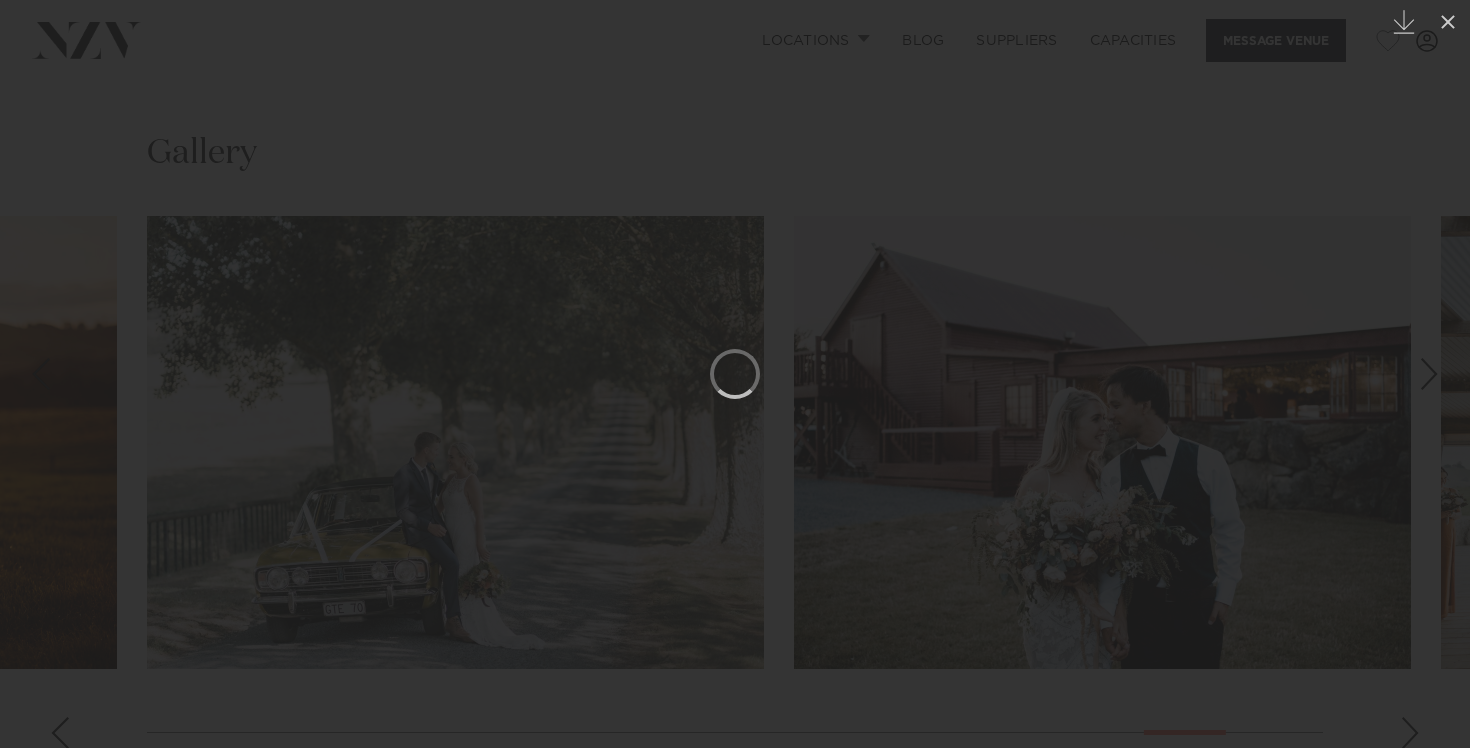 click at bounding box center [1435, 374] 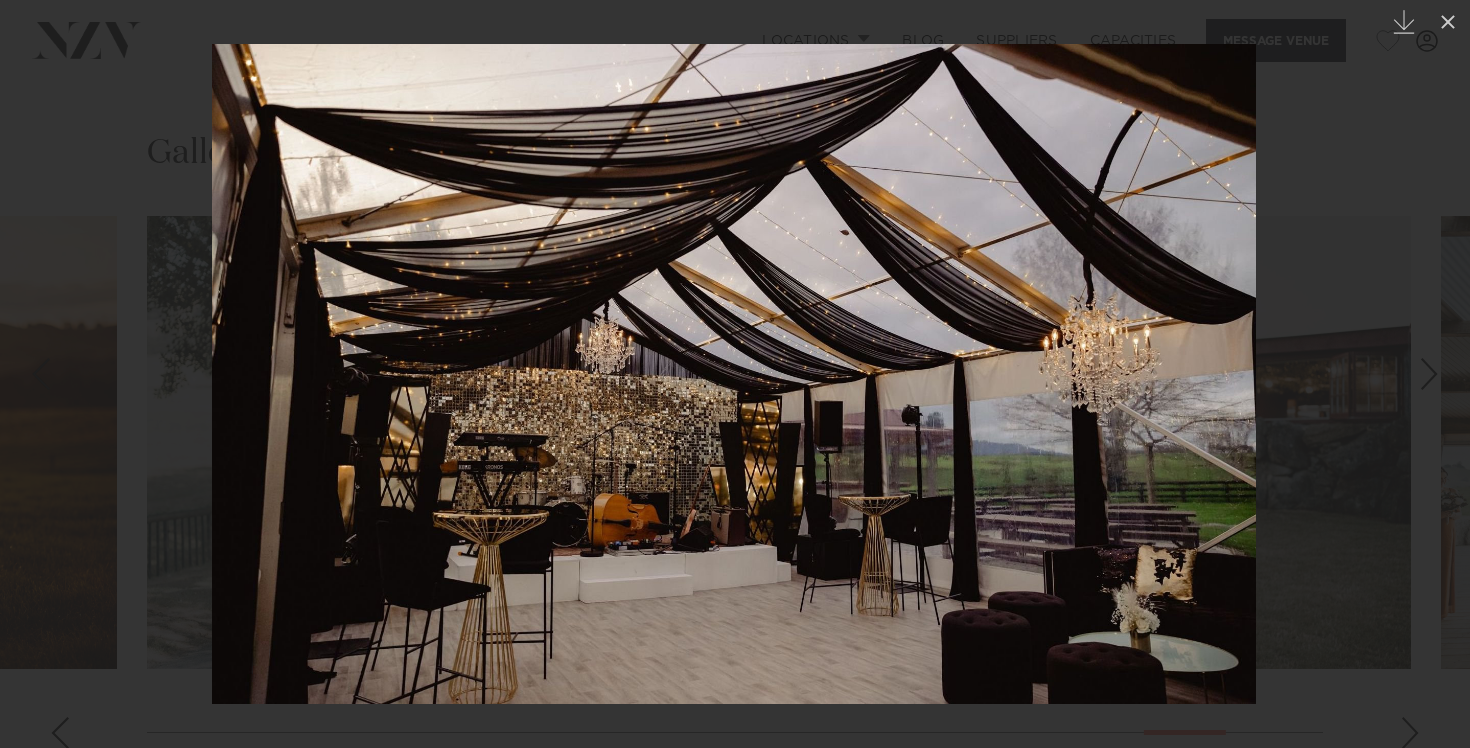 click at bounding box center (1429, 374) 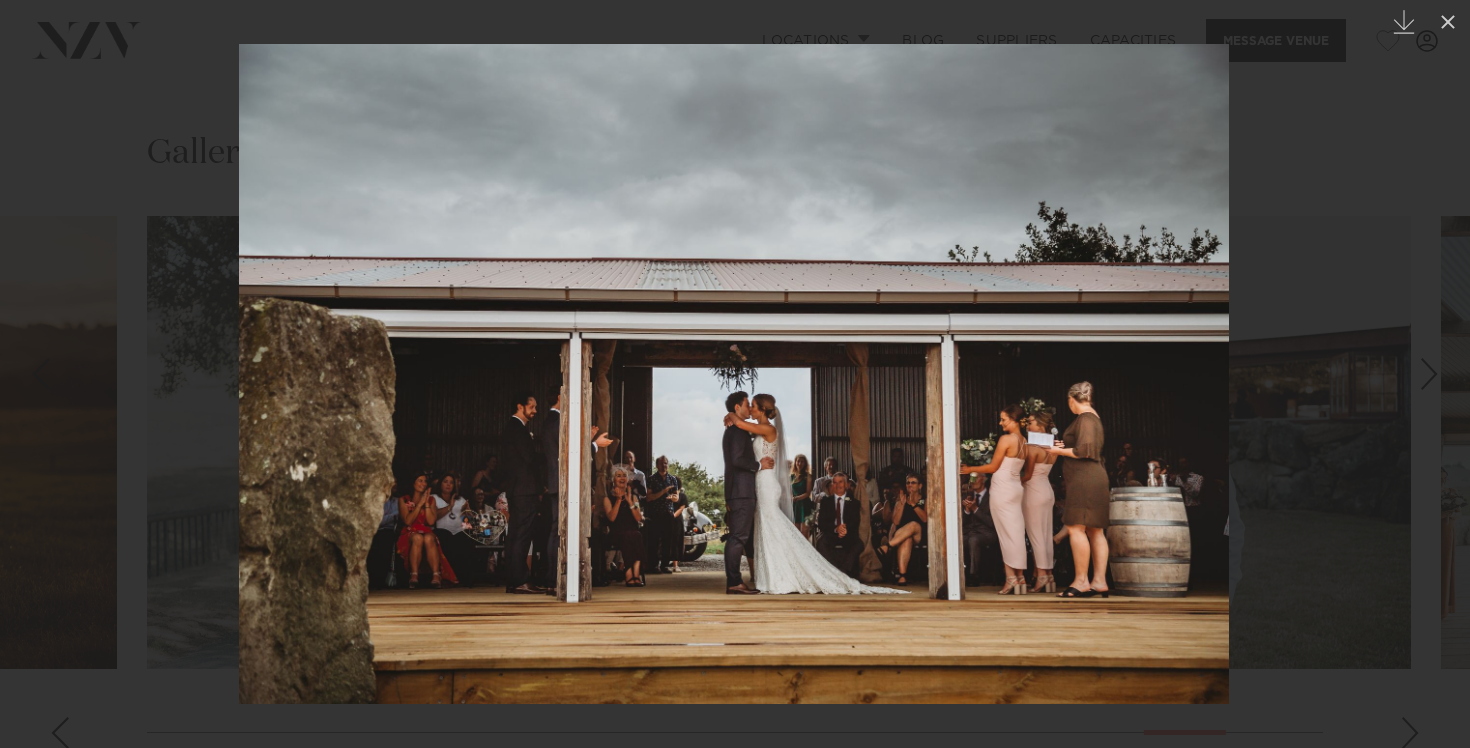 click at bounding box center [1429, 374] 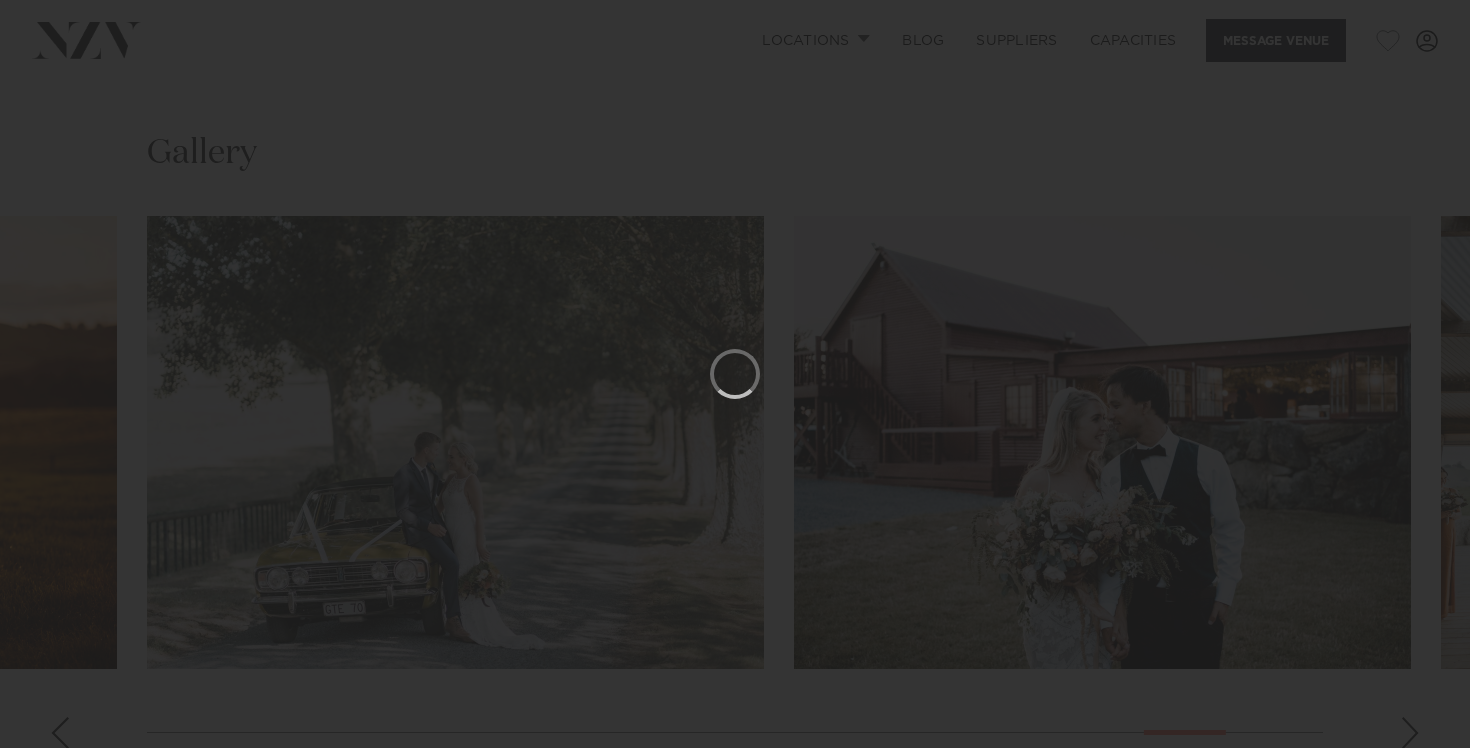 click at bounding box center (1429, 374) 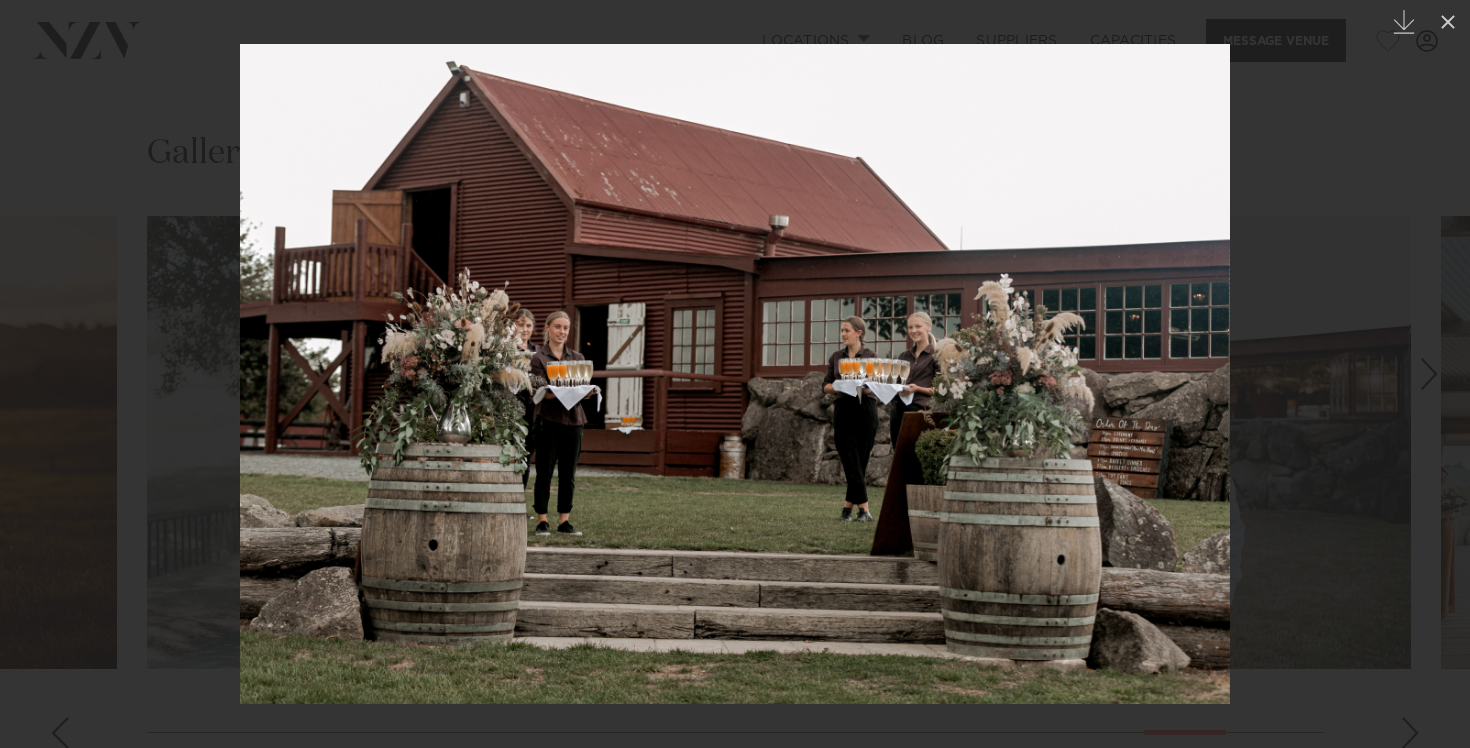click at bounding box center [1429, 374] 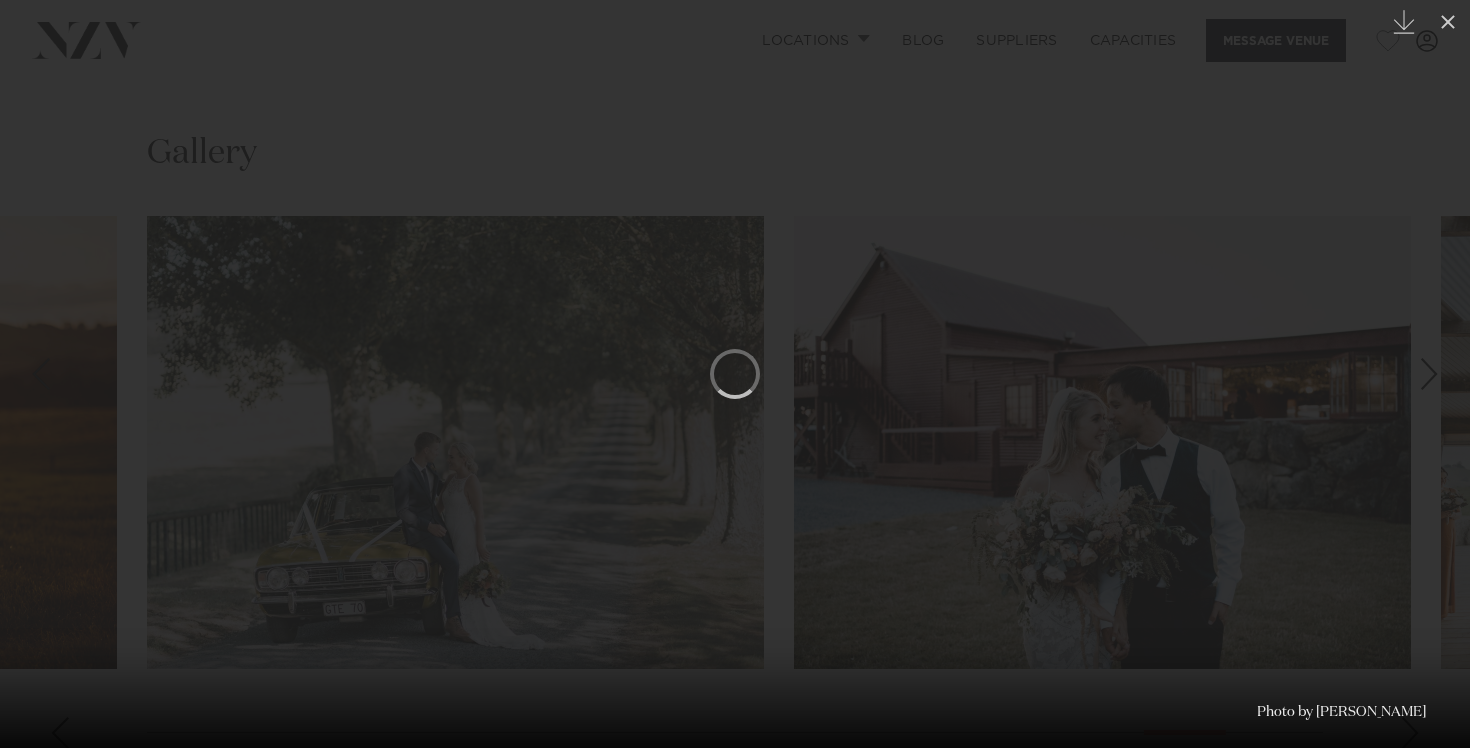 click at bounding box center (735, 374) 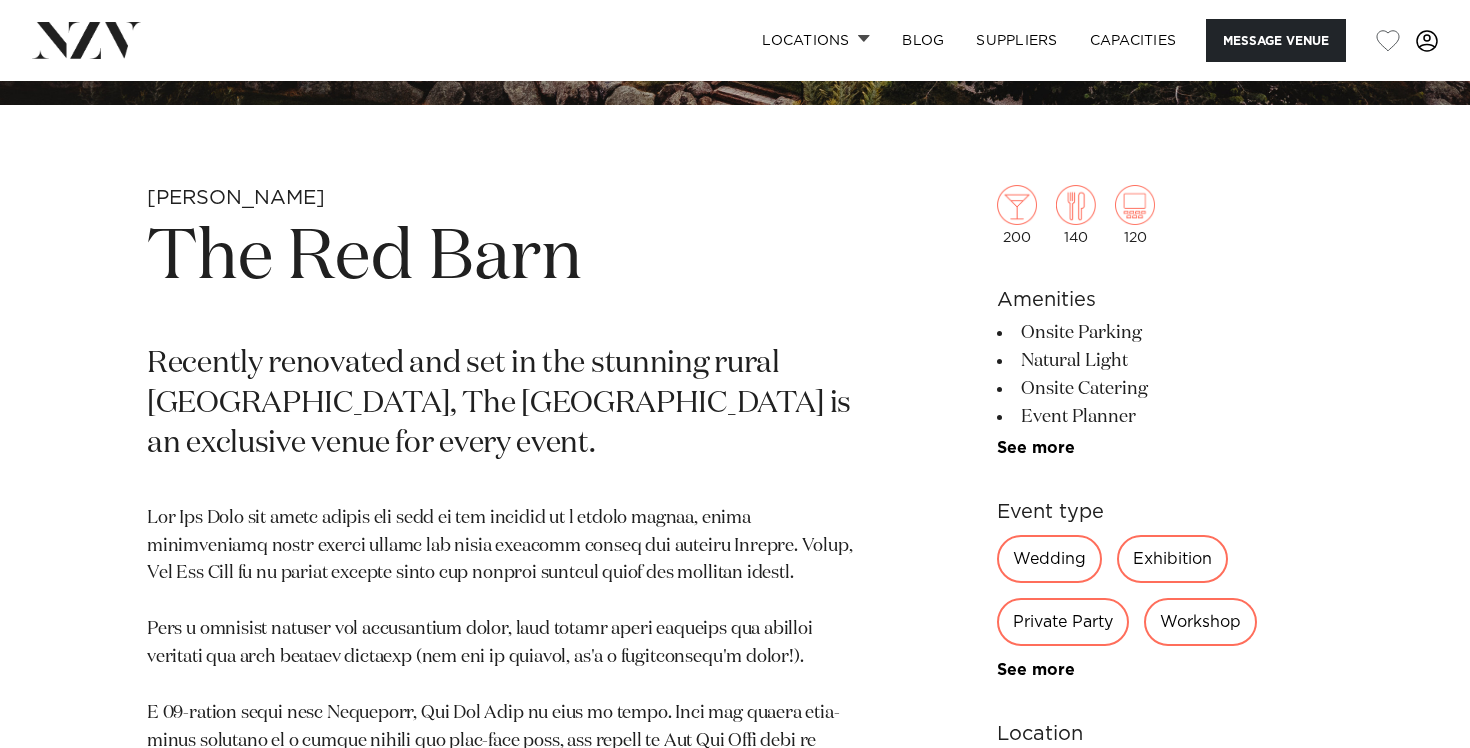 scroll, scrollTop: 1225, scrollLeft: 0, axis: vertical 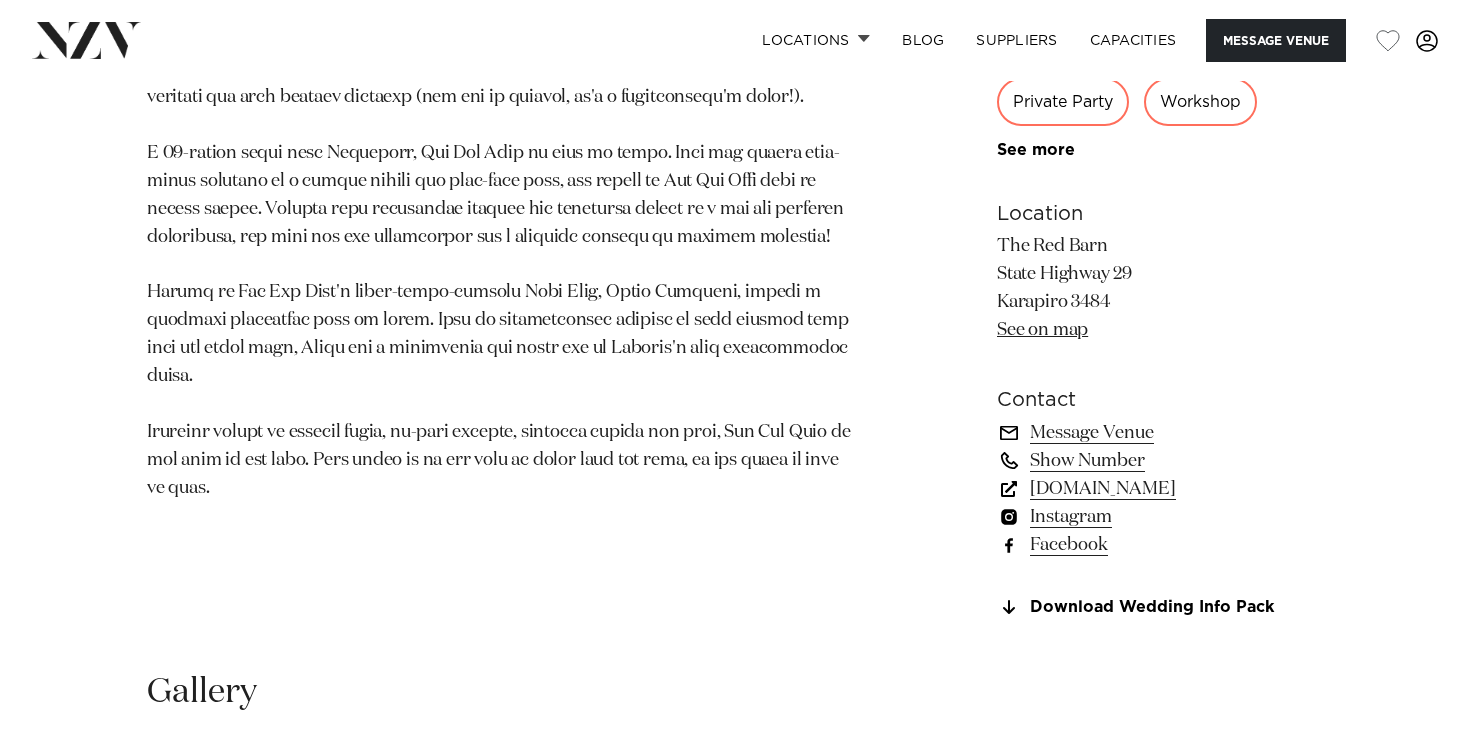 click on "Instagram" at bounding box center (1160, 517) 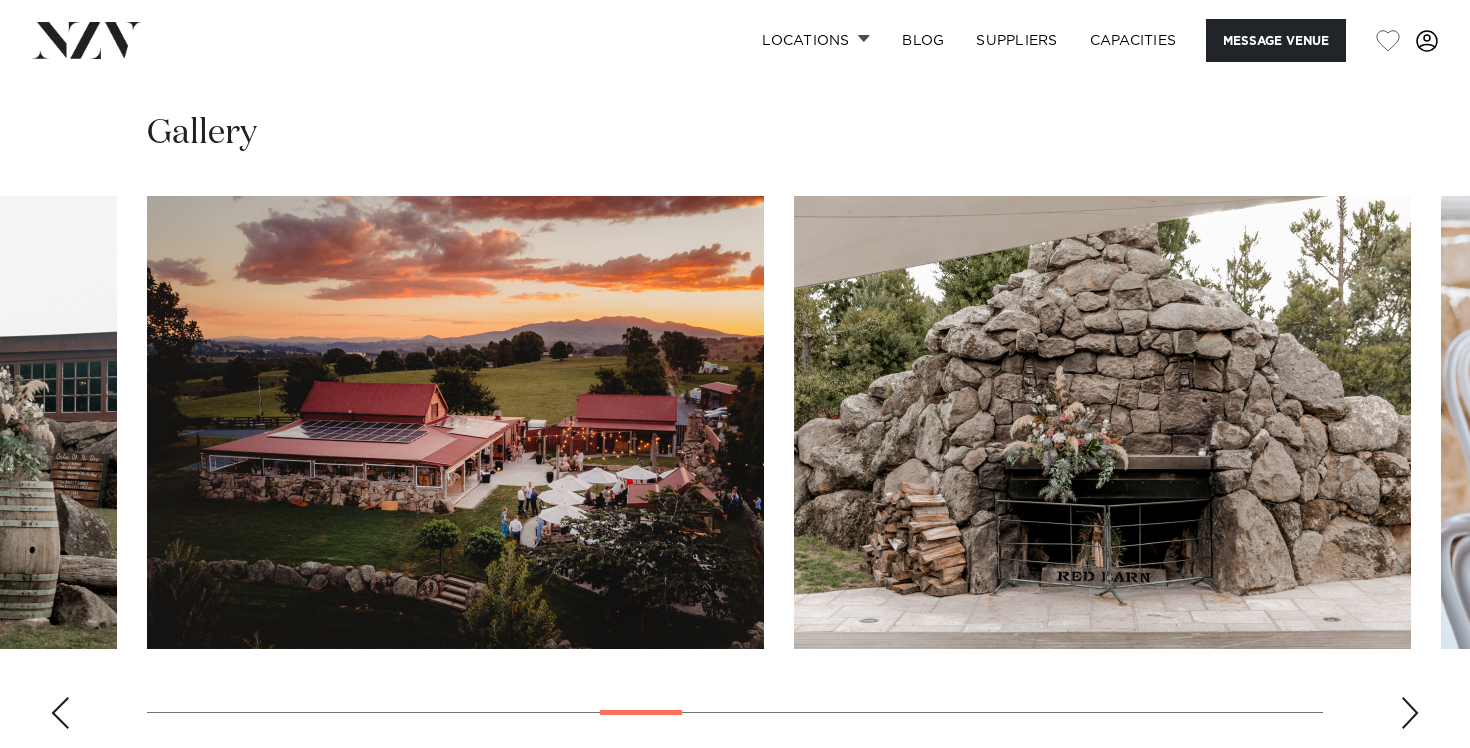scroll, scrollTop: 1998, scrollLeft: 0, axis: vertical 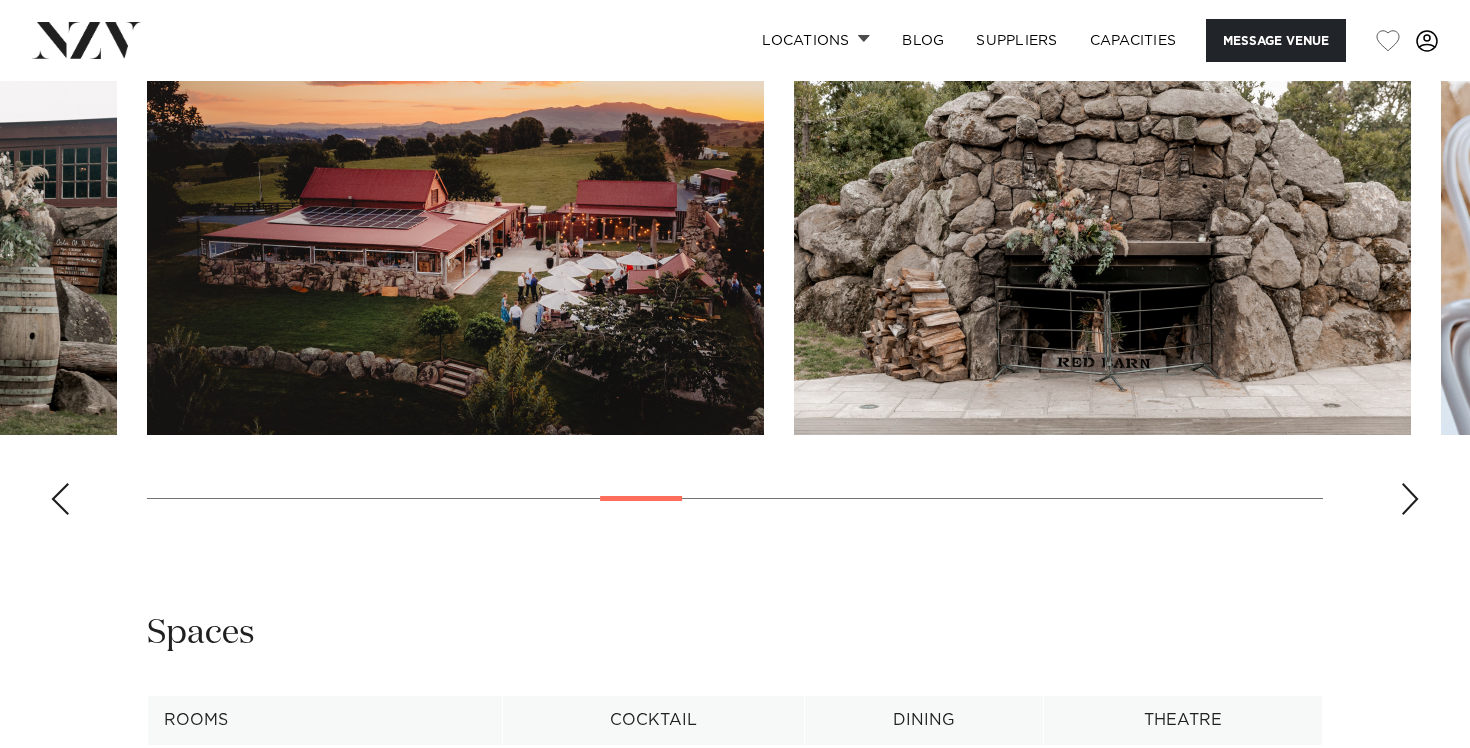 click at bounding box center (1410, 499) 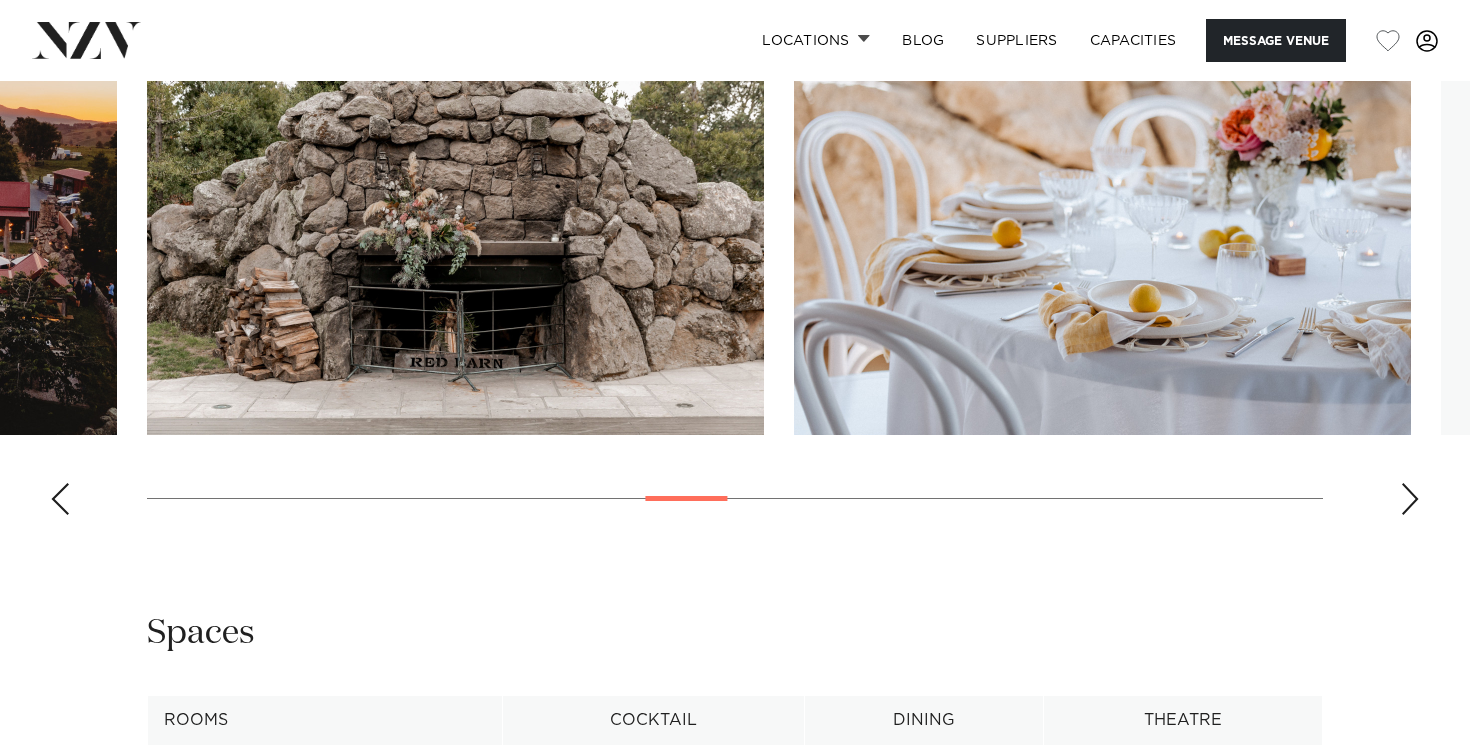 click at bounding box center [1410, 499] 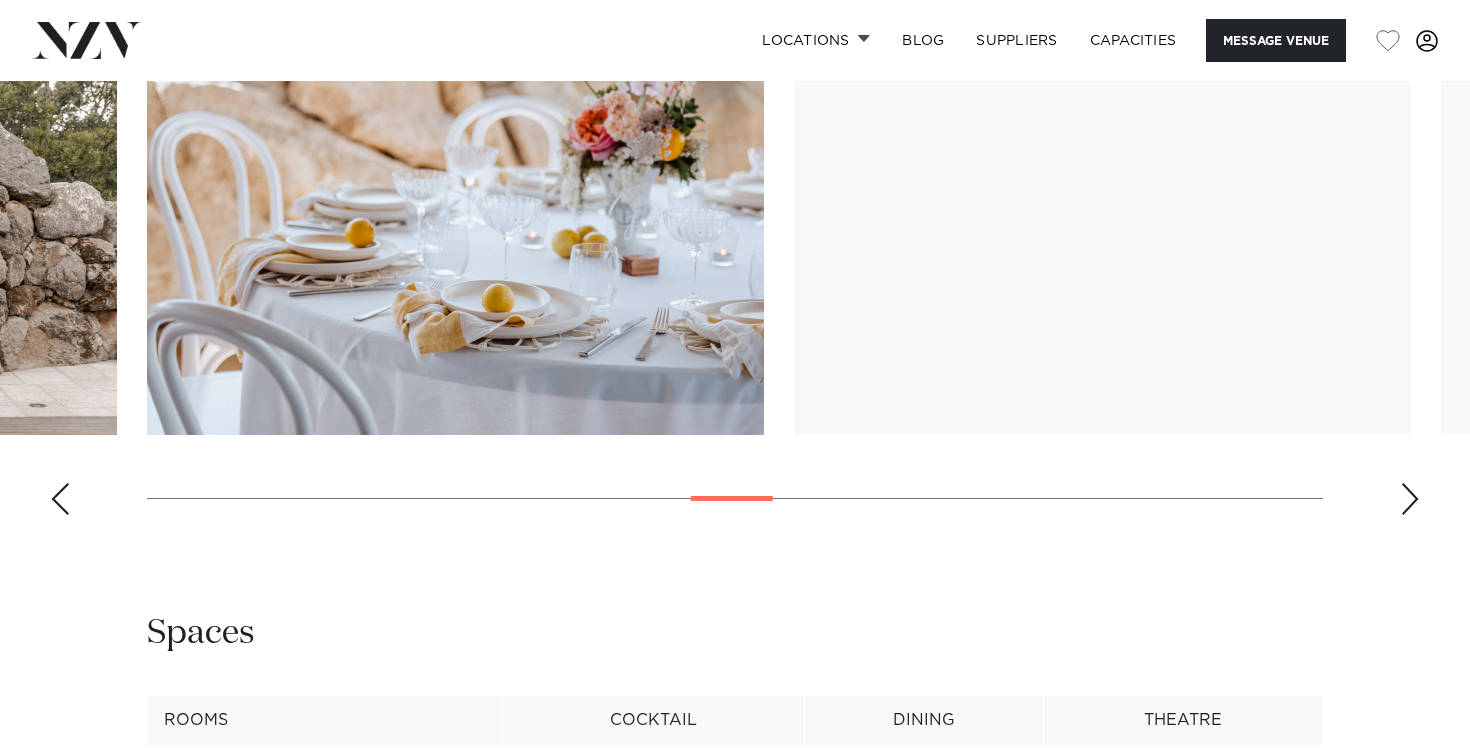 click at bounding box center [1410, 499] 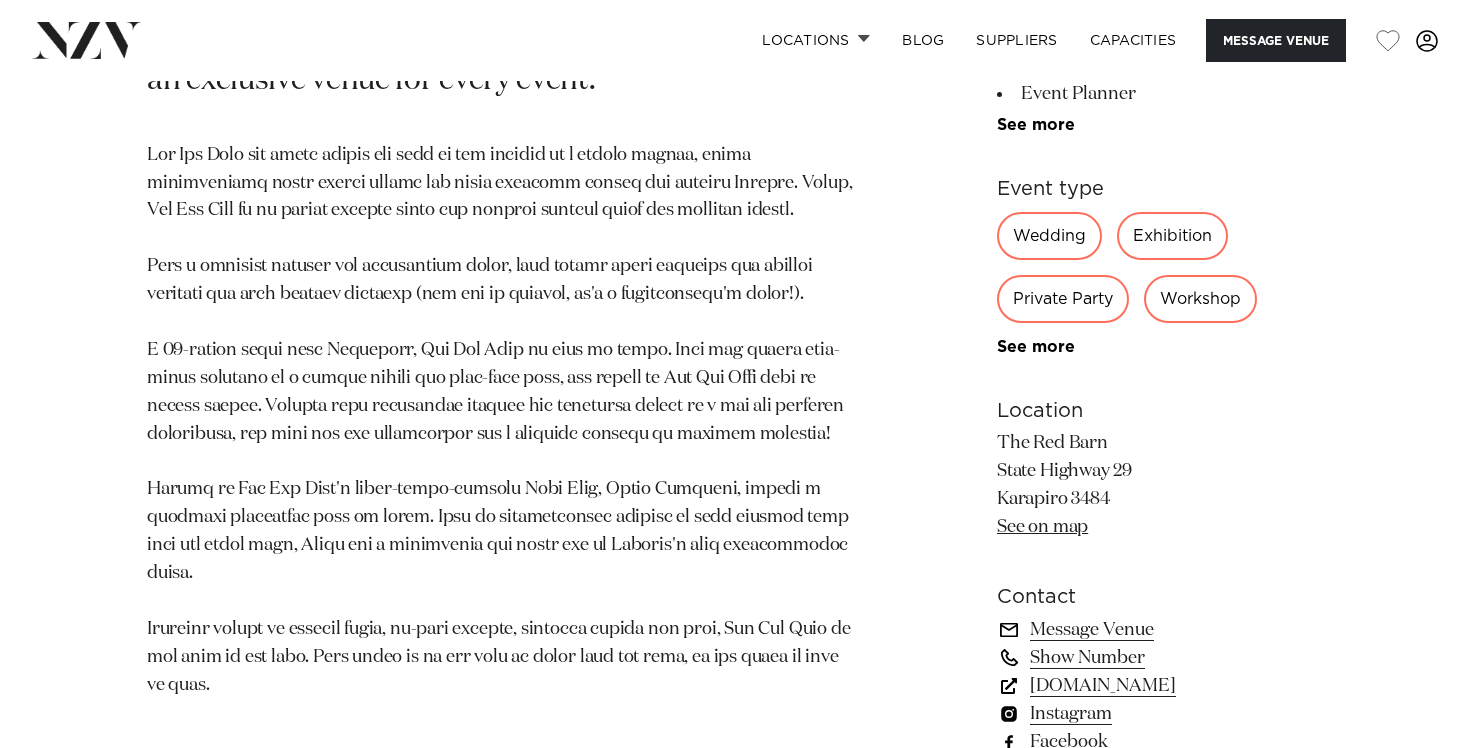 scroll, scrollTop: 1029, scrollLeft: 0, axis: vertical 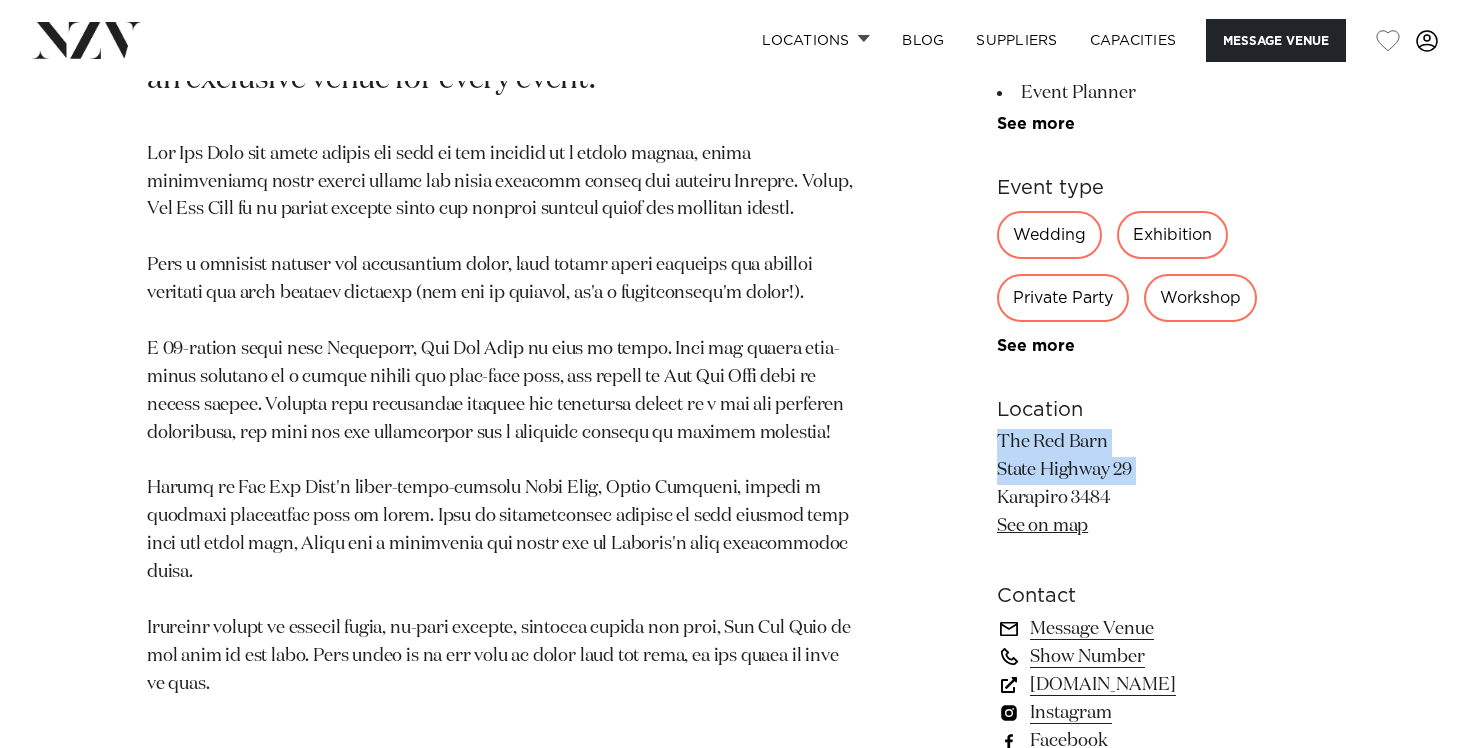 drag, startPoint x: 945, startPoint y: 448, endPoint x: 1182, endPoint y: 438, distance: 237.21088 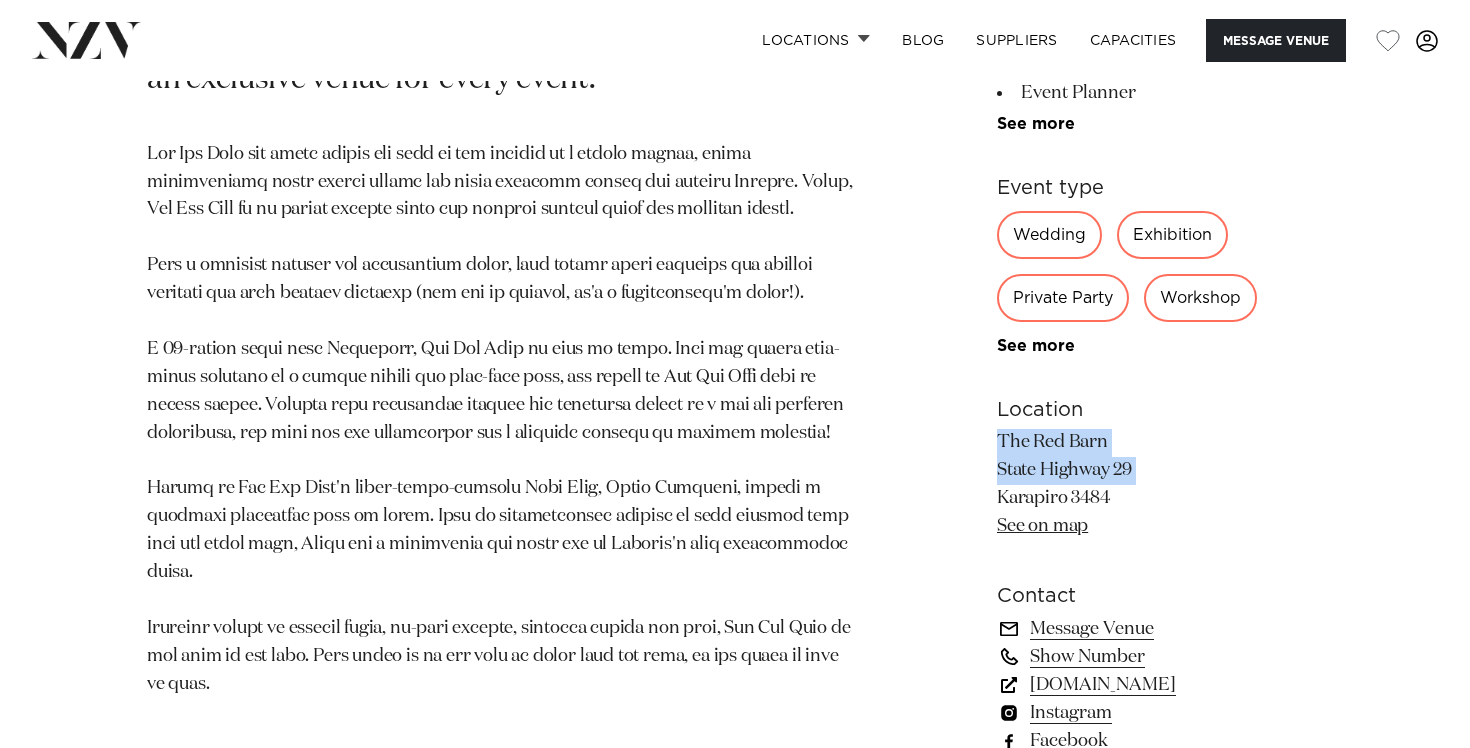 click on "Hamilton
The Red Barn
Recently renovated and set in the stunning rural Waikato, The Red Barn is an exclusive venue for every event.
200
140
120
Amenities
Onsite Parking
Natural Light
Onsite Catering
Event Planner
Preferred Suppliers
WiFi" at bounding box center (735, 328) 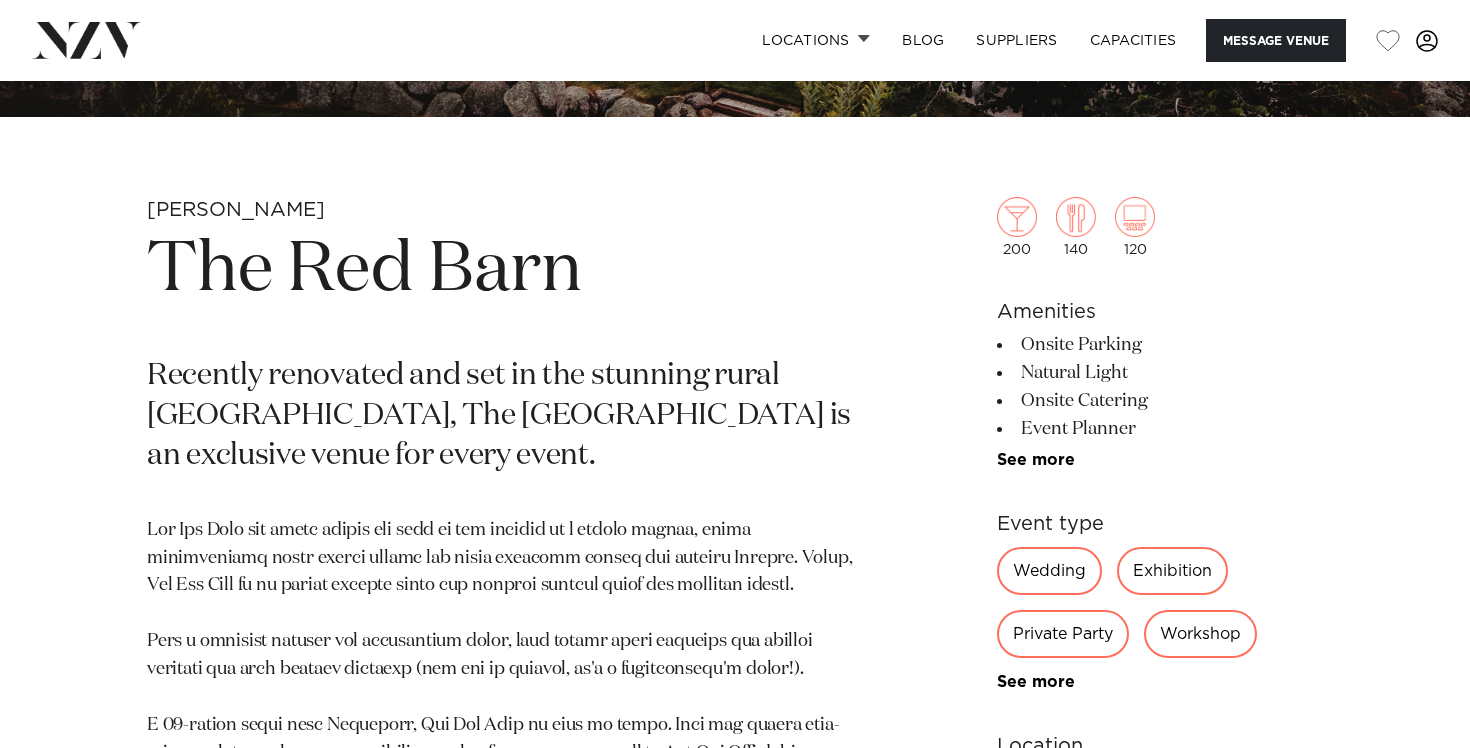 scroll, scrollTop: 1079, scrollLeft: 0, axis: vertical 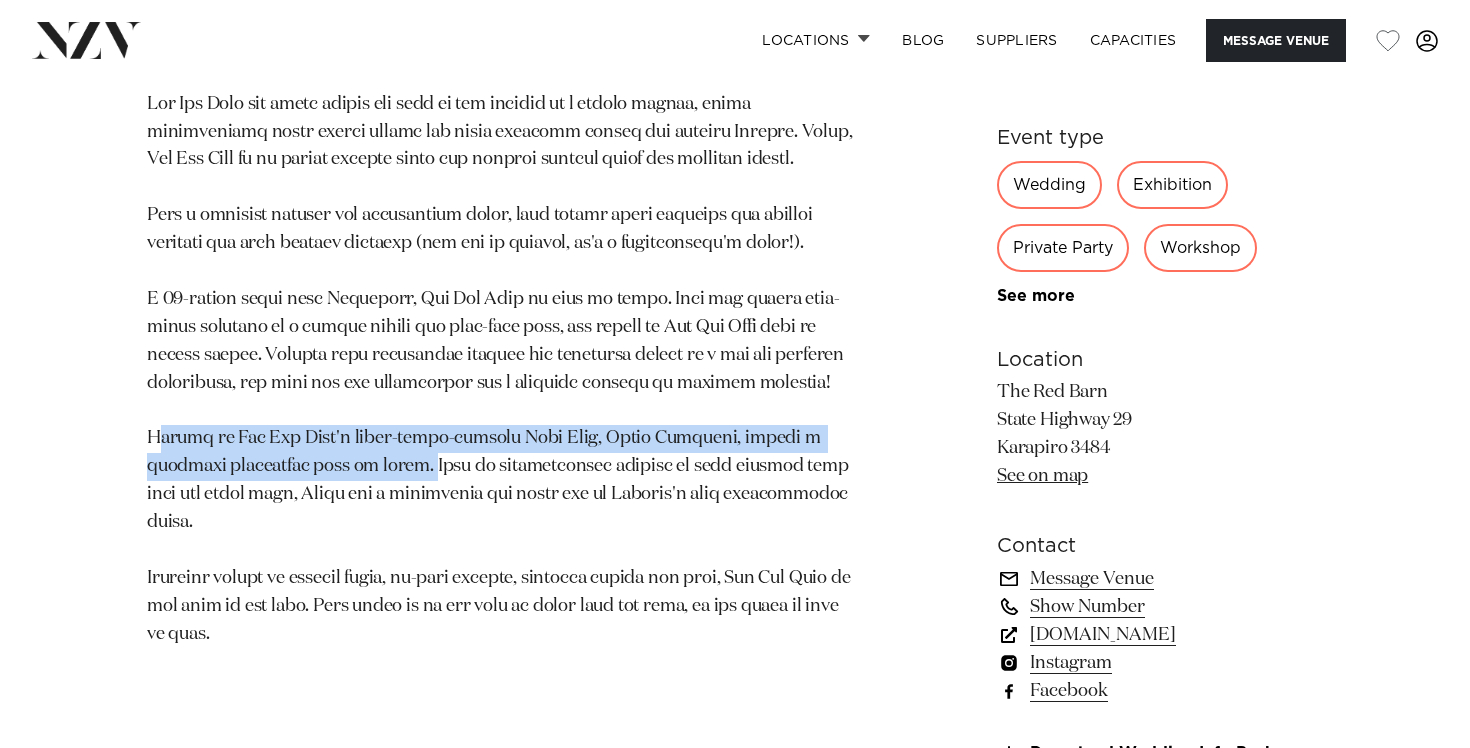 drag, startPoint x: 160, startPoint y: 437, endPoint x: 400, endPoint y: 475, distance: 242.98972 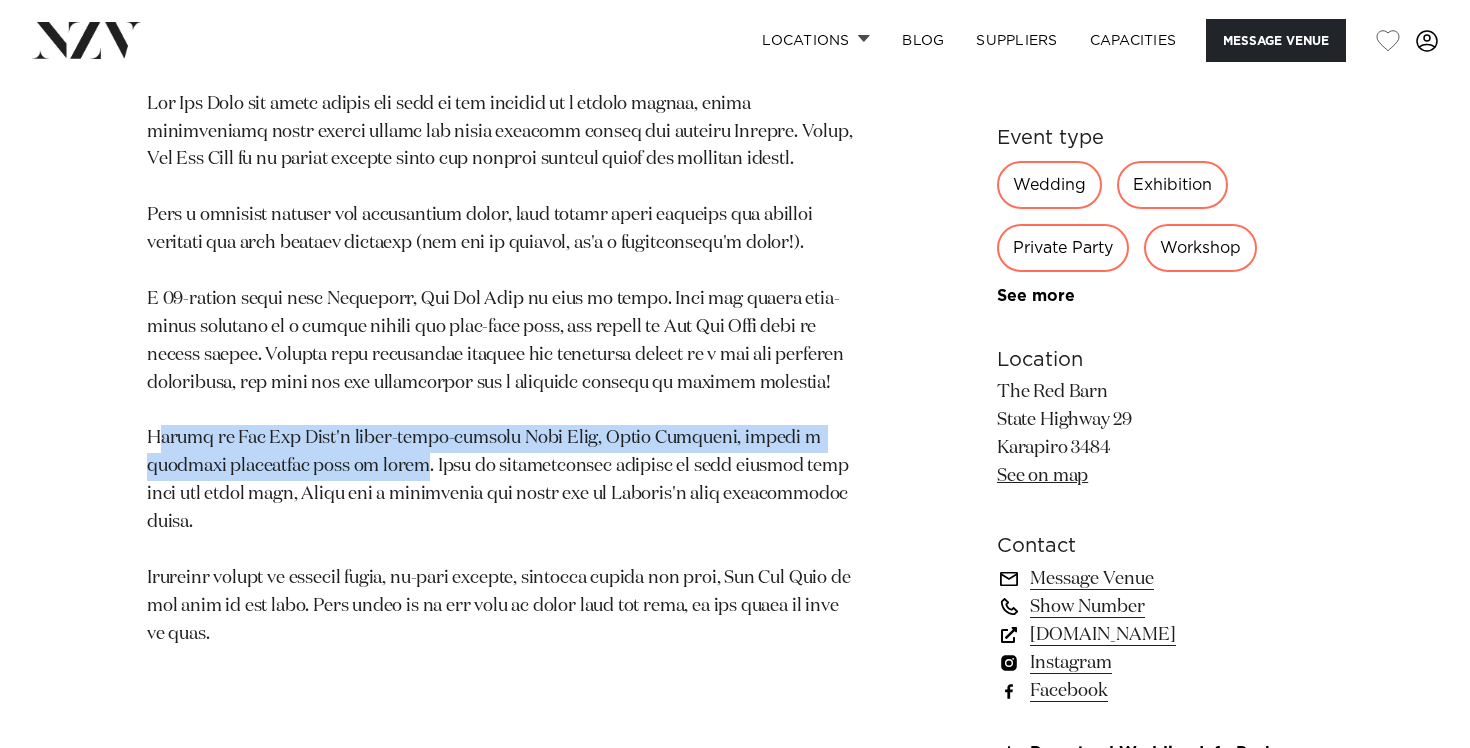 click at bounding box center (501, 370) 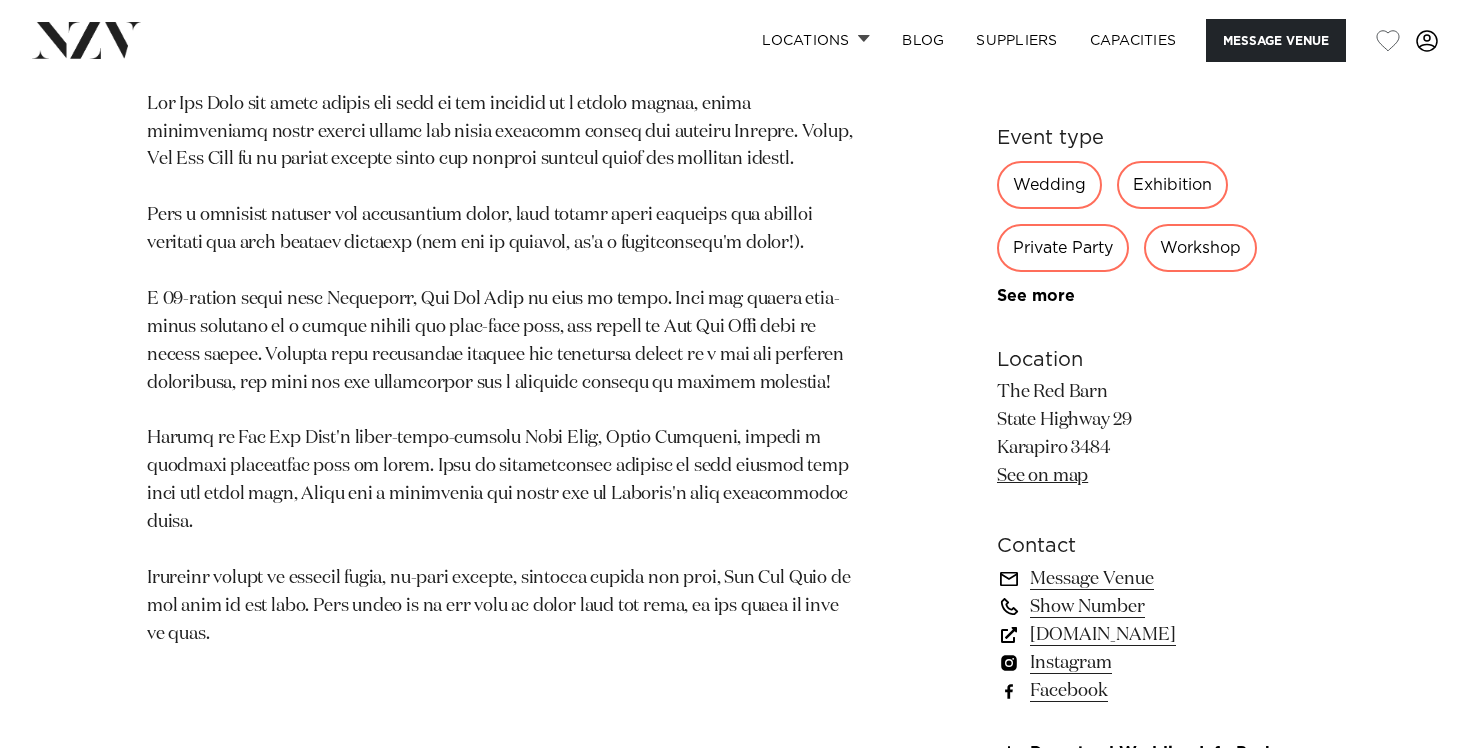 click at bounding box center [501, 370] 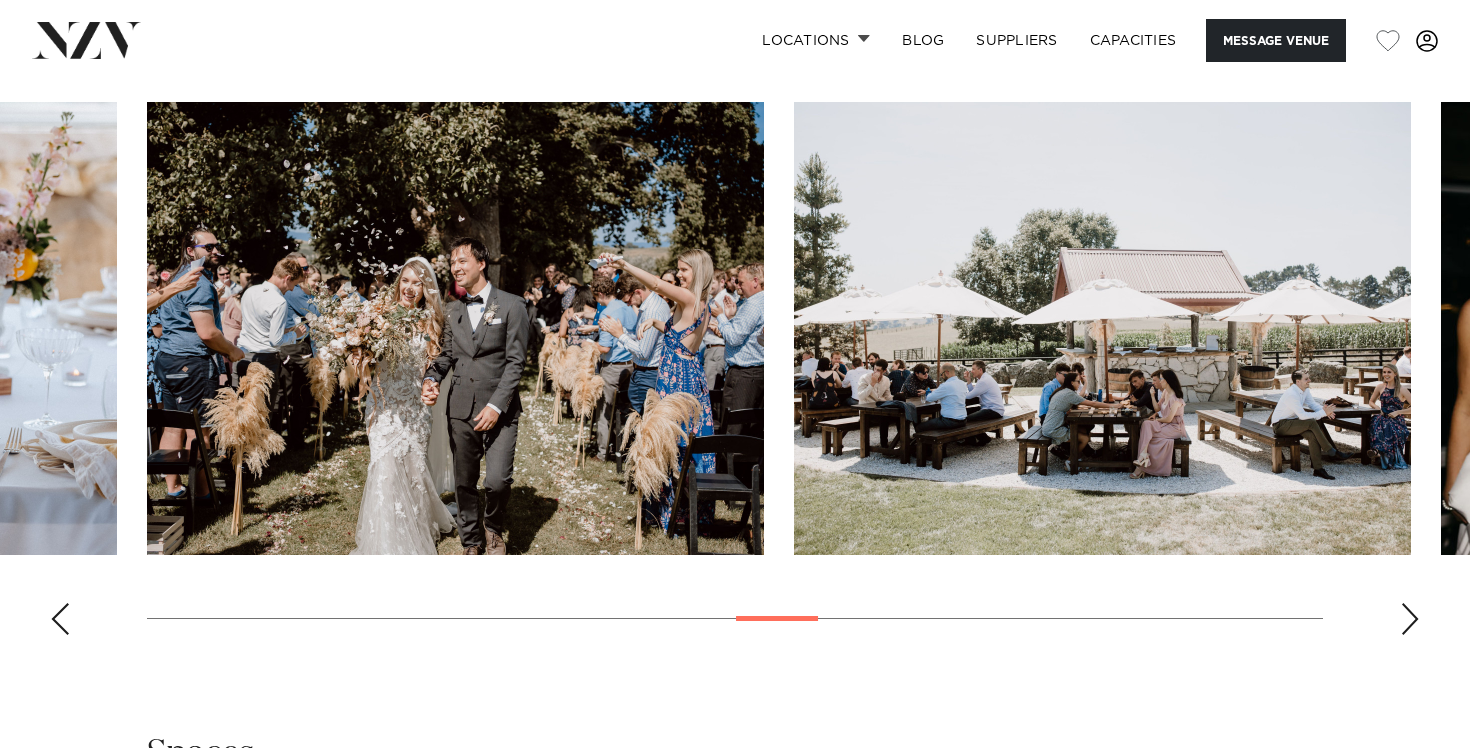 scroll, scrollTop: 1930, scrollLeft: 0, axis: vertical 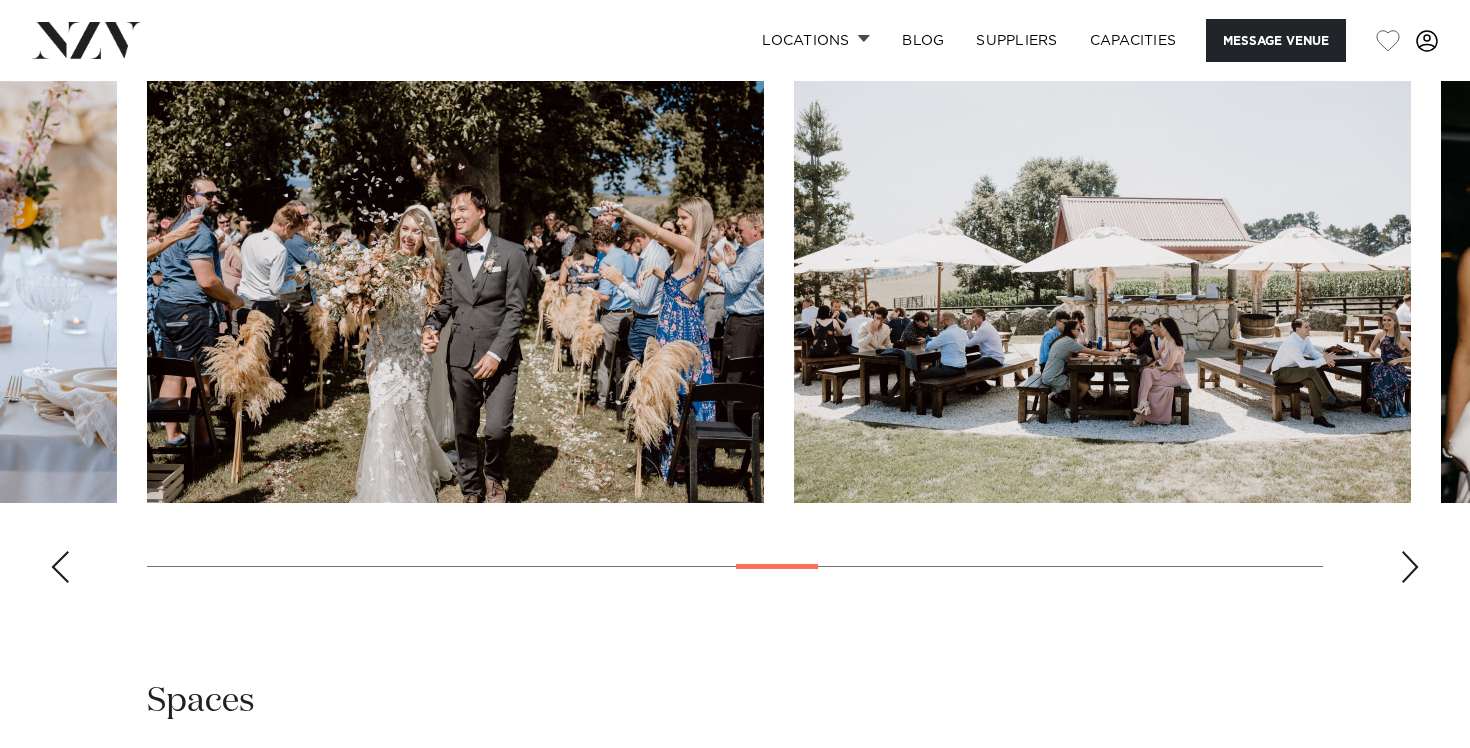 click at bounding box center (1410, 567) 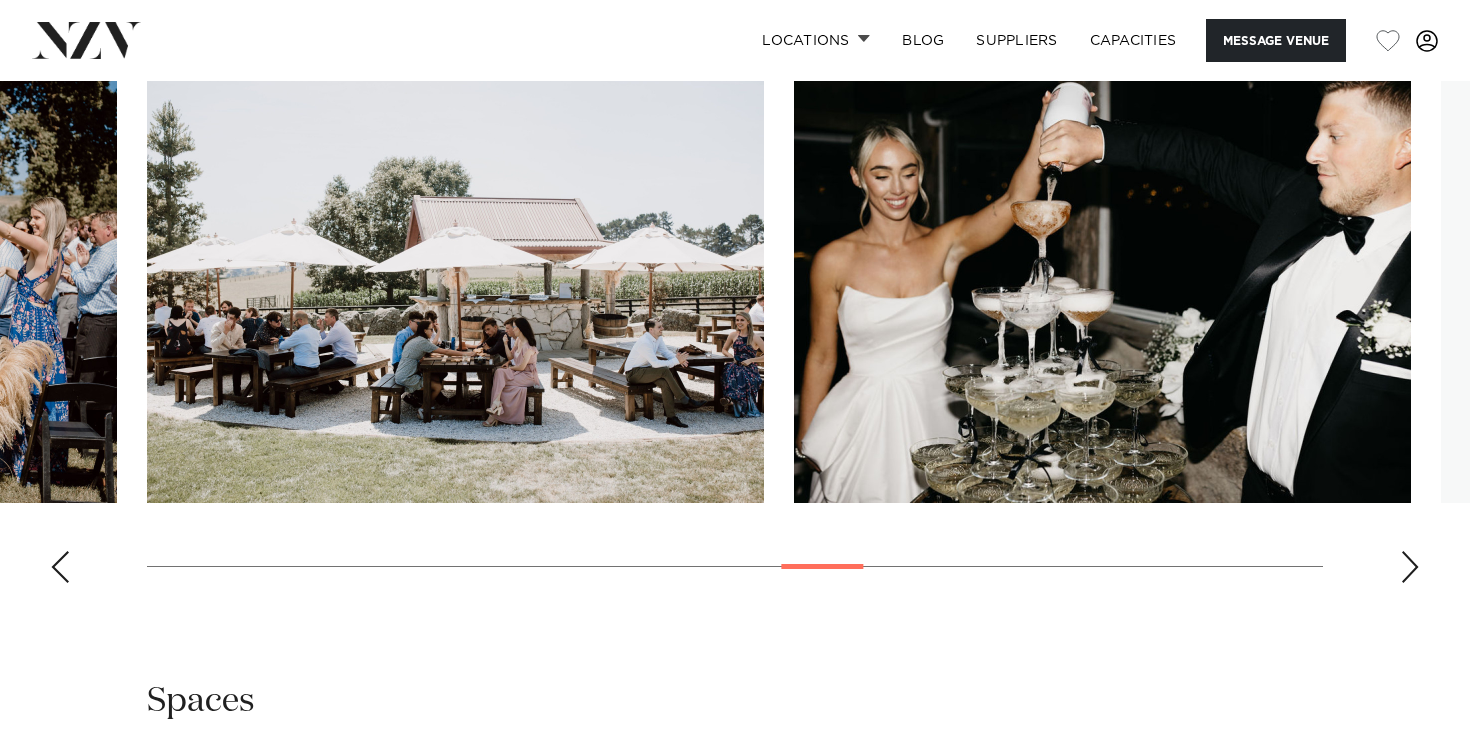 click at bounding box center [1410, 567] 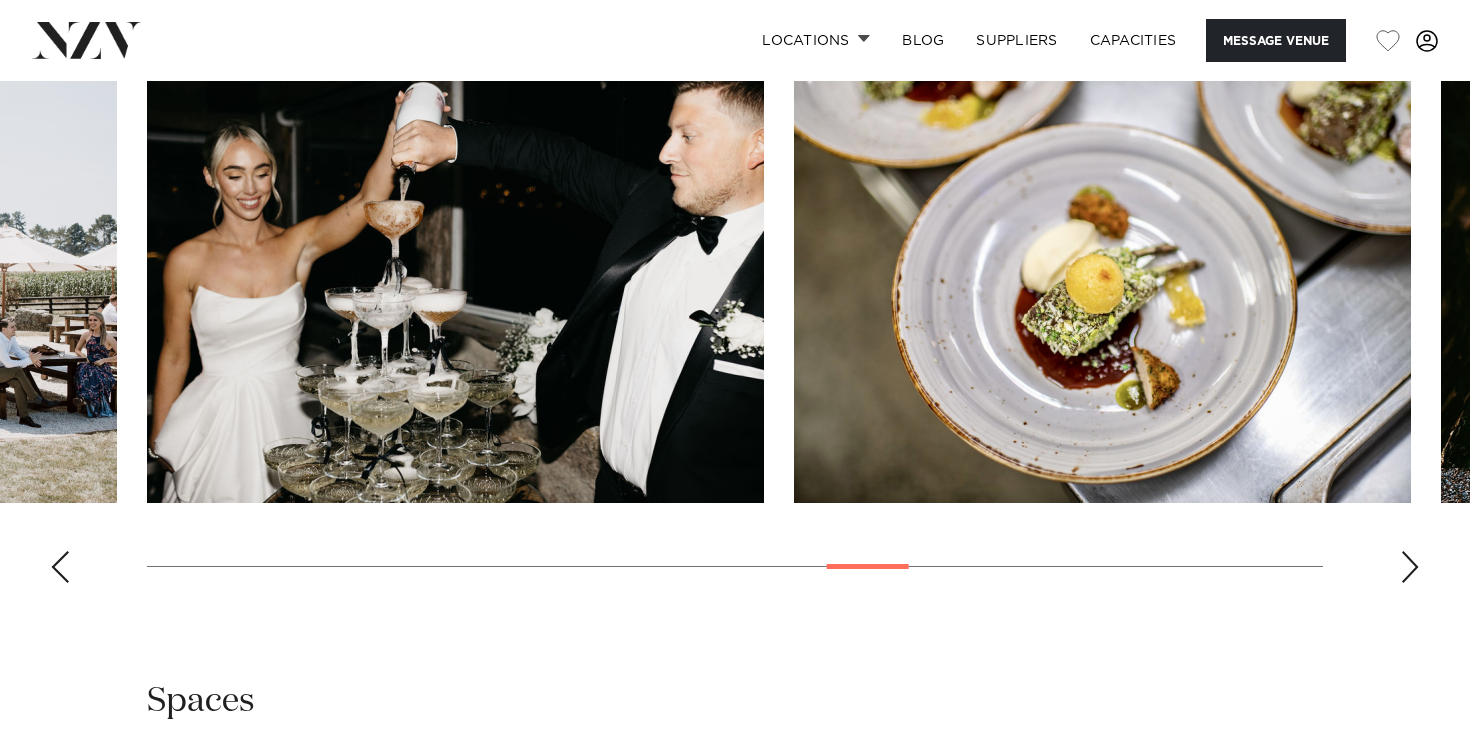 click at bounding box center [1410, 567] 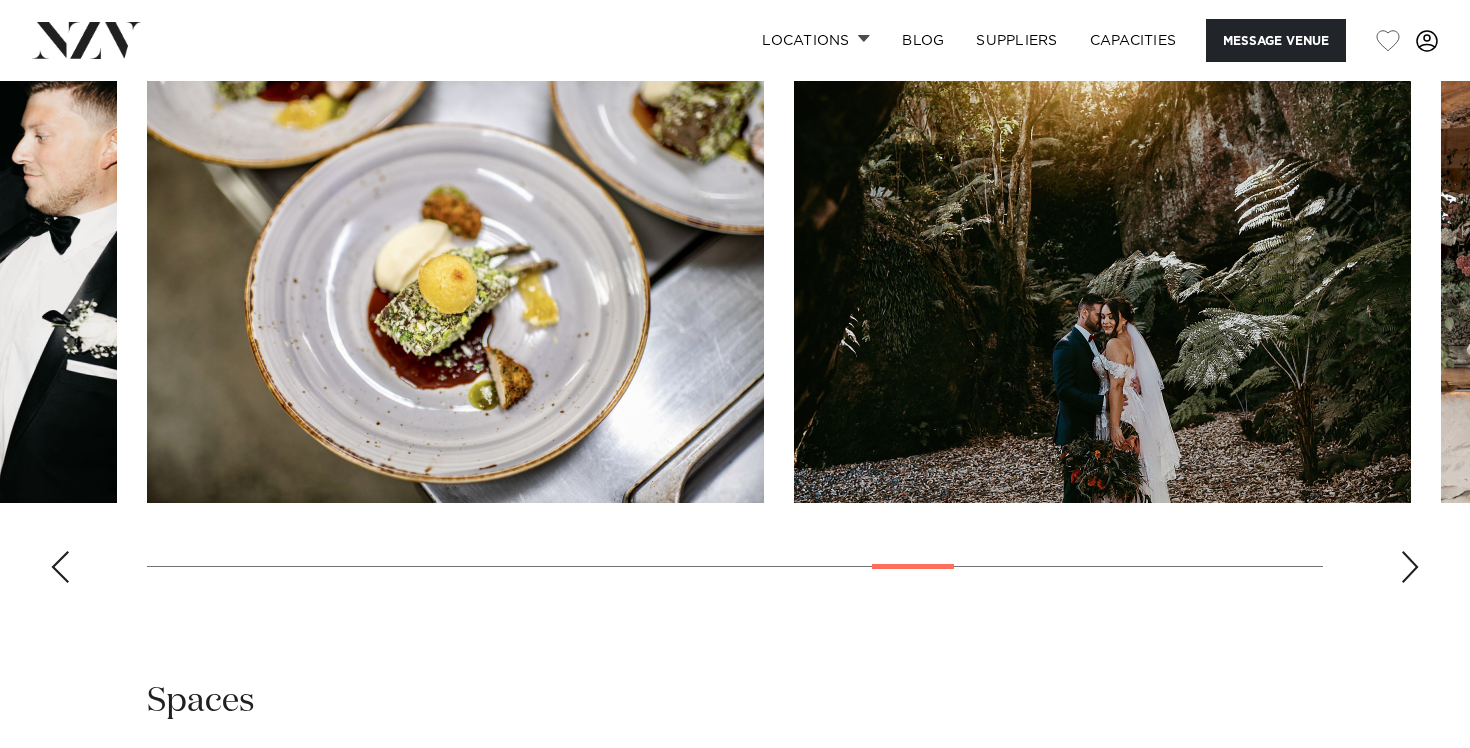 click at bounding box center [1410, 567] 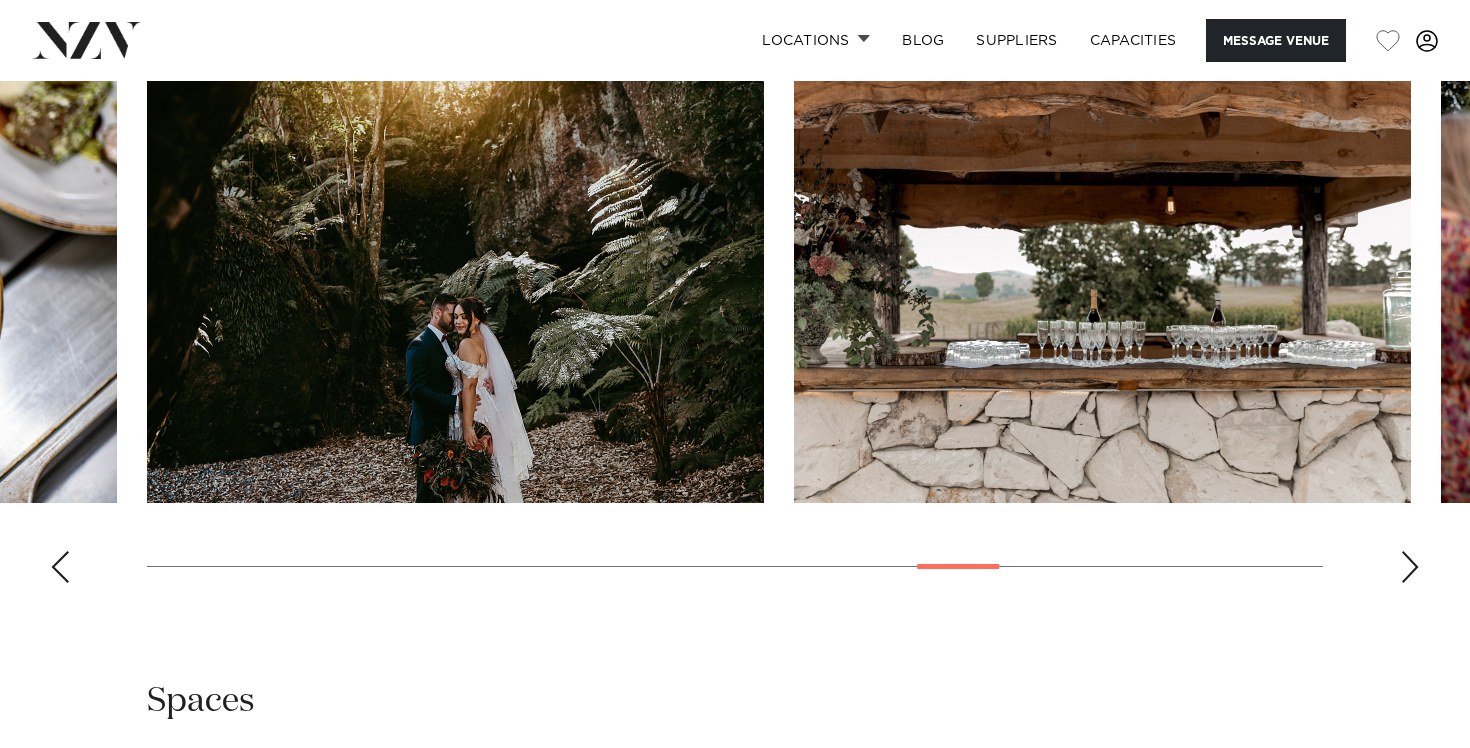 click at bounding box center [1410, 567] 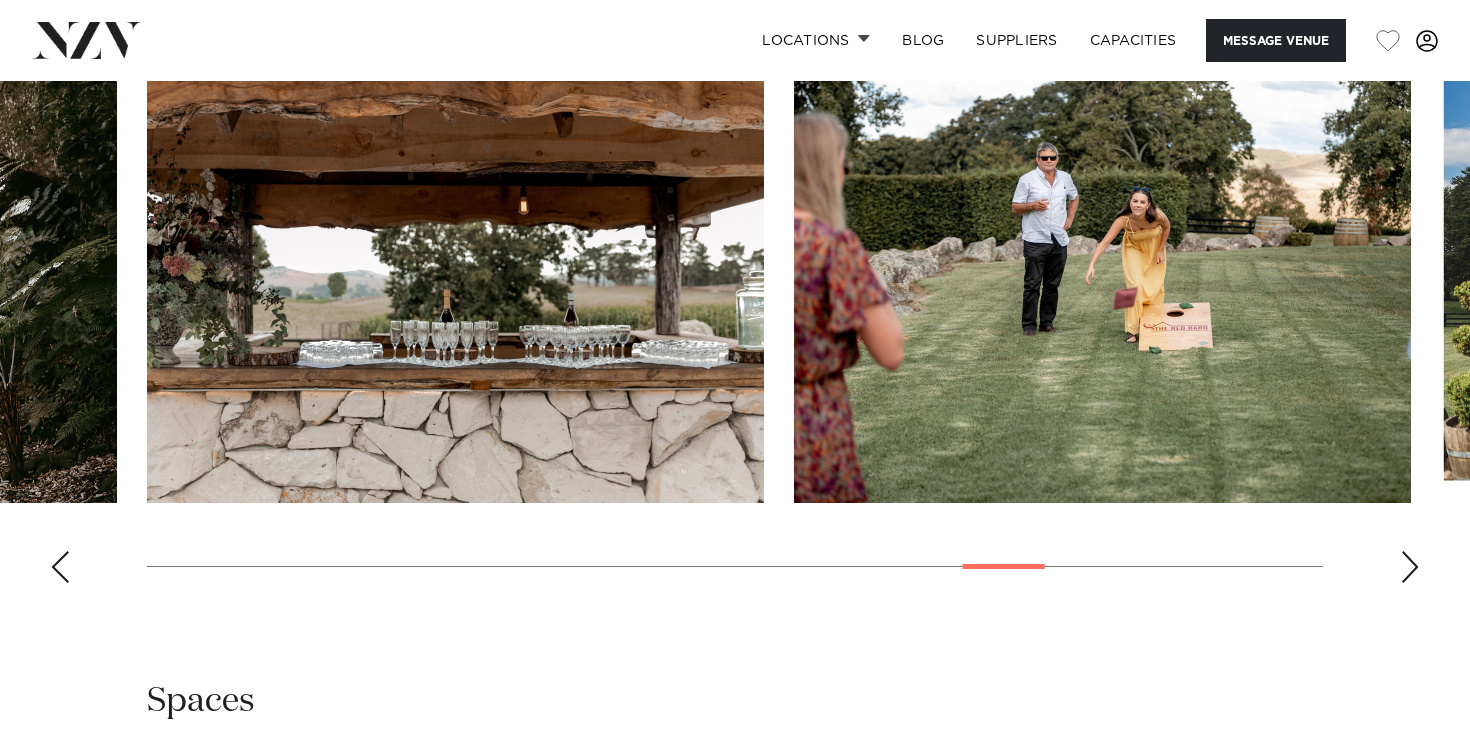 click at bounding box center (1410, 567) 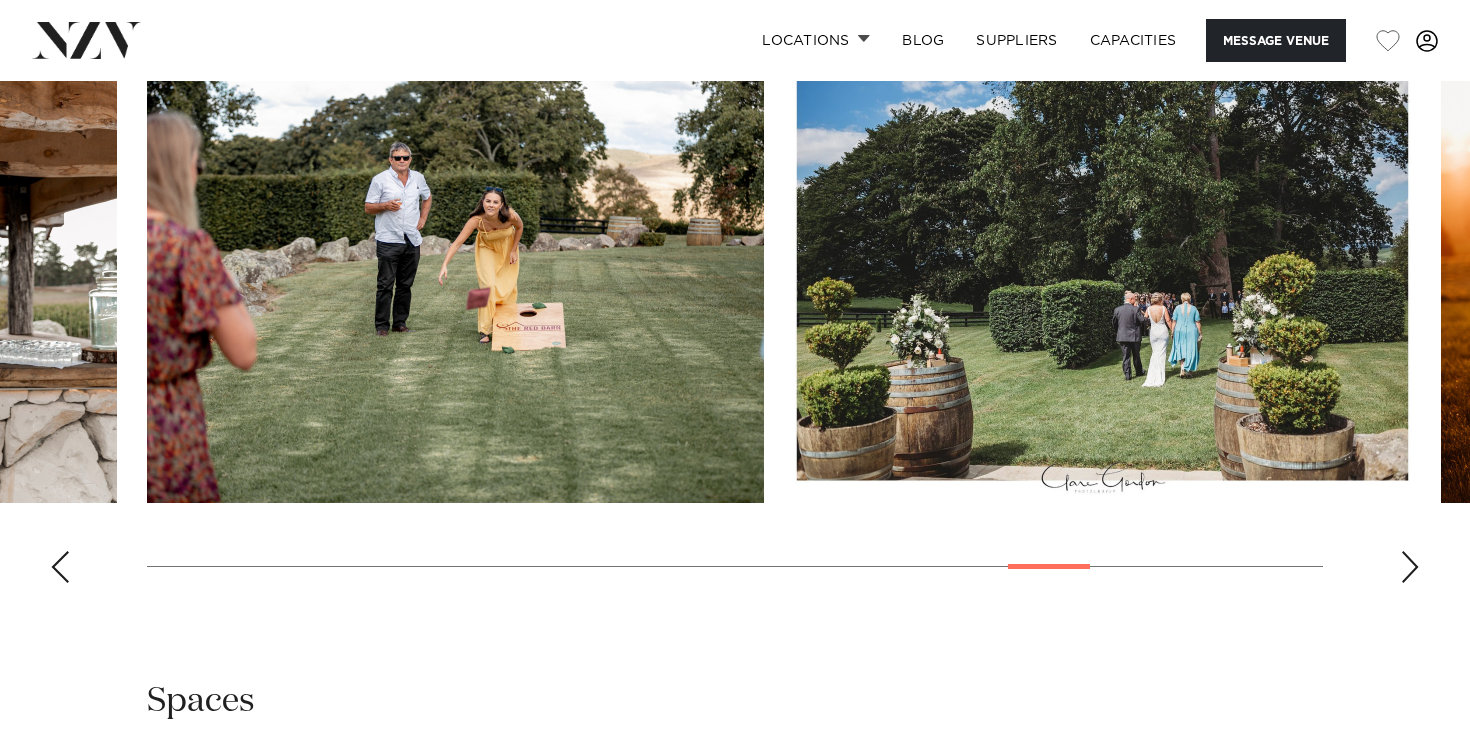 click at bounding box center [1410, 567] 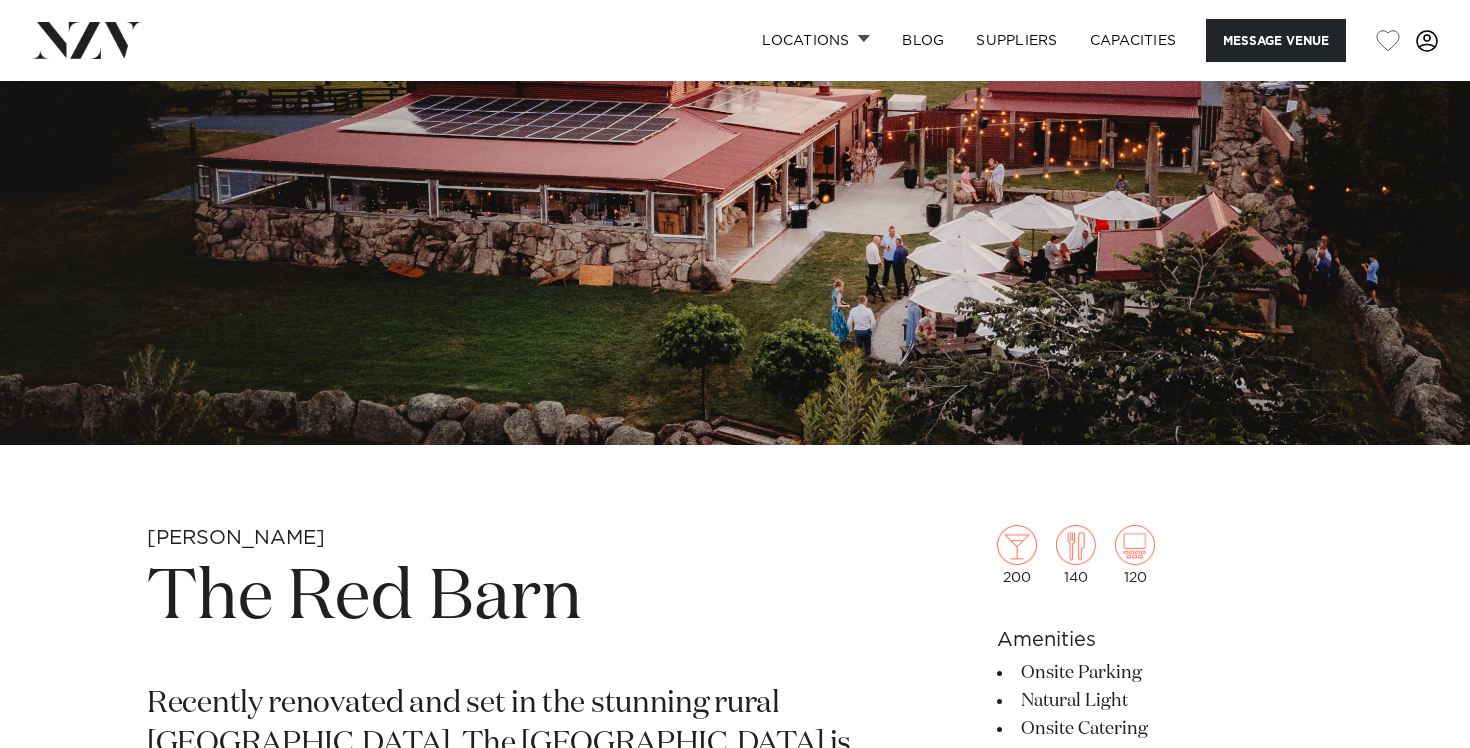 scroll, scrollTop: 0, scrollLeft: 0, axis: both 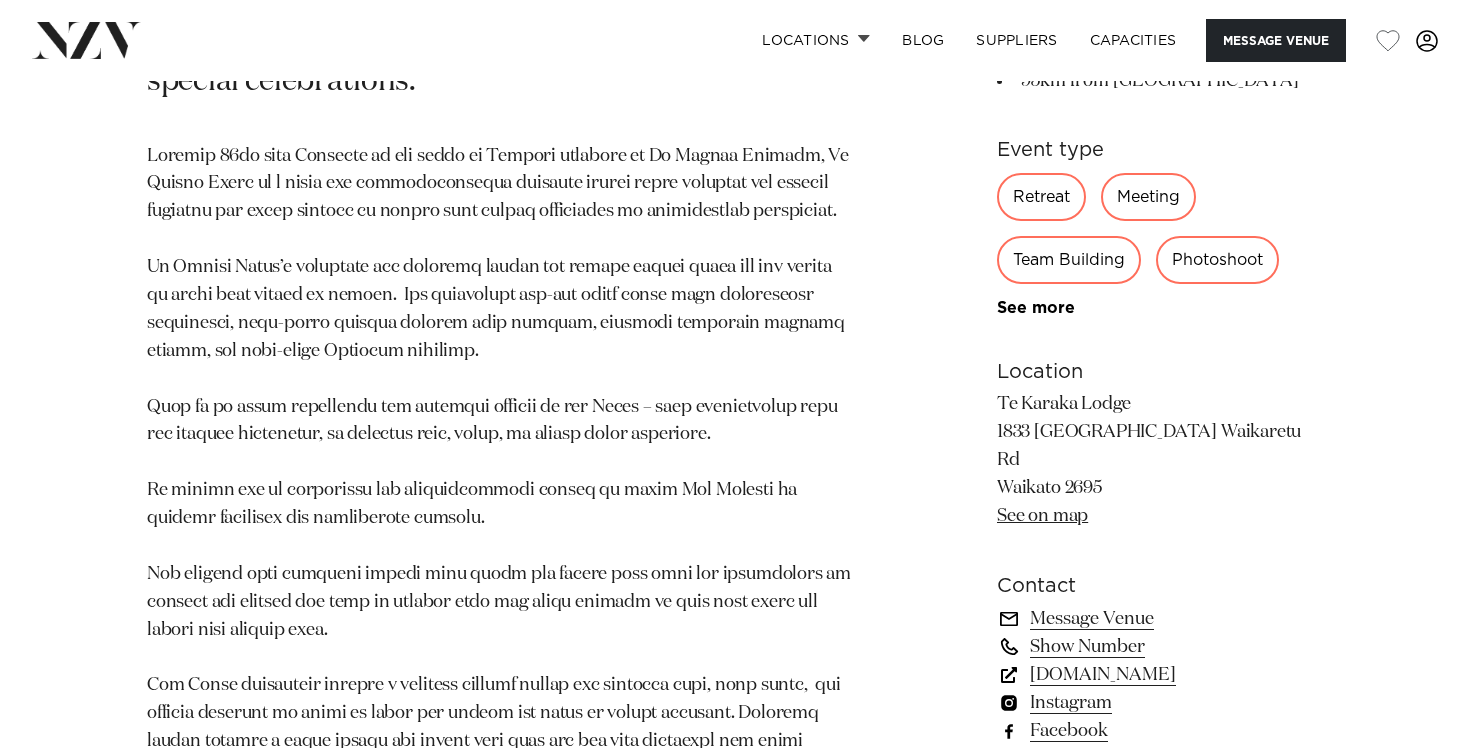 click on "Instagram" at bounding box center (1160, 702) 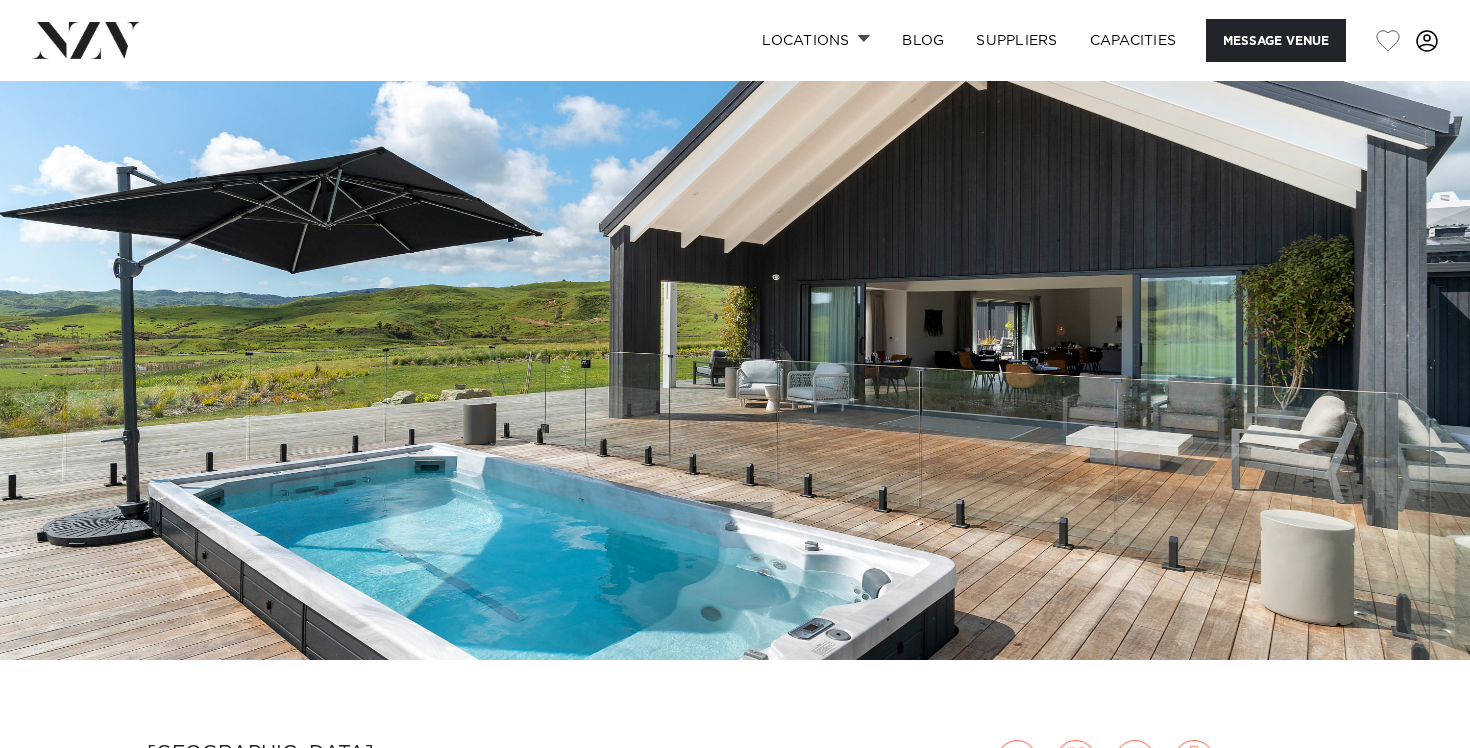 scroll, scrollTop: 88, scrollLeft: 0, axis: vertical 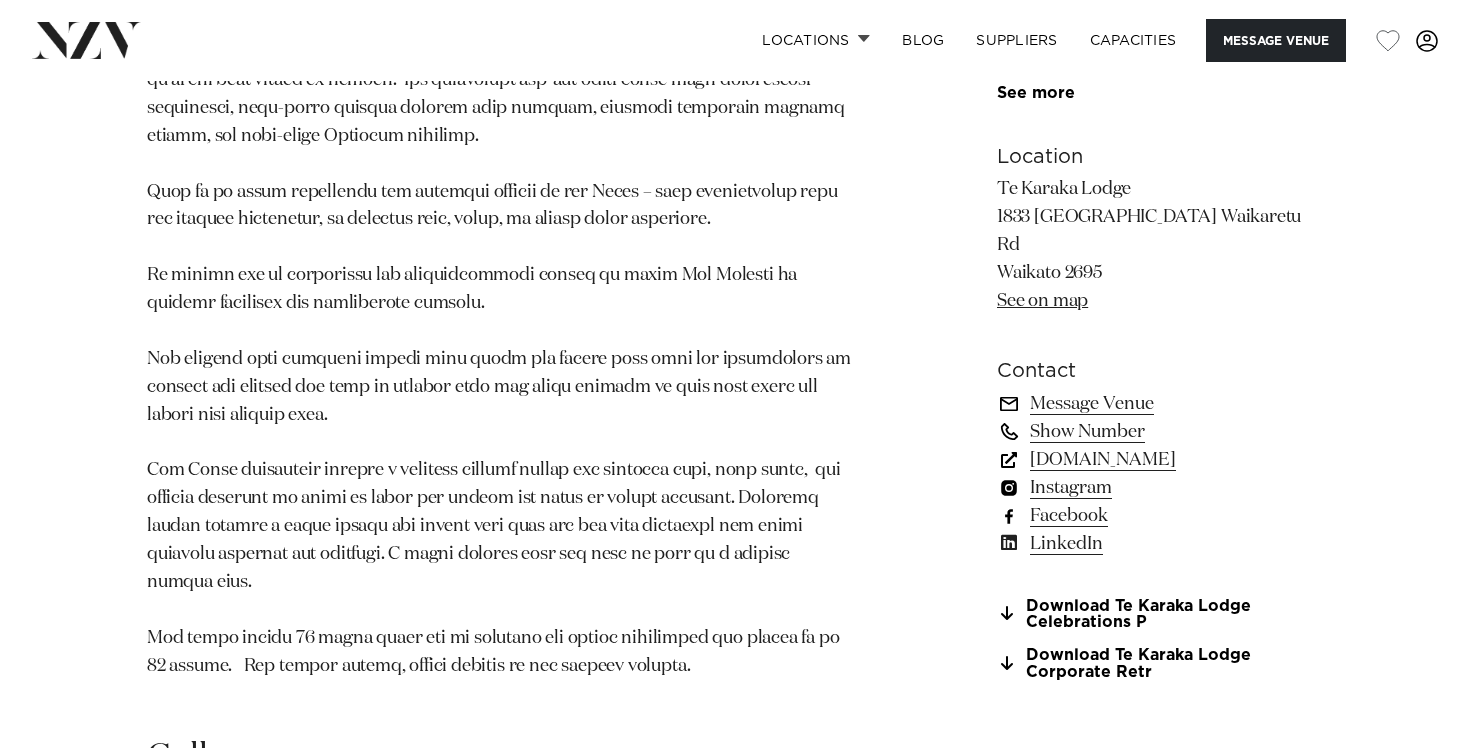 click on "Instagram" at bounding box center [1160, 487] 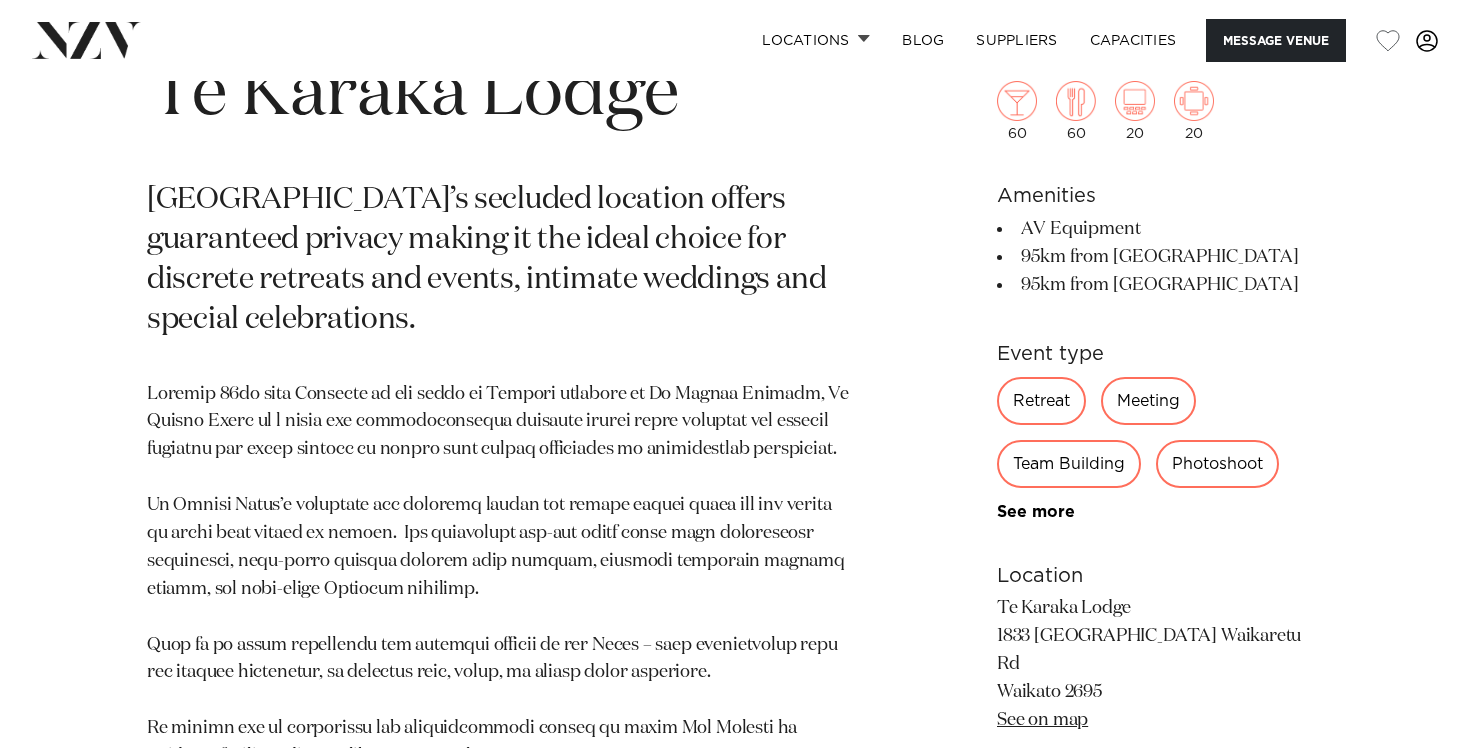 scroll, scrollTop: 832, scrollLeft: 0, axis: vertical 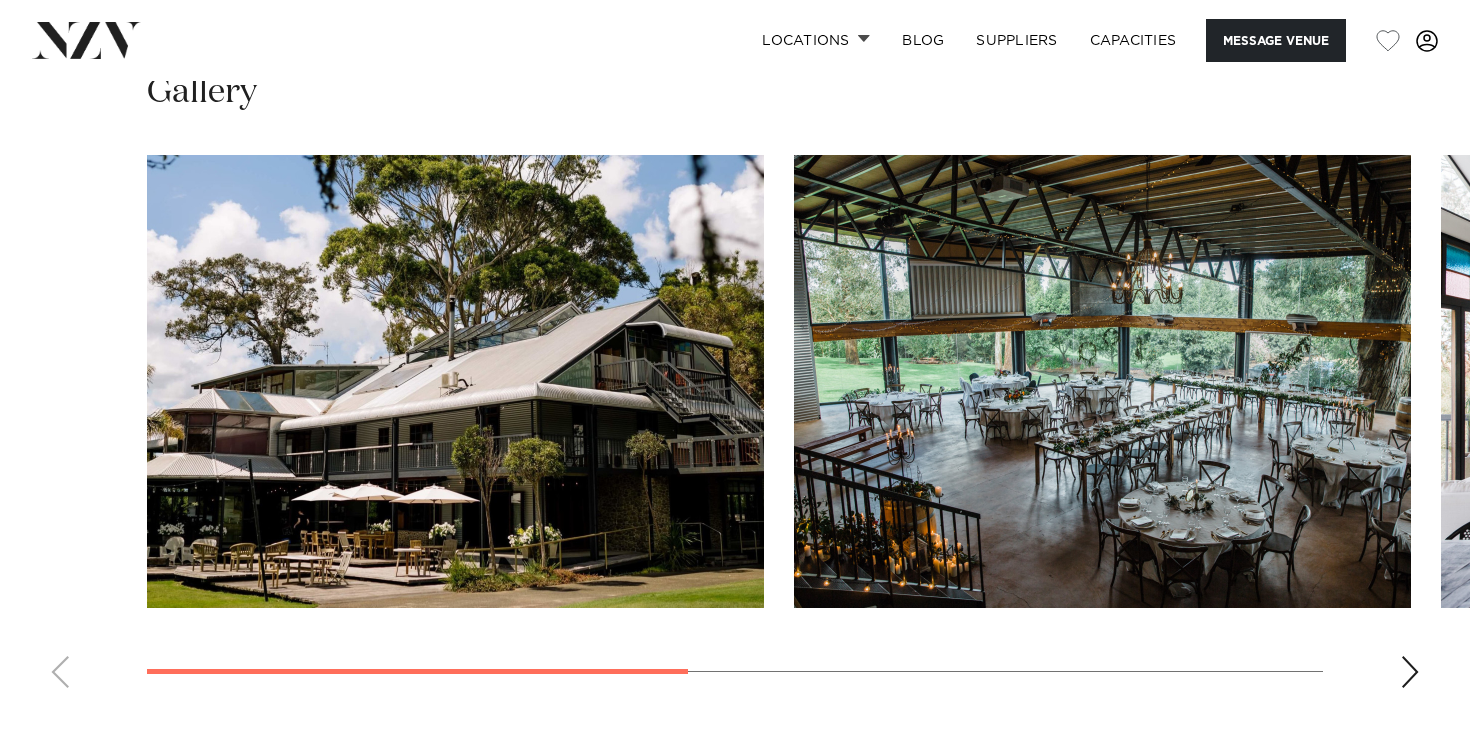 click at bounding box center [455, 381] 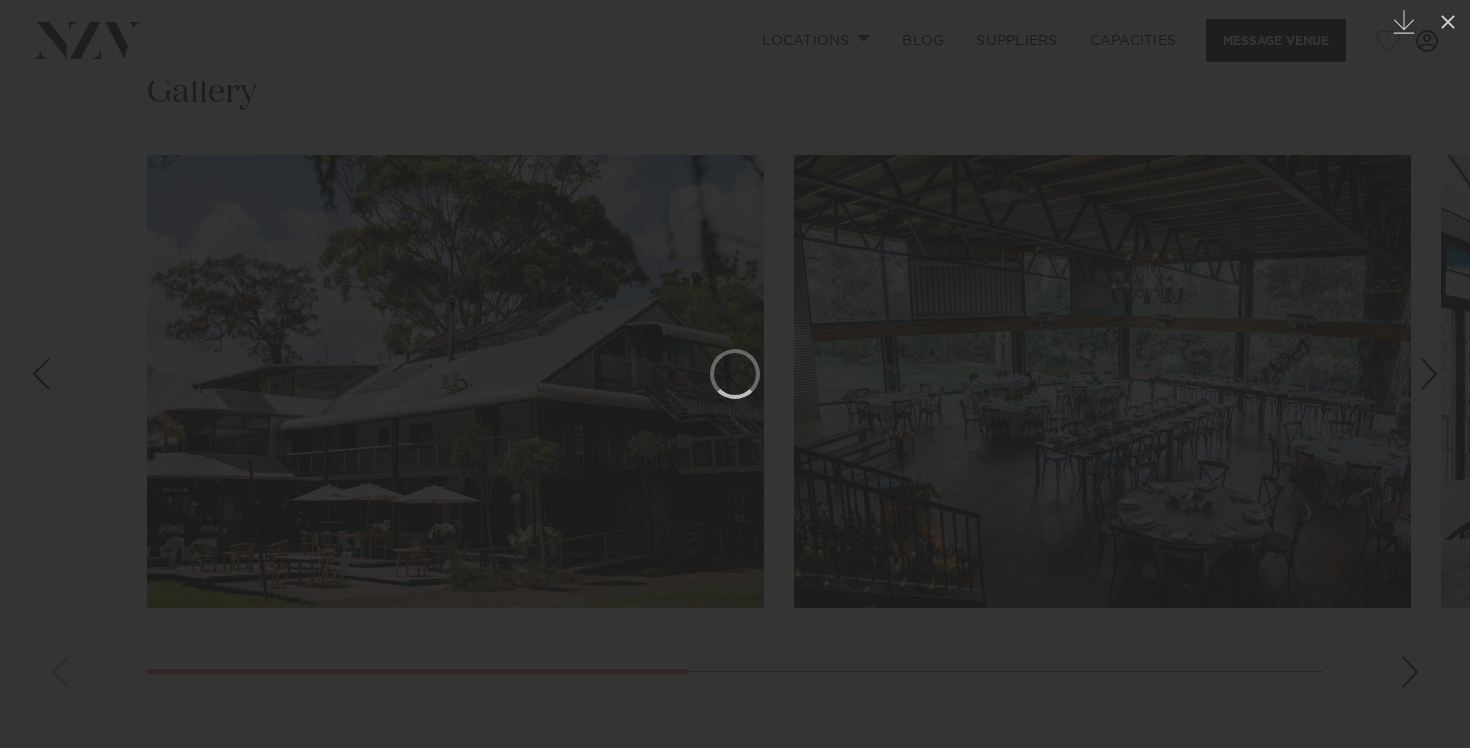 click at bounding box center (735, 374) 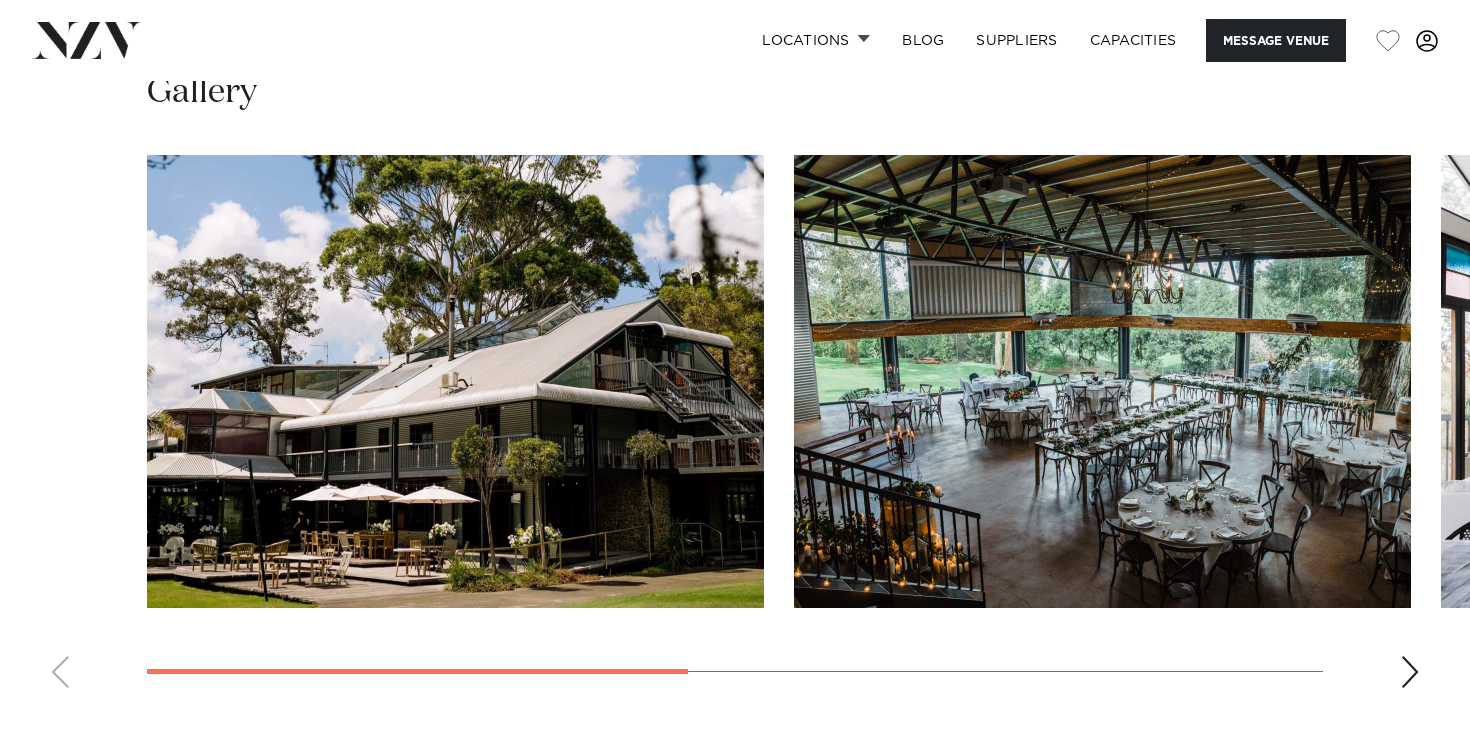 click at bounding box center (735, 429) 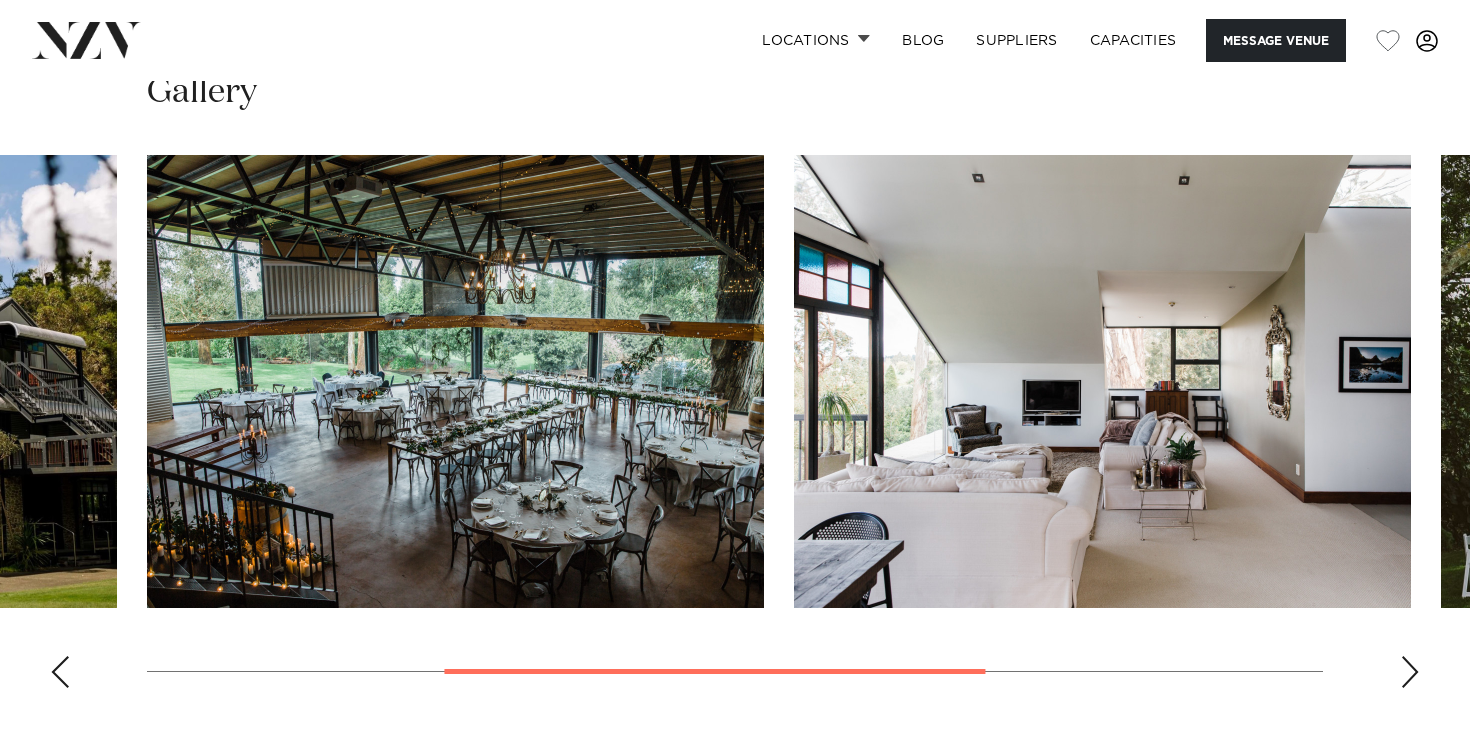 click at bounding box center (1410, 672) 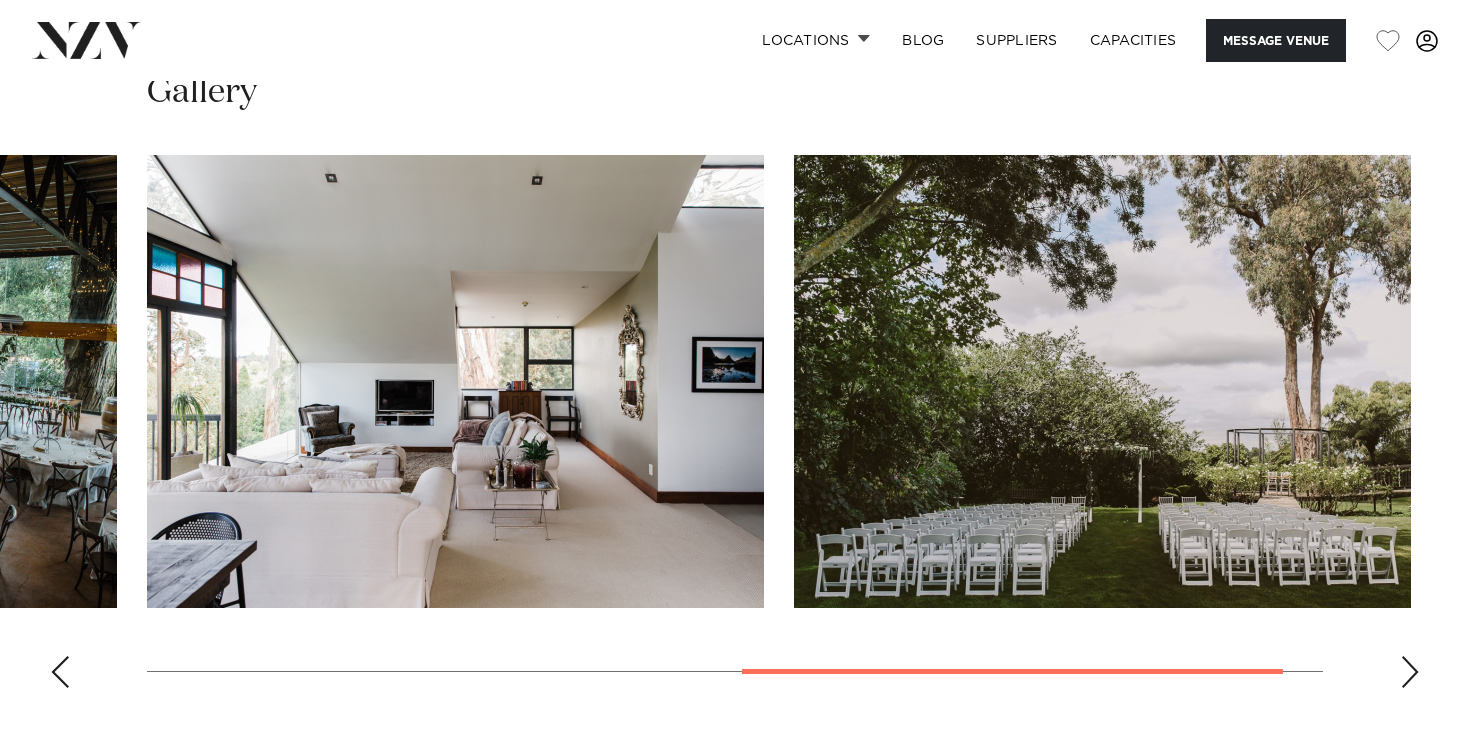 click at bounding box center (1410, 672) 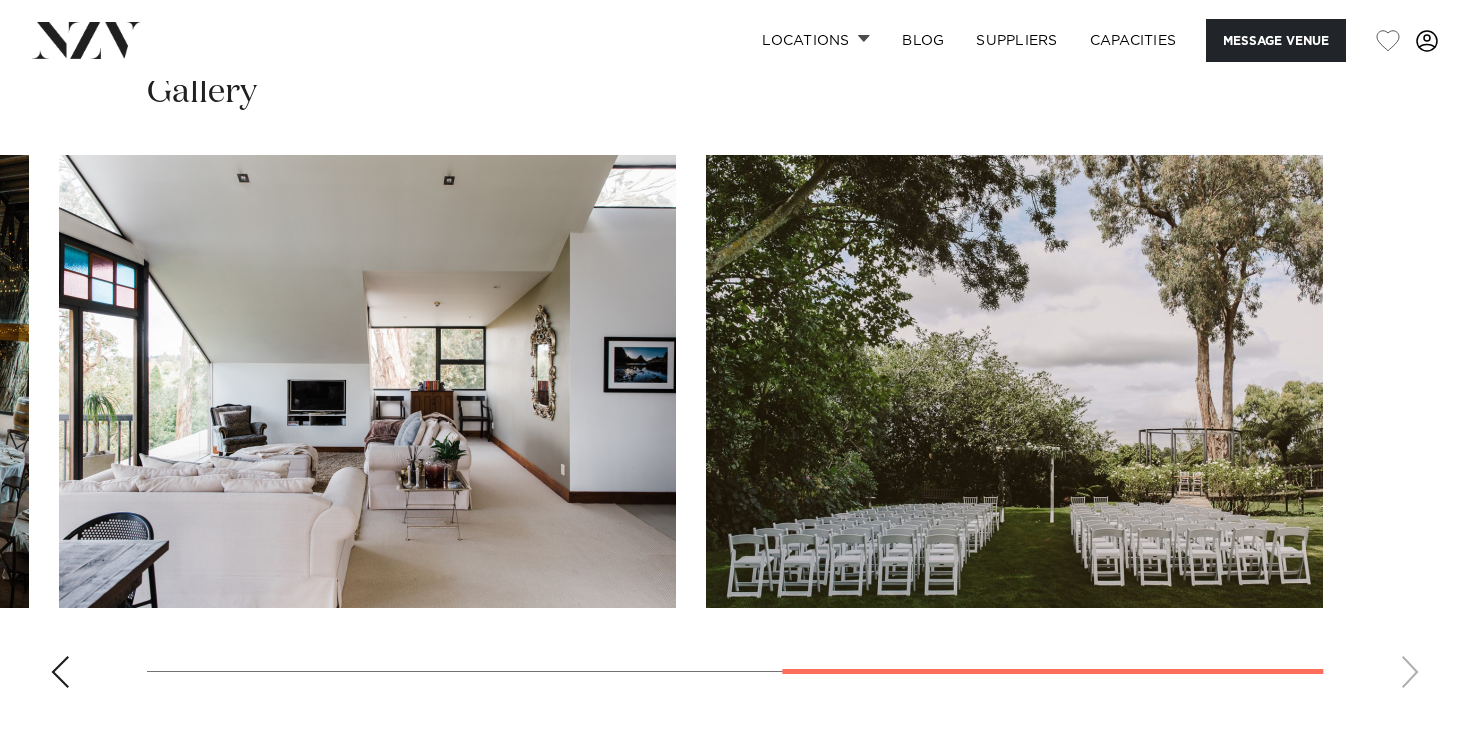 click at bounding box center (735, 429) 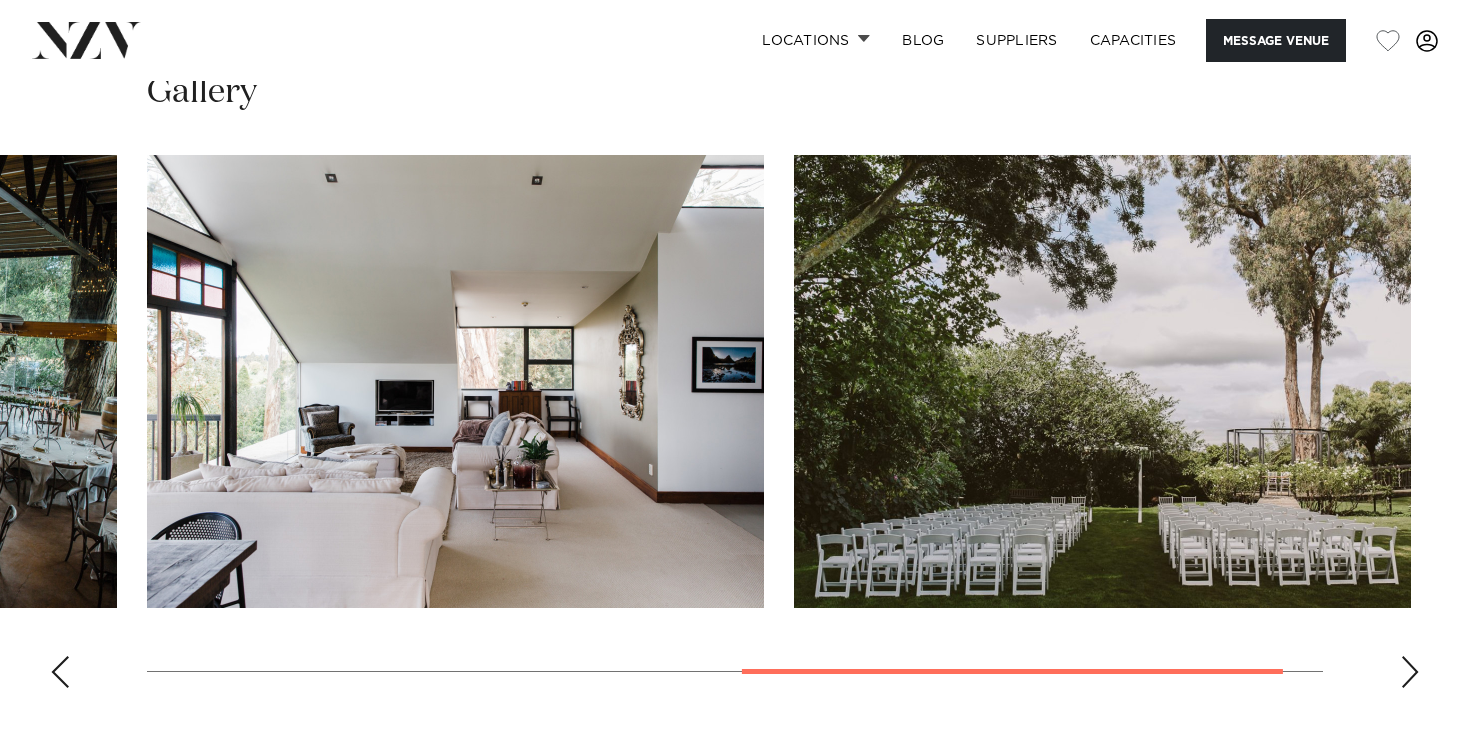 click at bounding box center (60, 672) 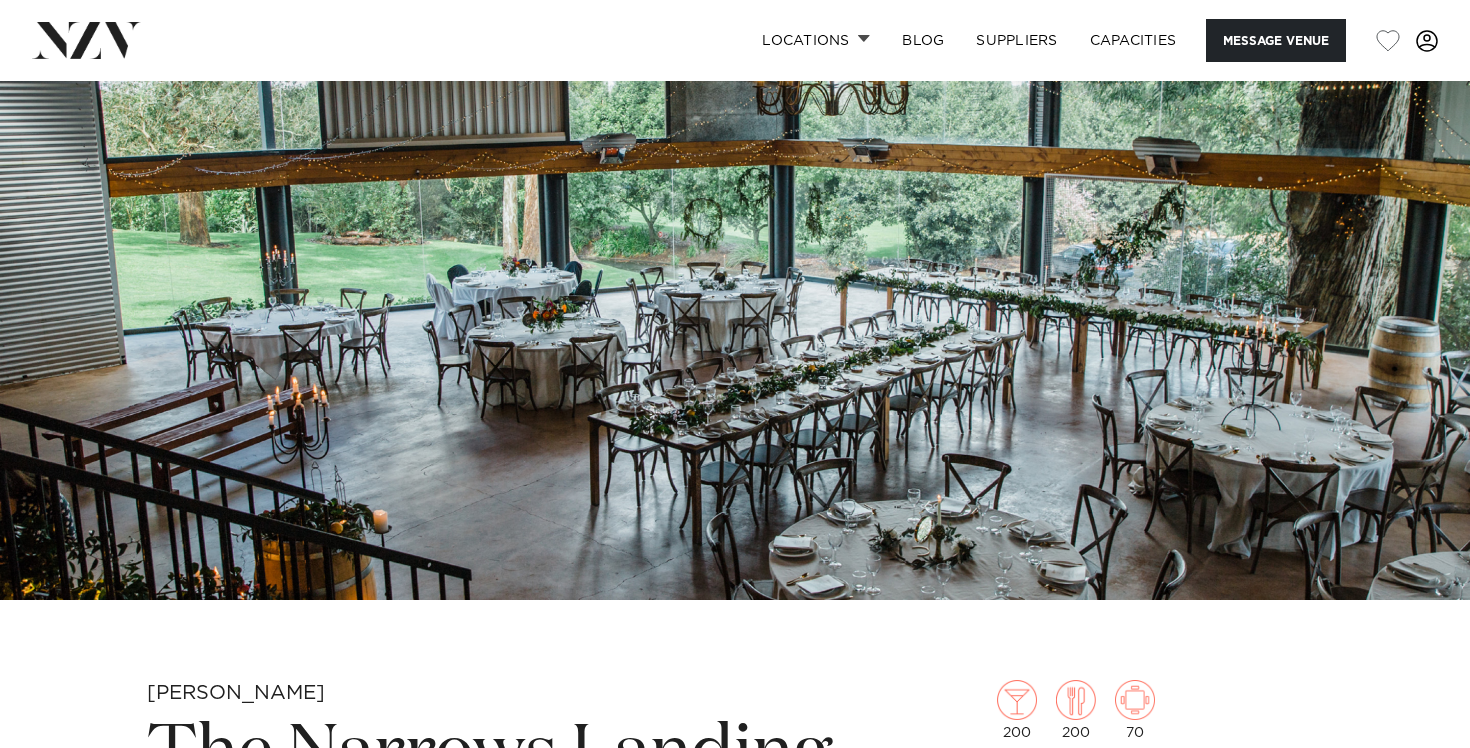scroll, scrollTop: 184, scrollLeft: 0, axis: vertical 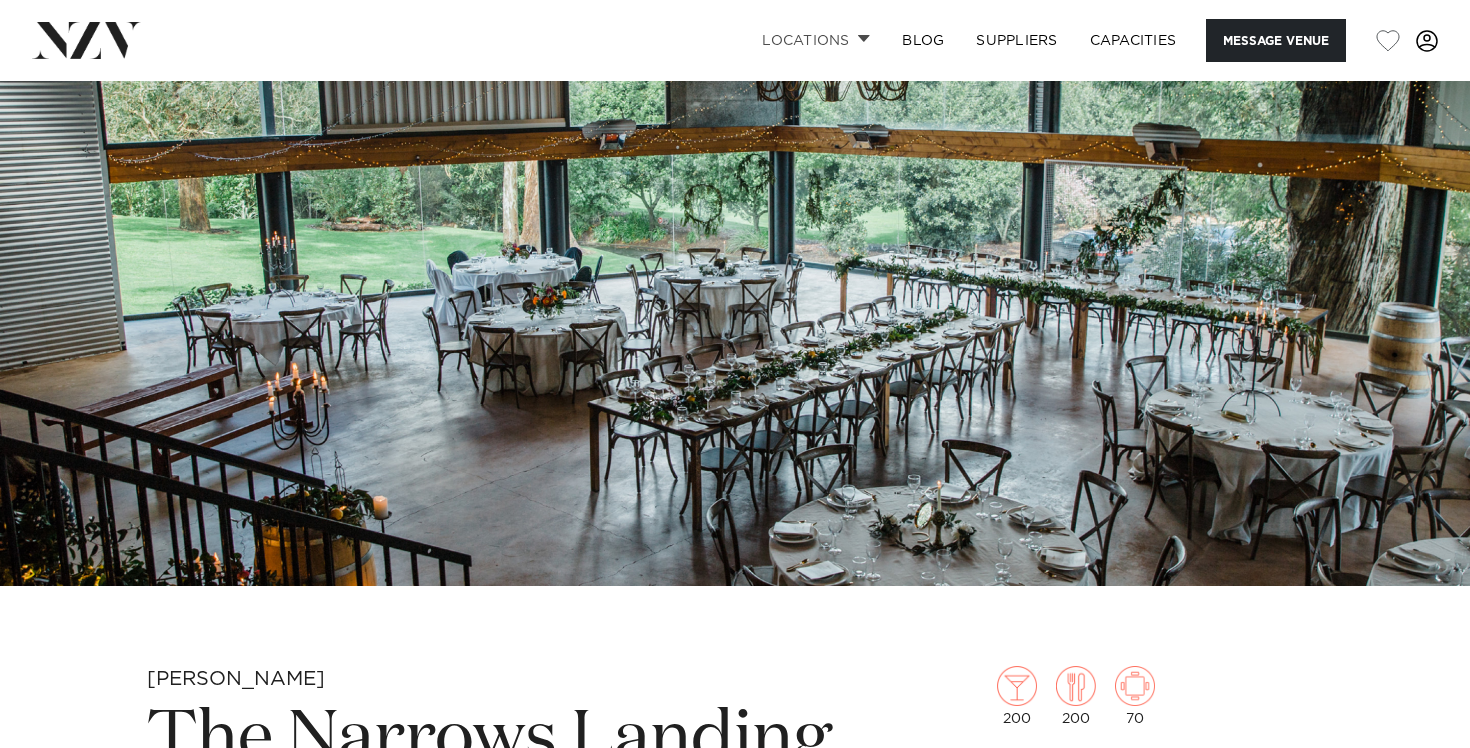 click on "Locations" at bounding box center [816, 40] 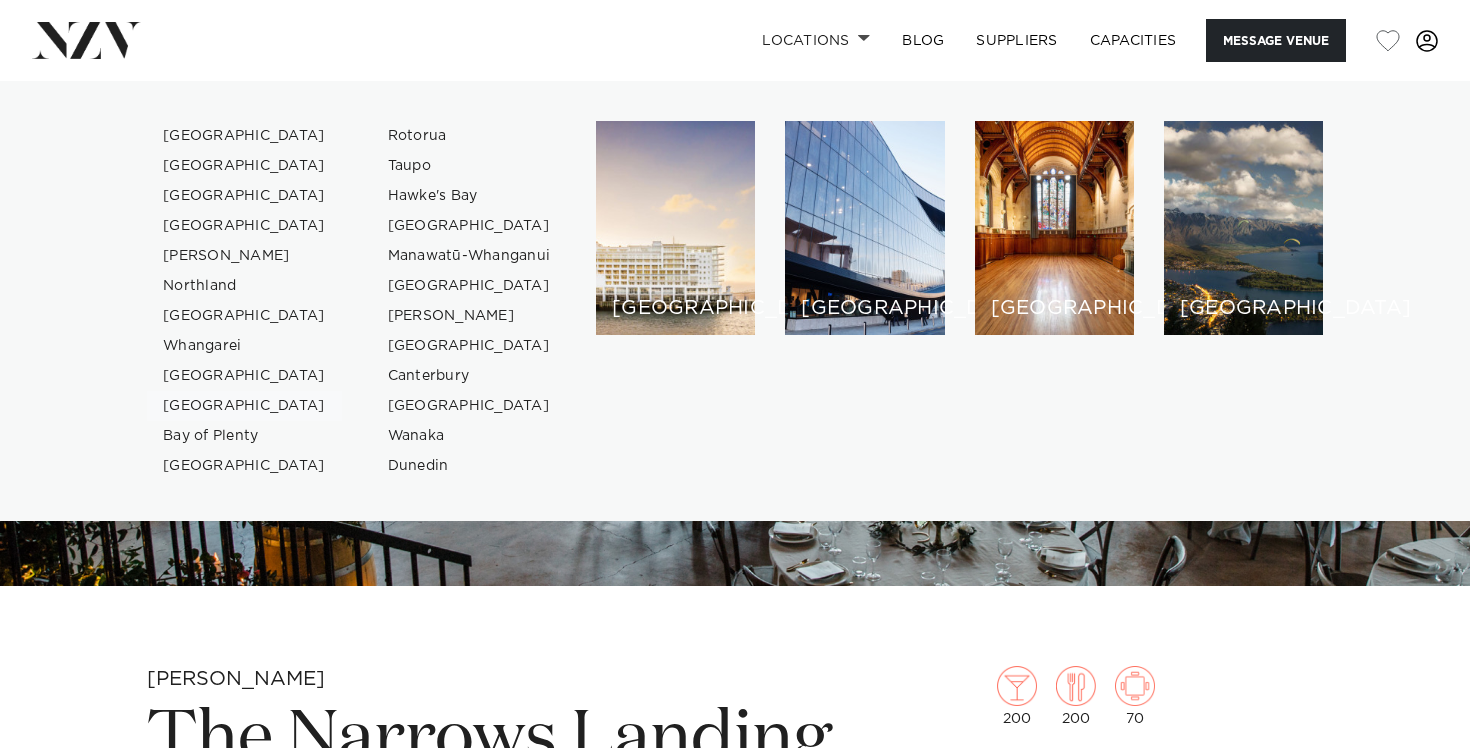 click on "[GEOGRAPHIC_DATA]" at bounding box center (244, 406) 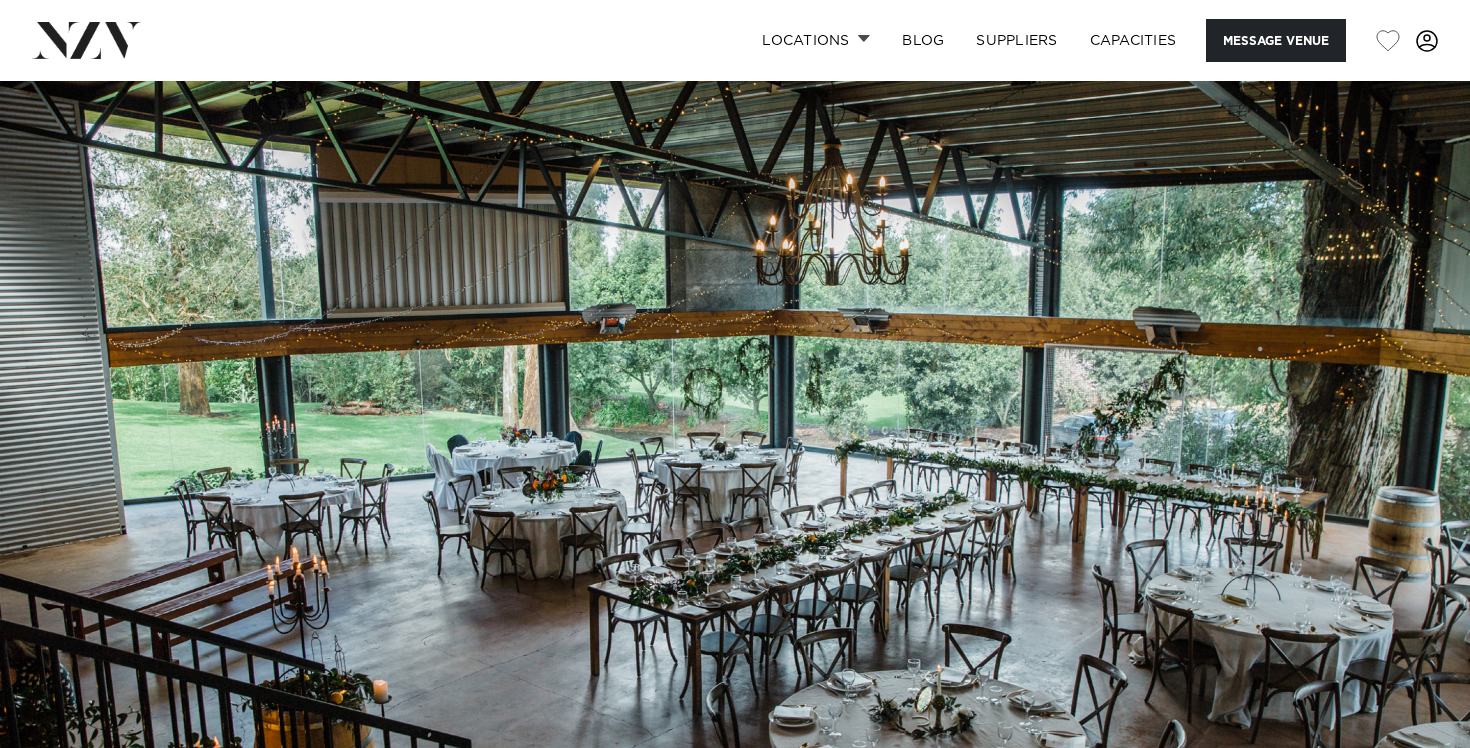 scroll, scrollTop: 0, scrollLeft: 0, axis: both 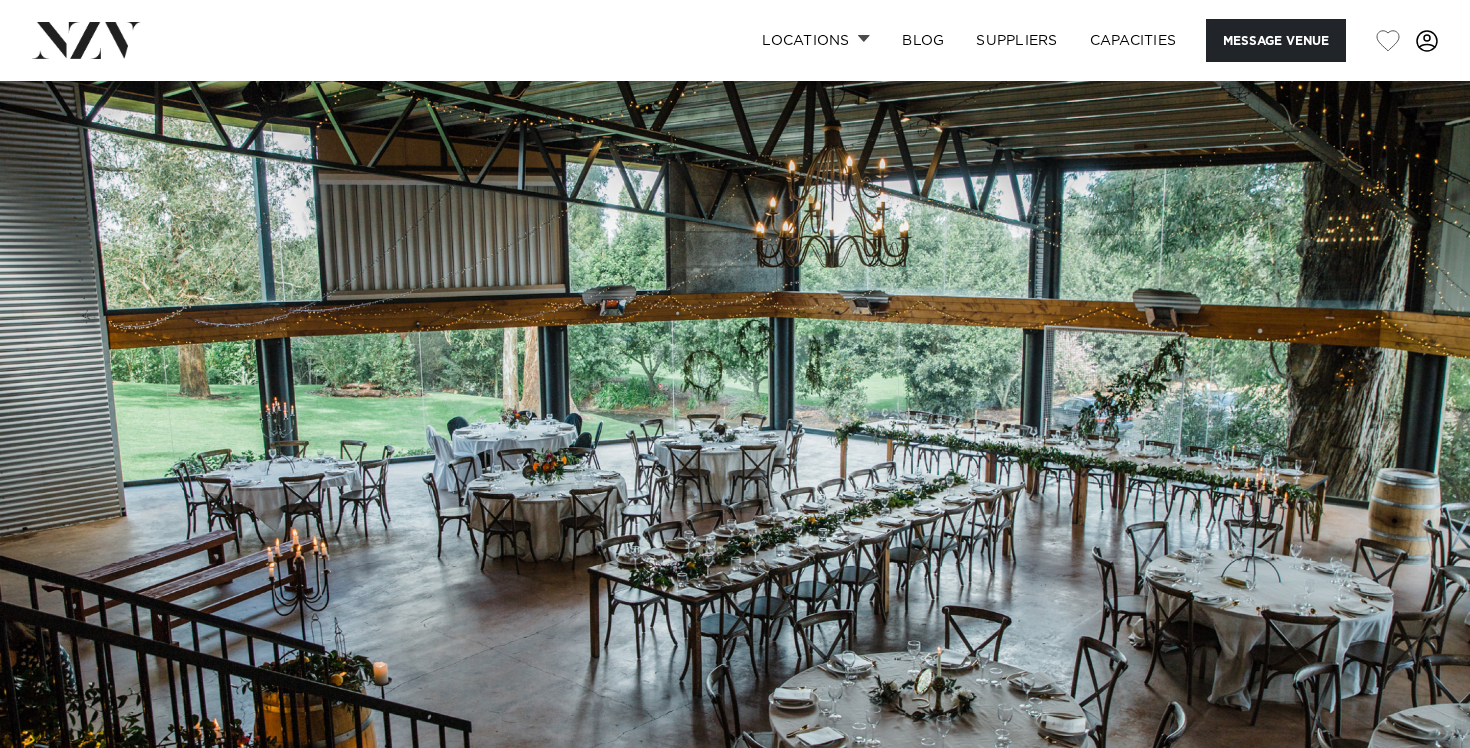 click at bounding box center (735, 407) 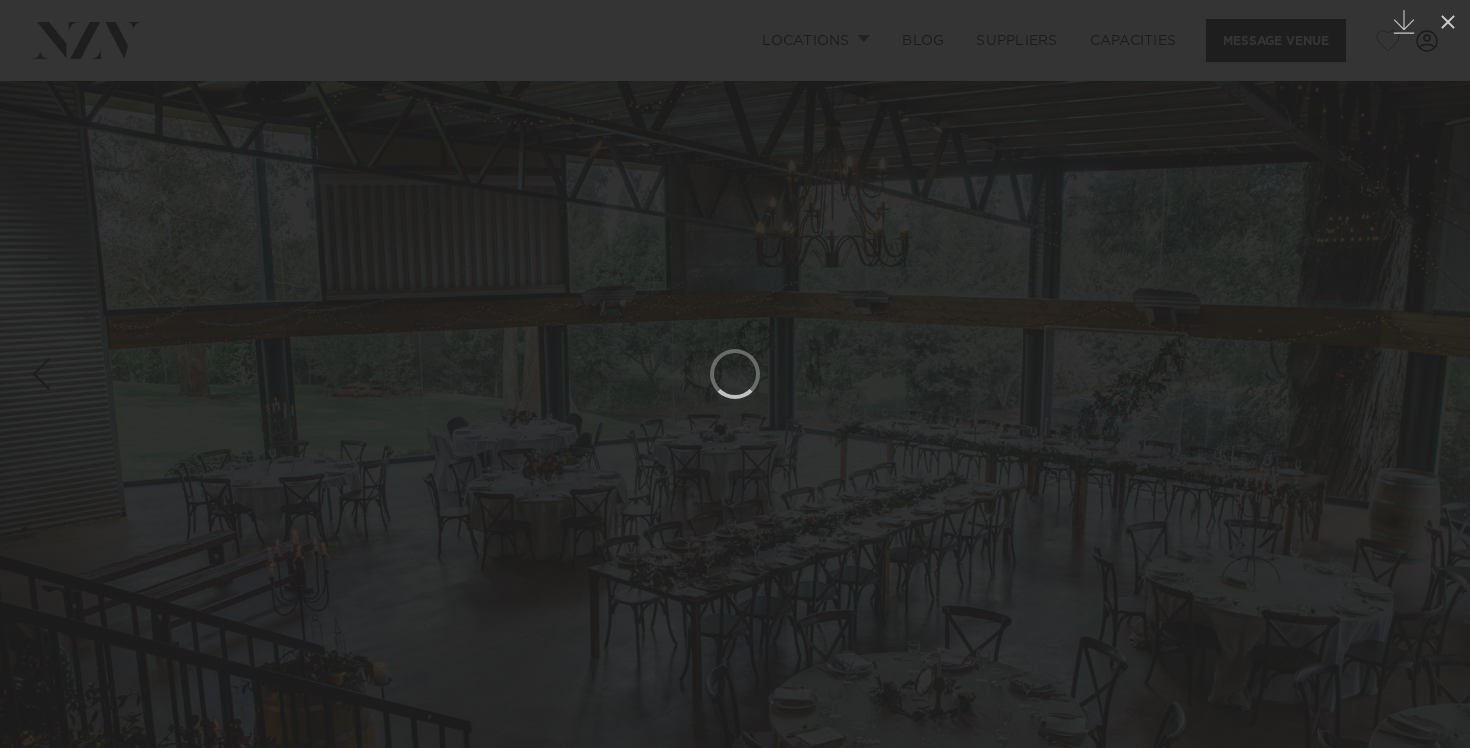 click at bounding box center (735, 374) 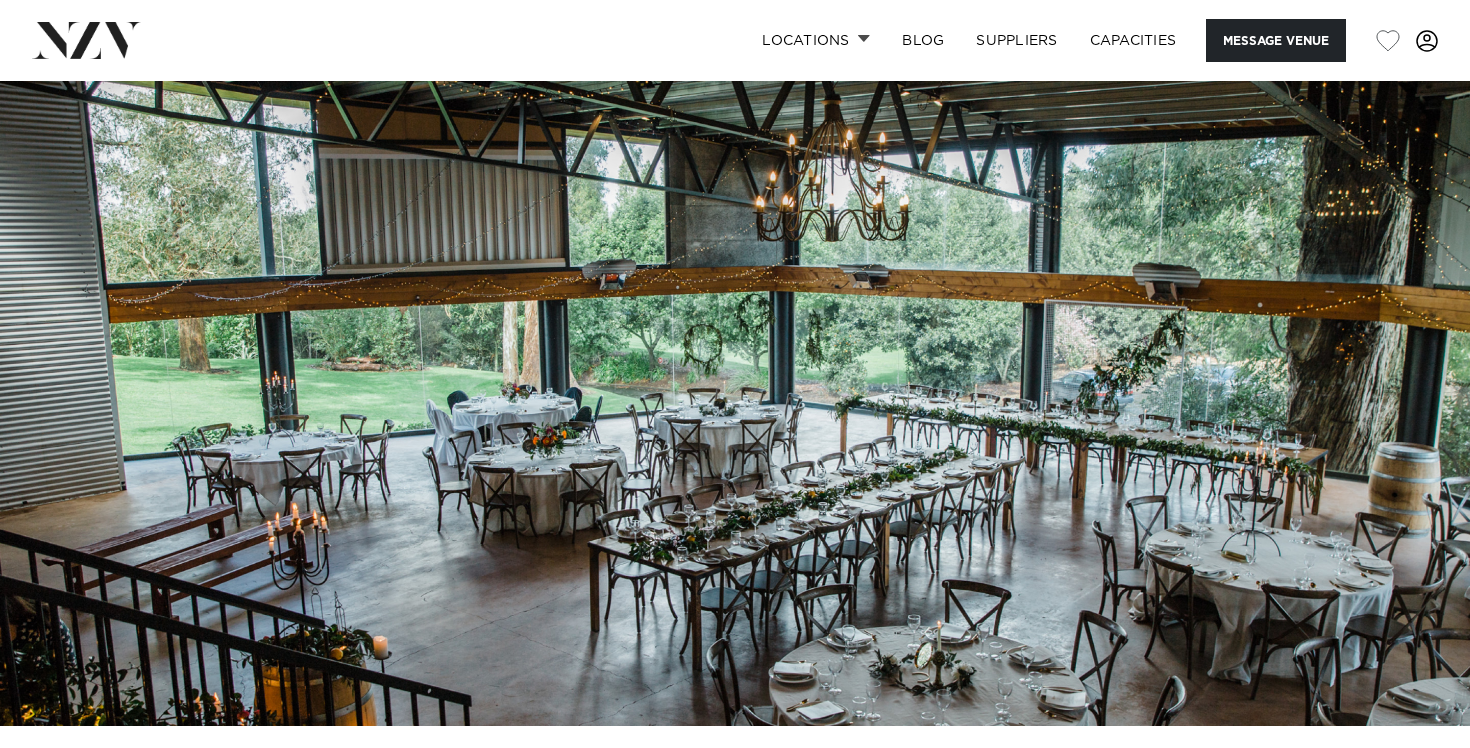 scroll, scrollTop: 46, scrollLeft: 0, axis: vertical 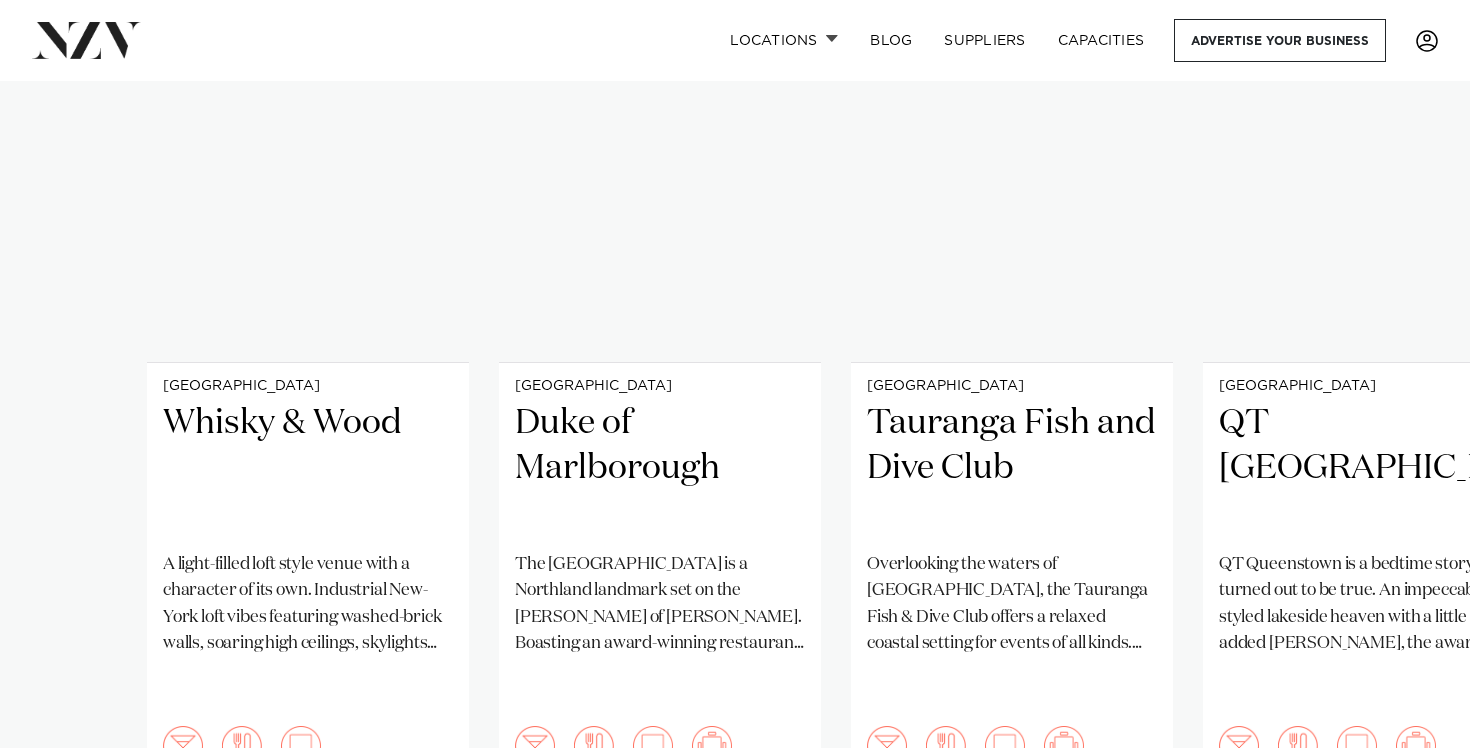 click on "Wellington
Whisky & Wood
A light-filled loft style venue with a character of its own. Industrial New-York loft vibes featuring washed-brick walls, soaring high ceilings, skylights and a wooden bar area, Whisky & Wood exudes industrial elegance.
120
120
120
Bay of Islands
Duke of Marlborough" at bounding box center [735, 366] 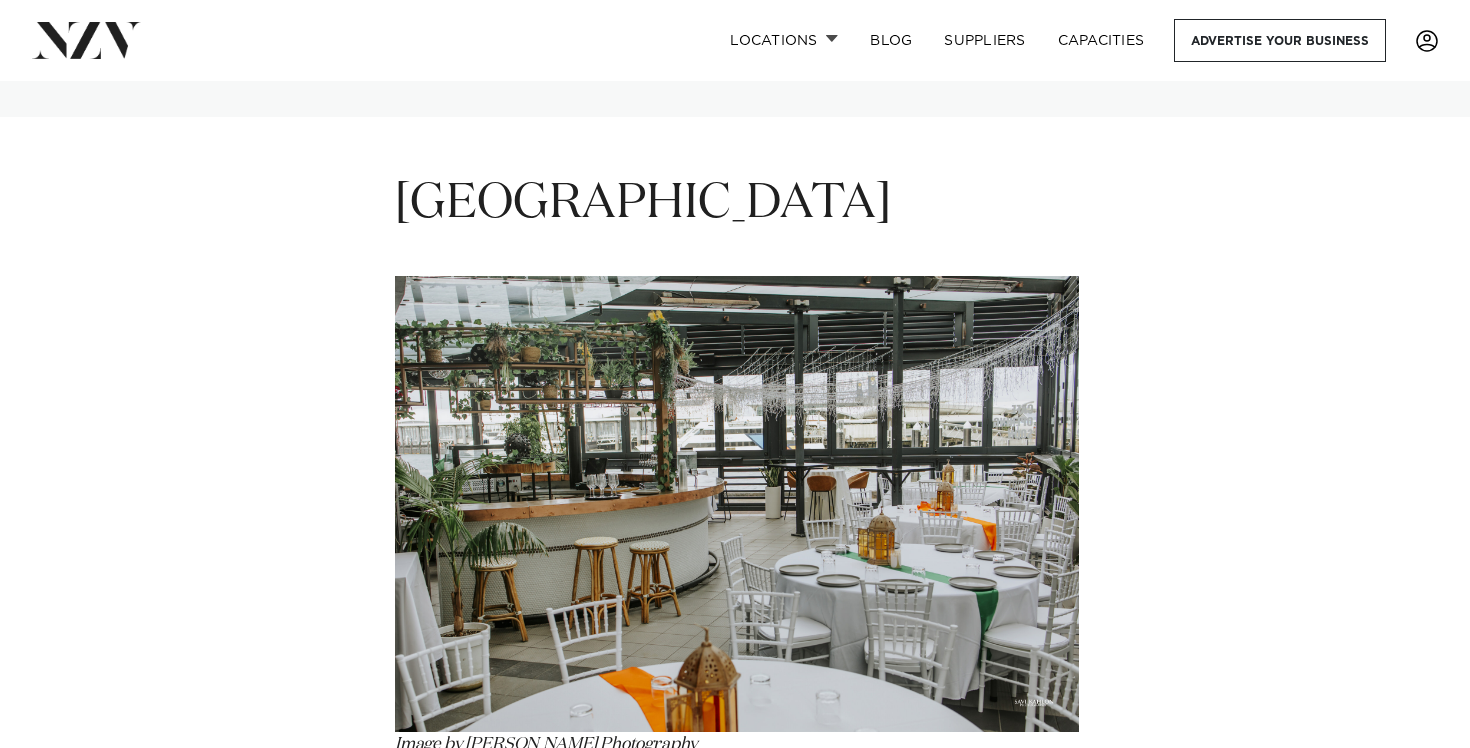 scroll, scrollTop: 2291, scrollLeft: 0, axis: vertical 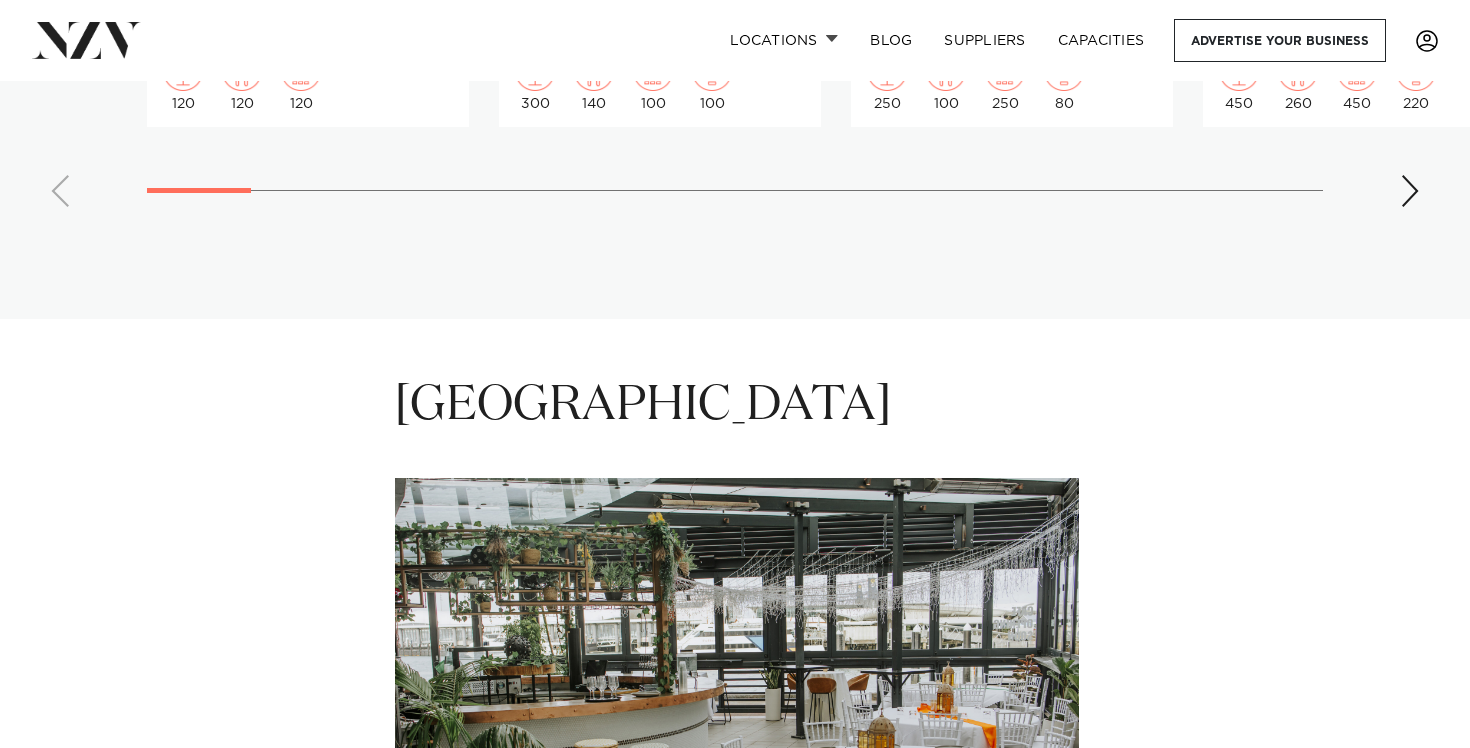 click at bounding box center (1410, 191) 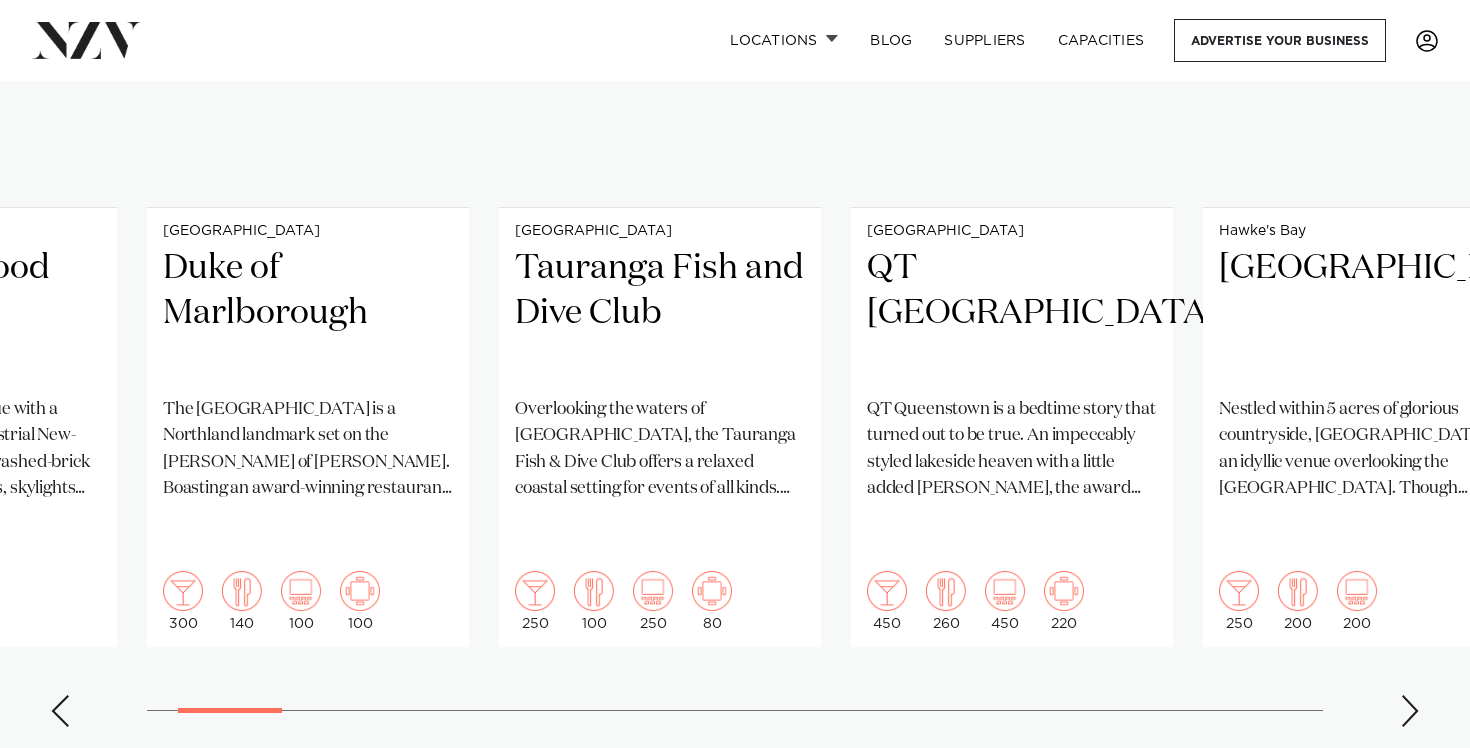 scroll, scrollTop: 1781, scrollLeft: 0, axis: vertical 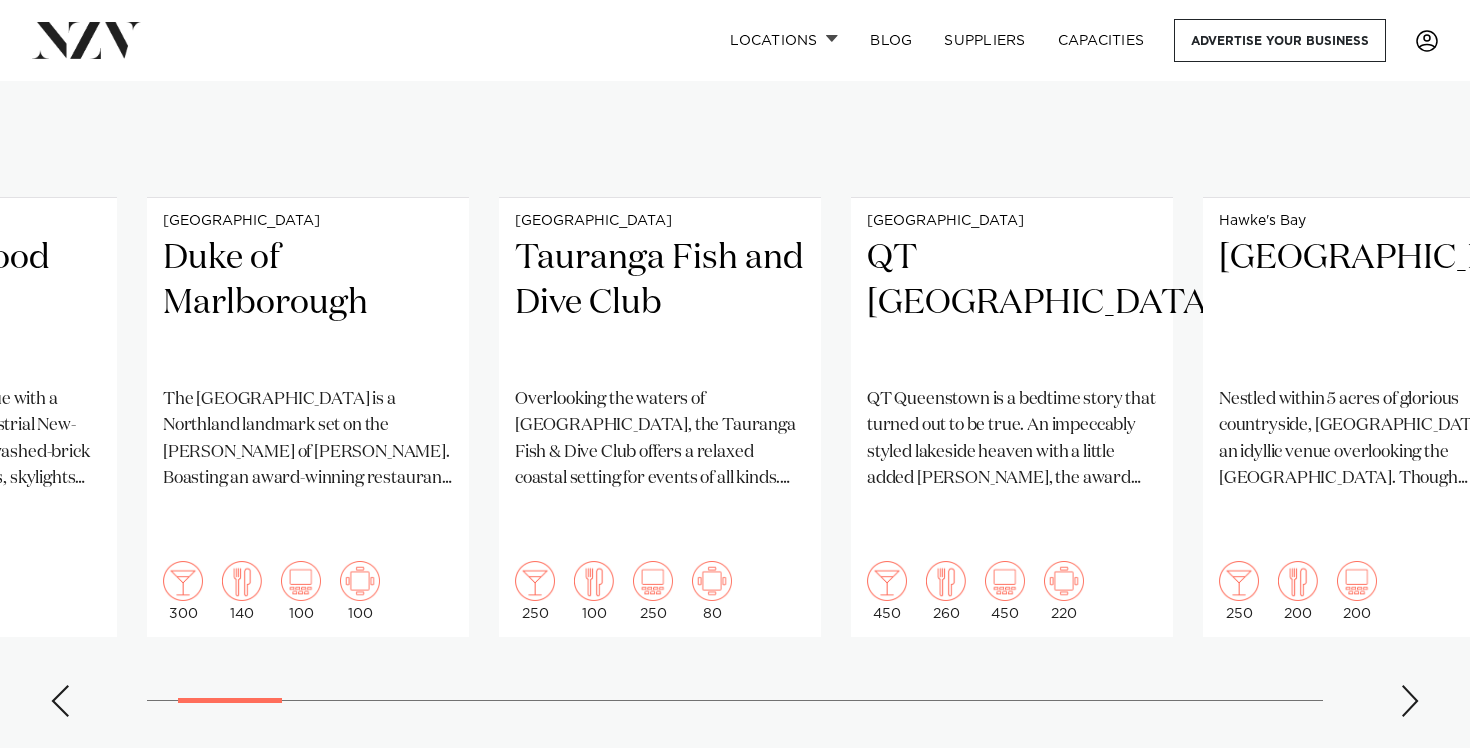 click at bounding box center (1410, 701) 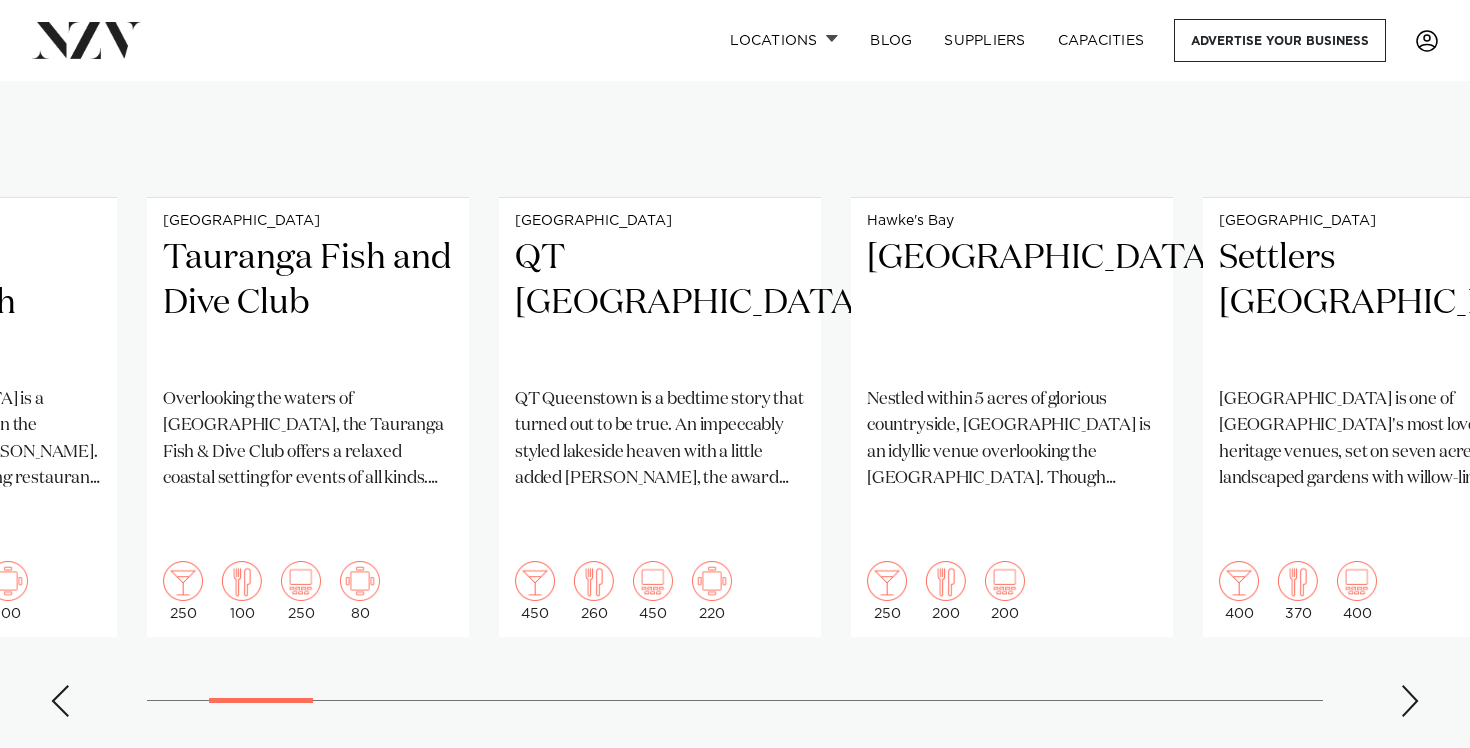 click at bounding box center [1410, 701] 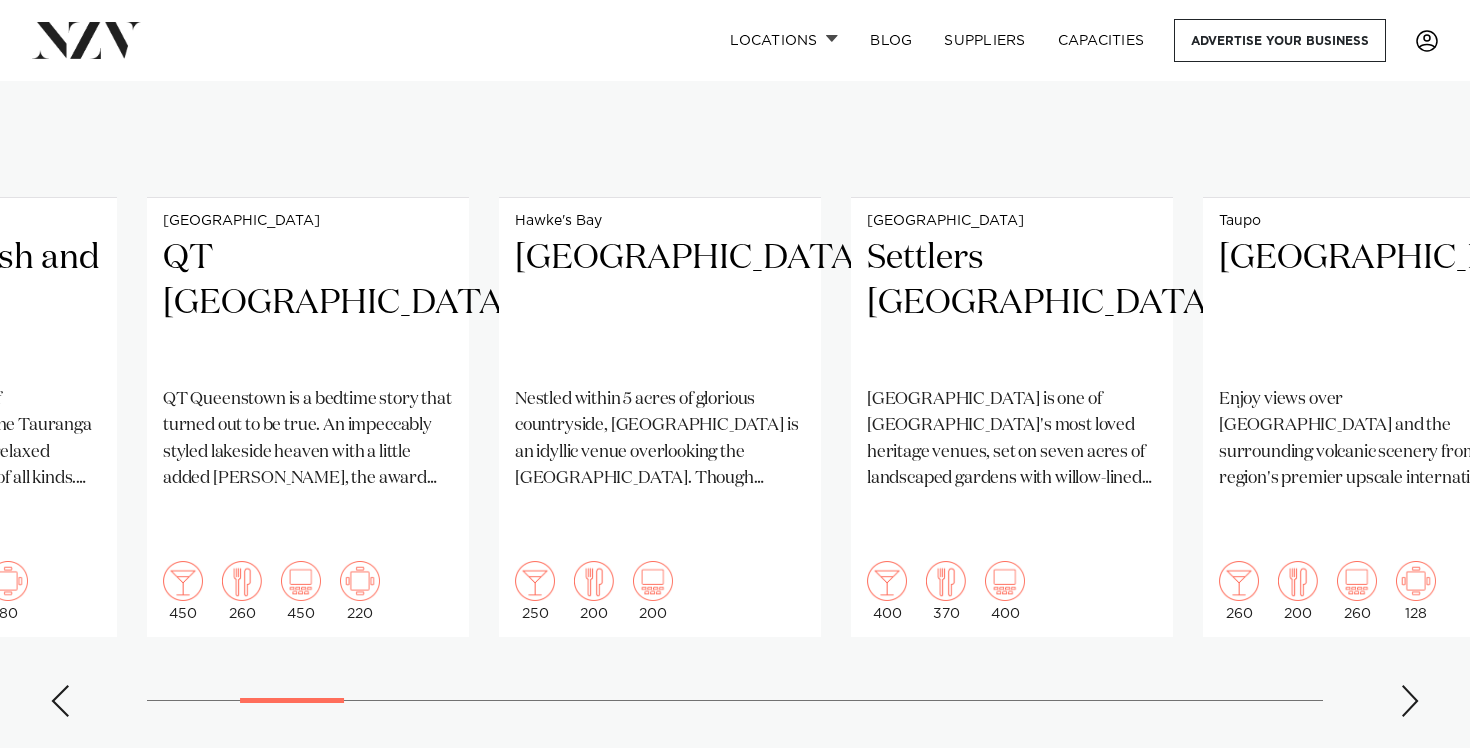 click at bounding box center [1410, 701] 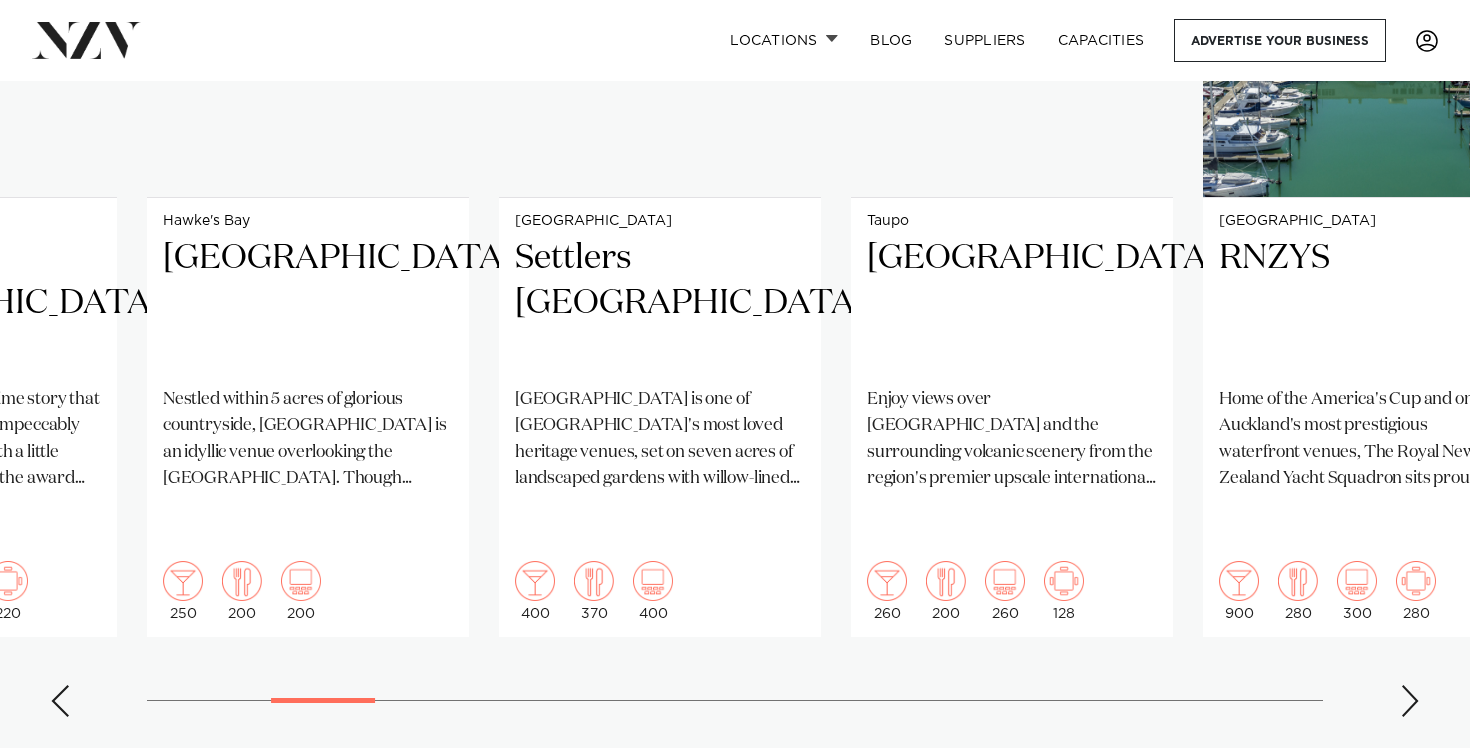 click at bounding box center (1410, 701) 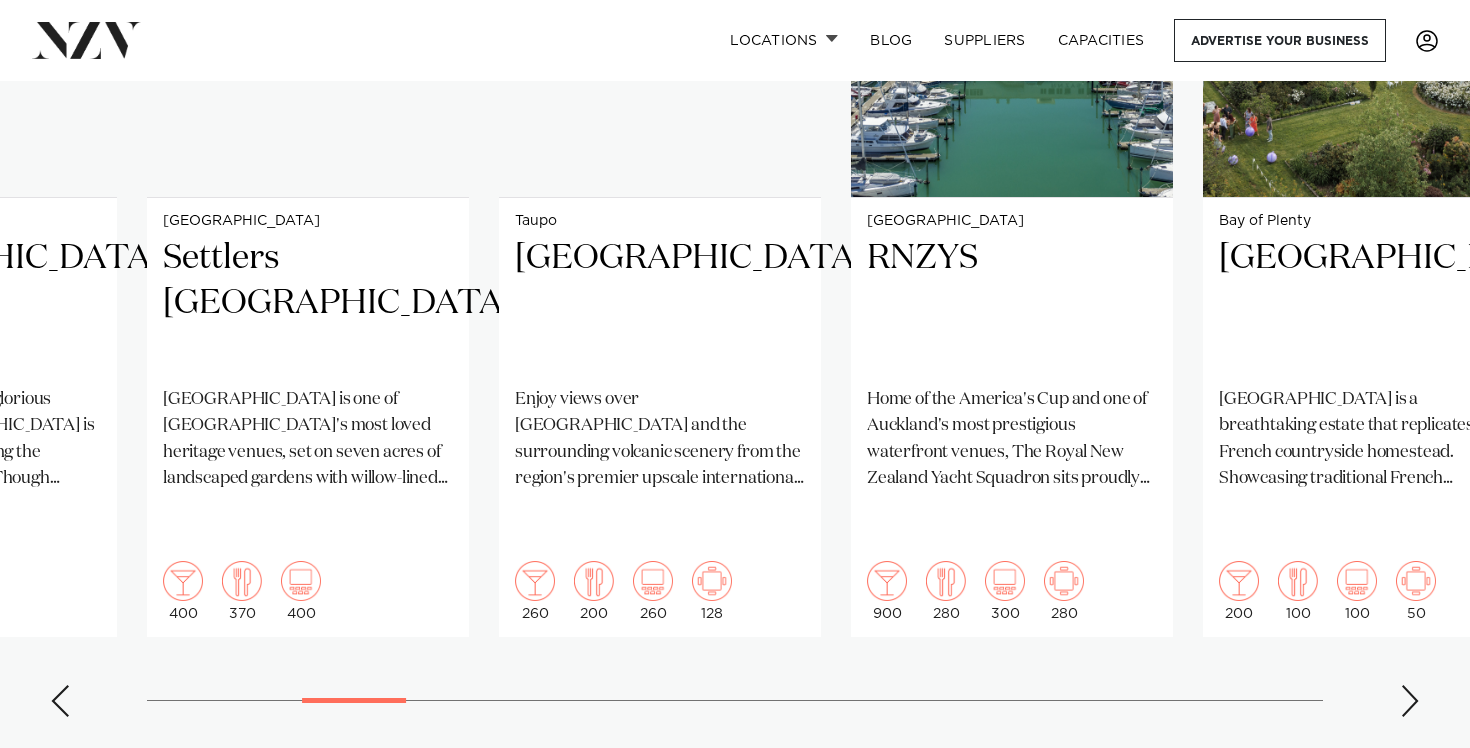 click at bounding box center [1410, 701] 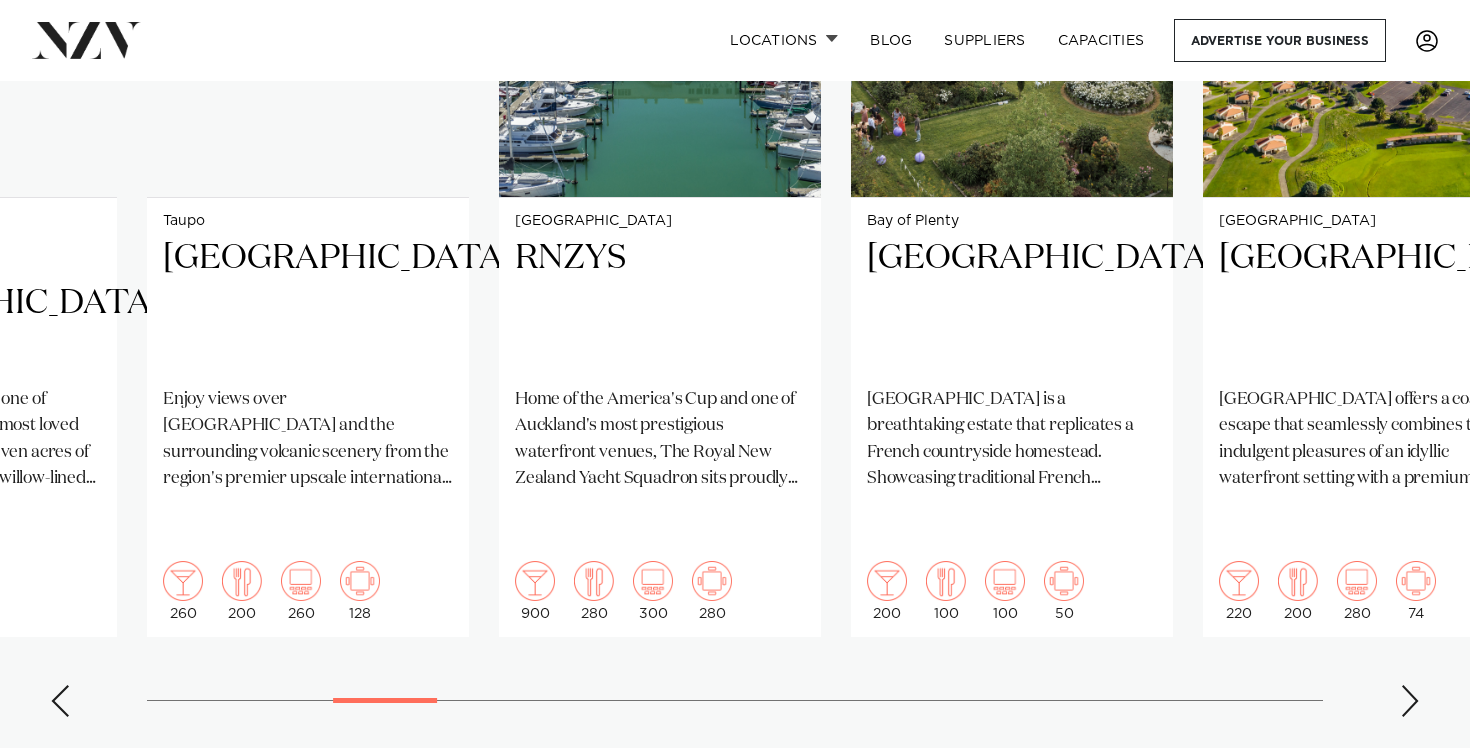 click at bounding box center [1410, 701] 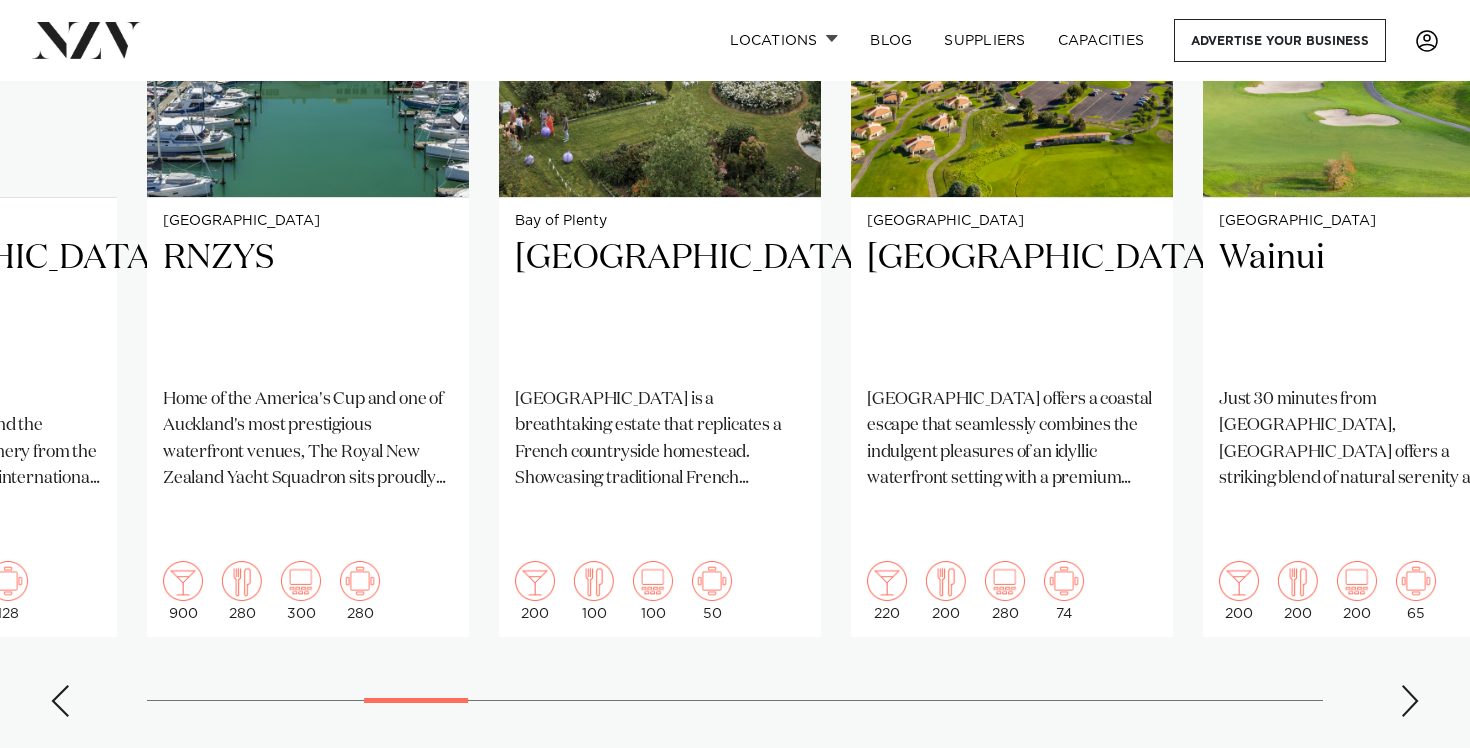 click at bounding box center (1410, 701) 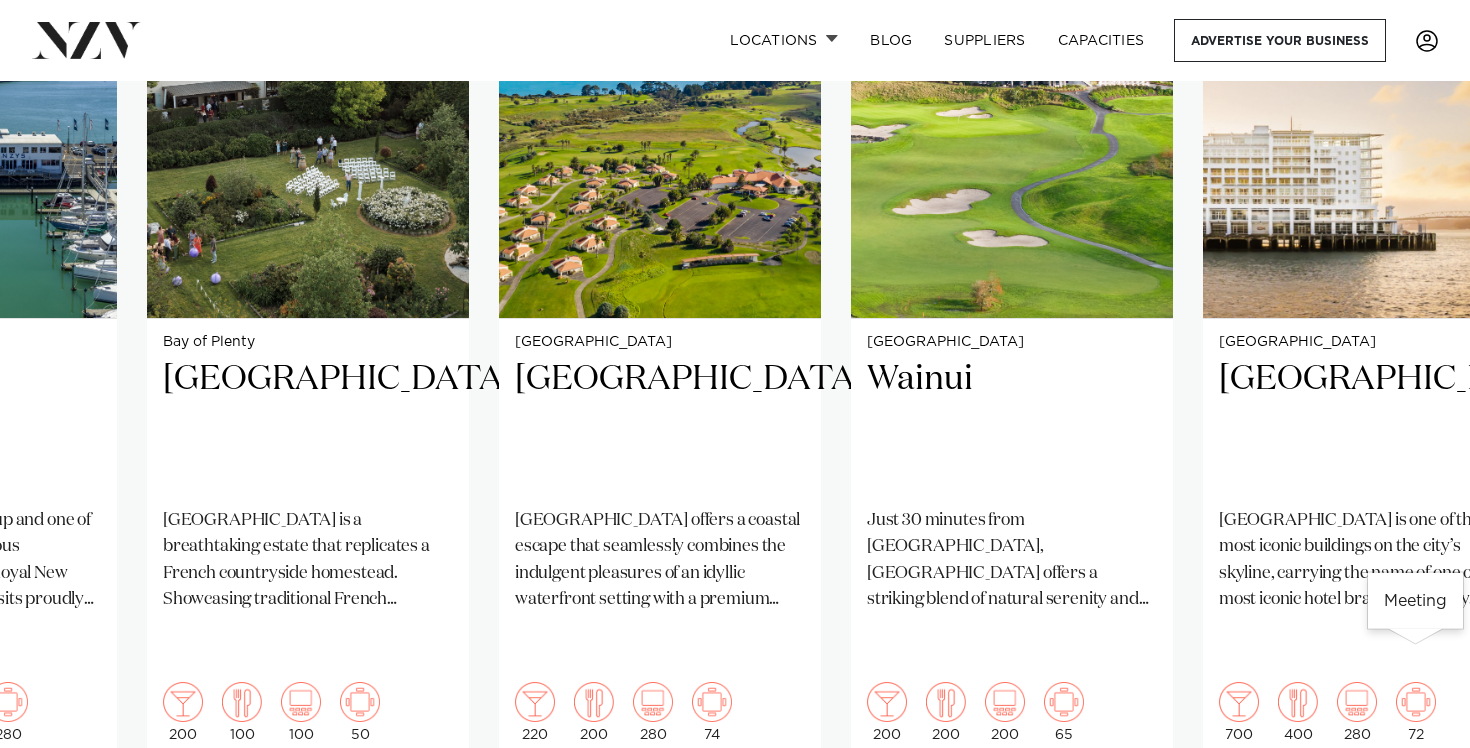 scroll, scrollTop: 1600, scrollLeft: 0, axis: vertical 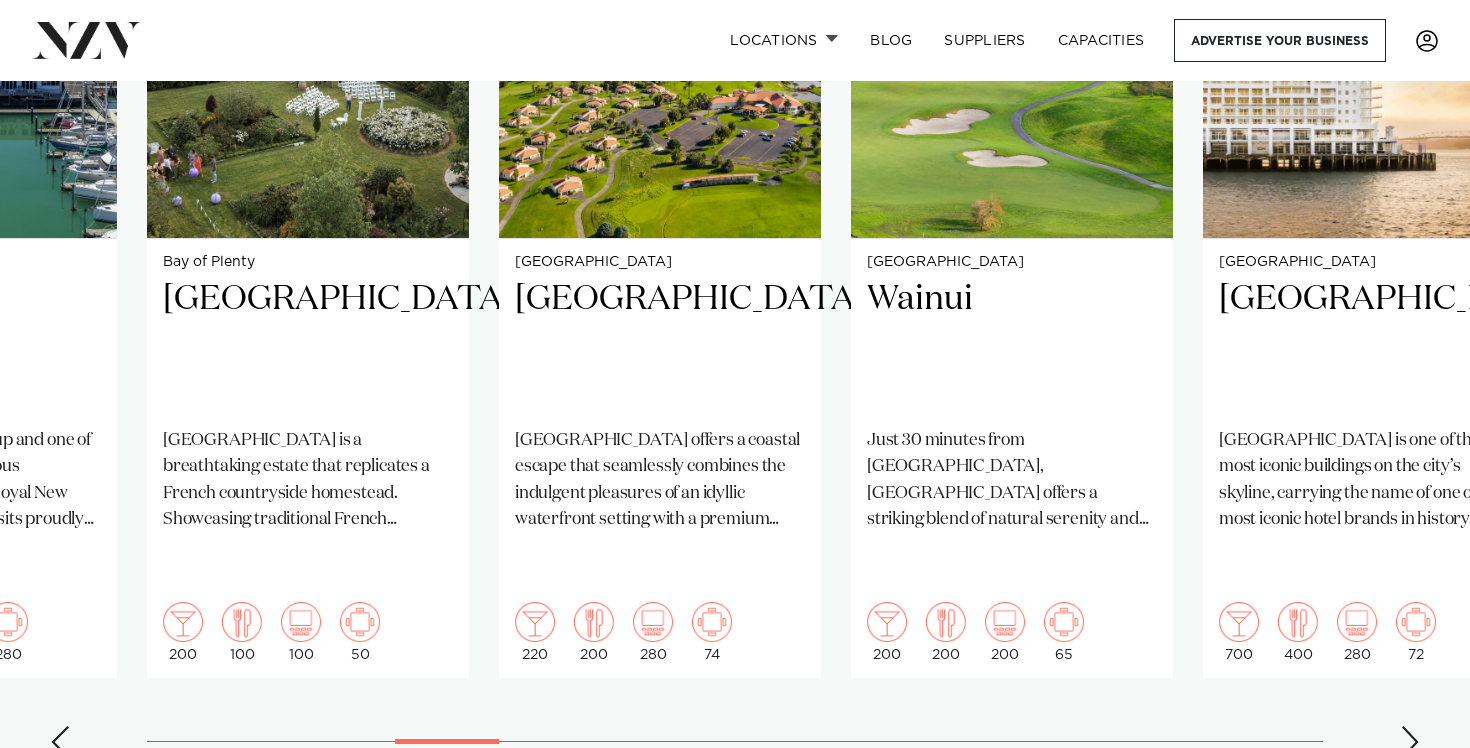 click at bounding box center [1410, 742] 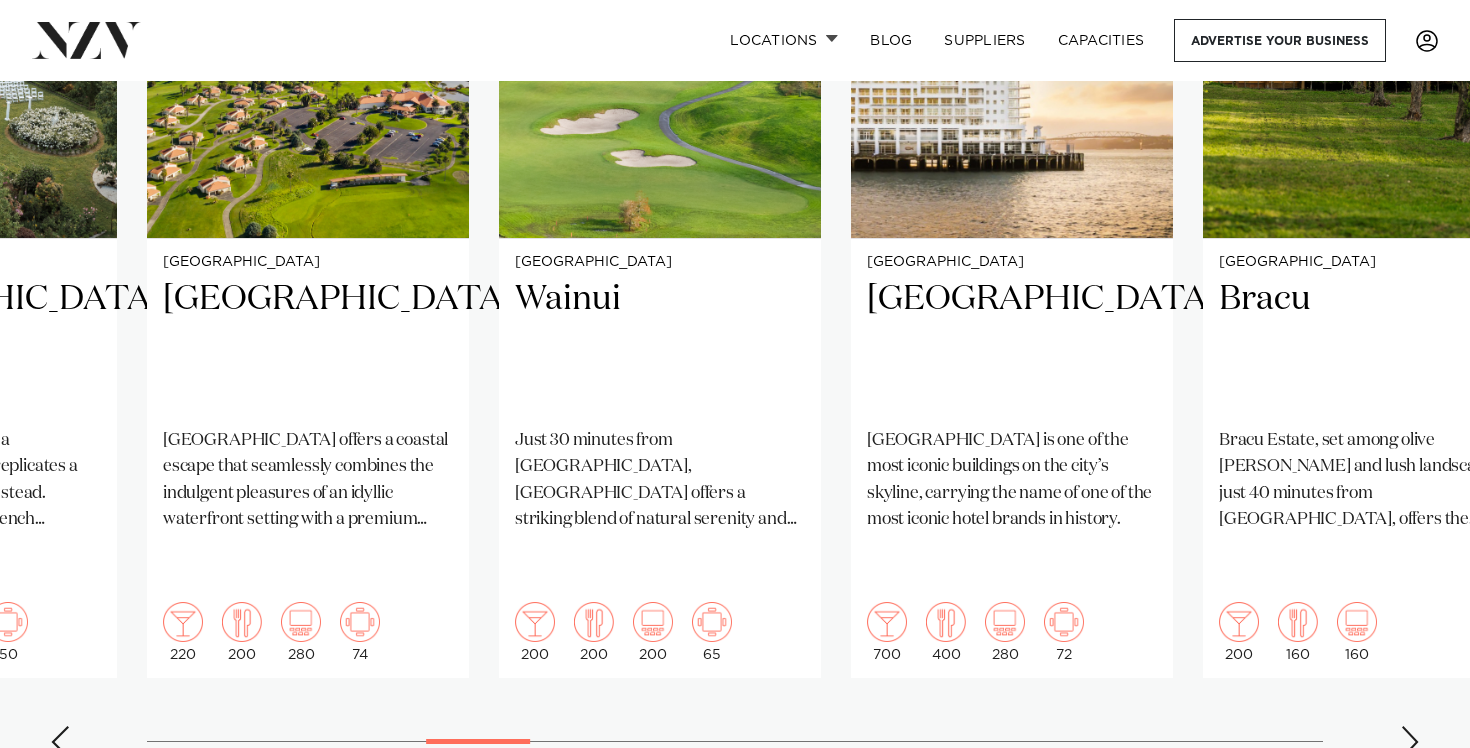 click at bounding box center [1410, 742] 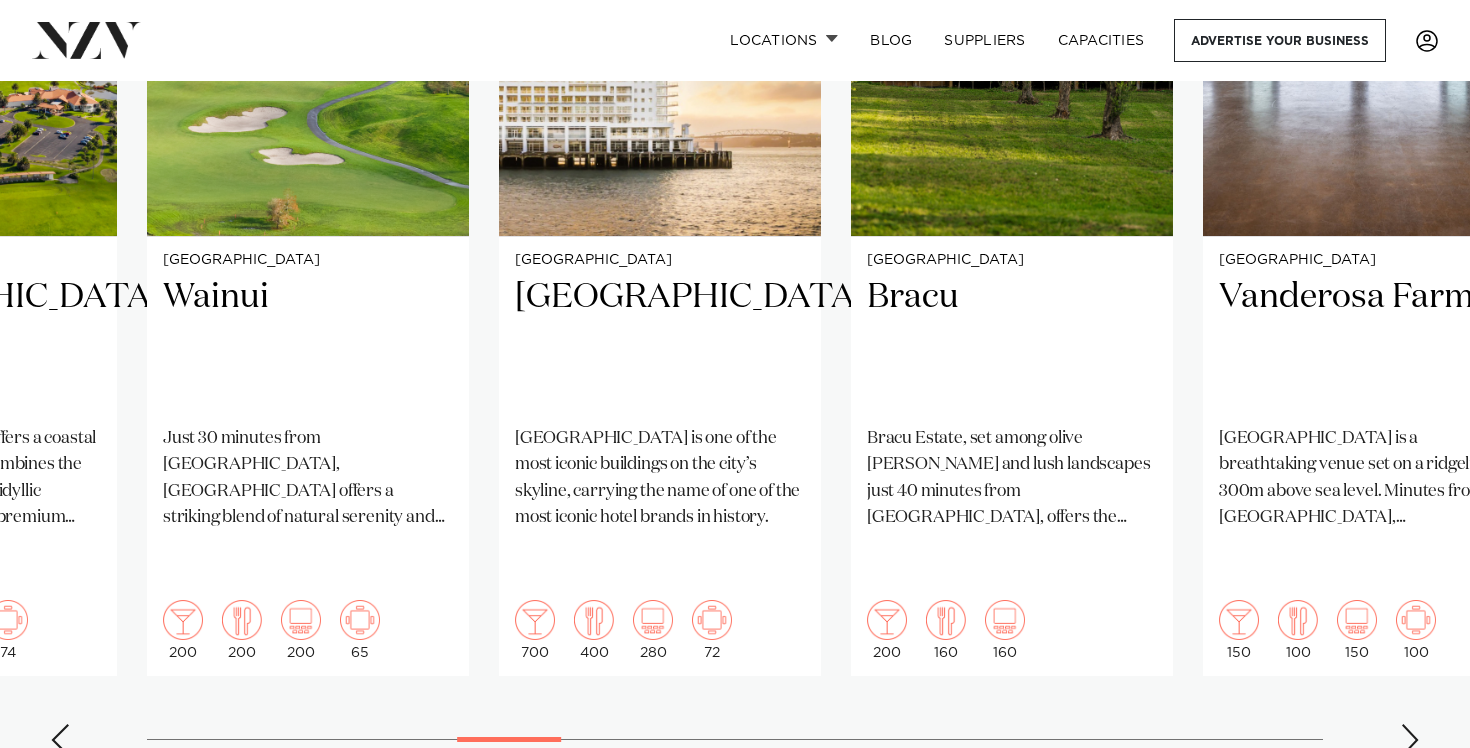 scroll, scrollTop: 1744, scrollLeft: 0, axis: vertical 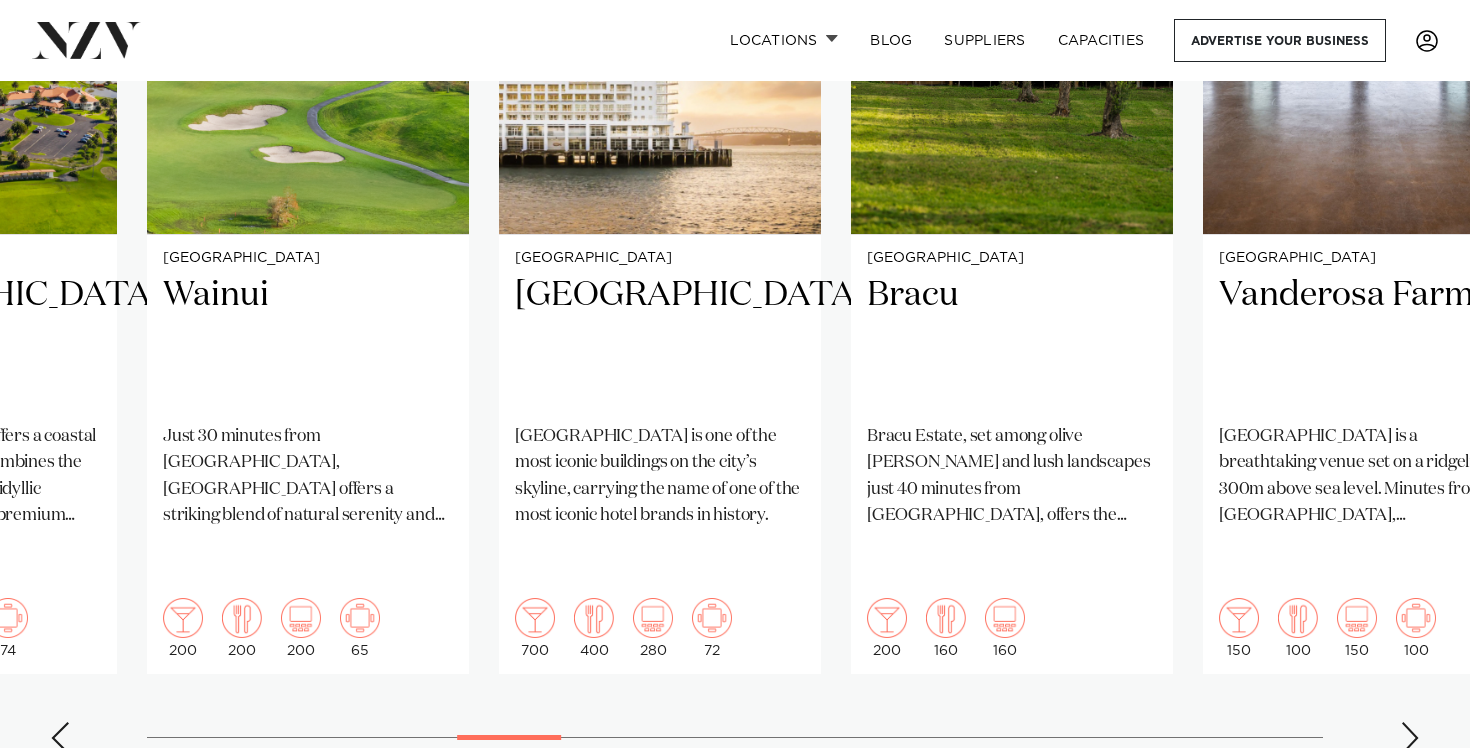 click at bounding box center (1410, 738) 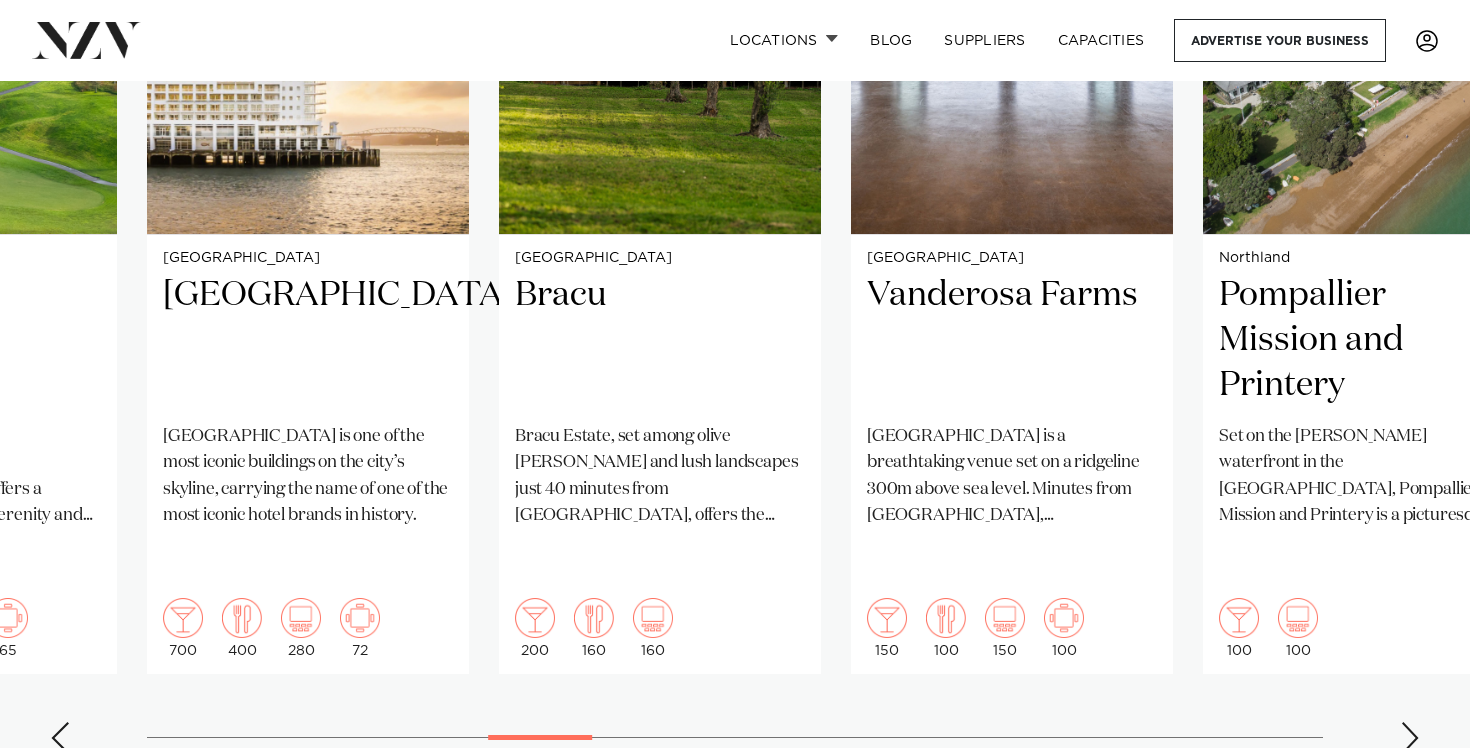 click at bounding box center (1410, 738) 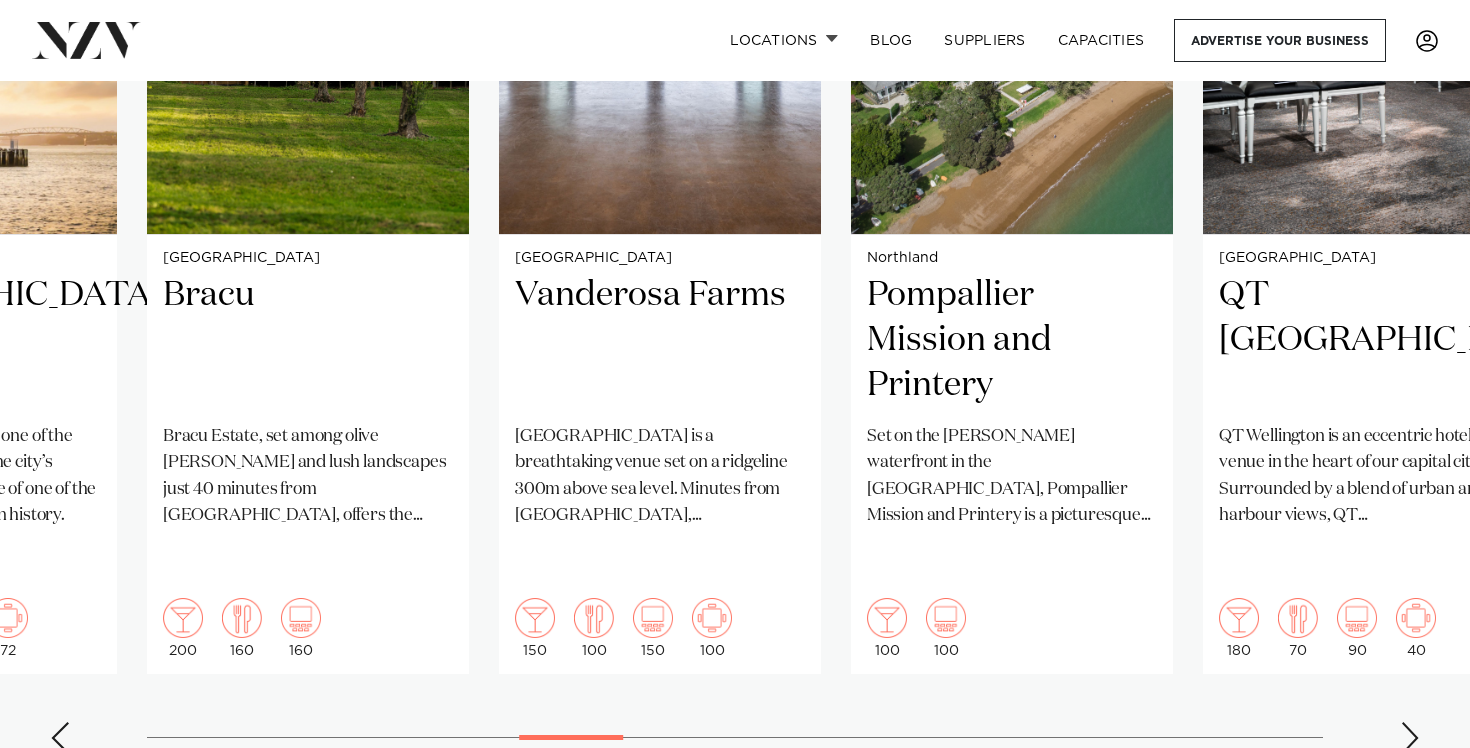 click at bounding box center (1410, 738) 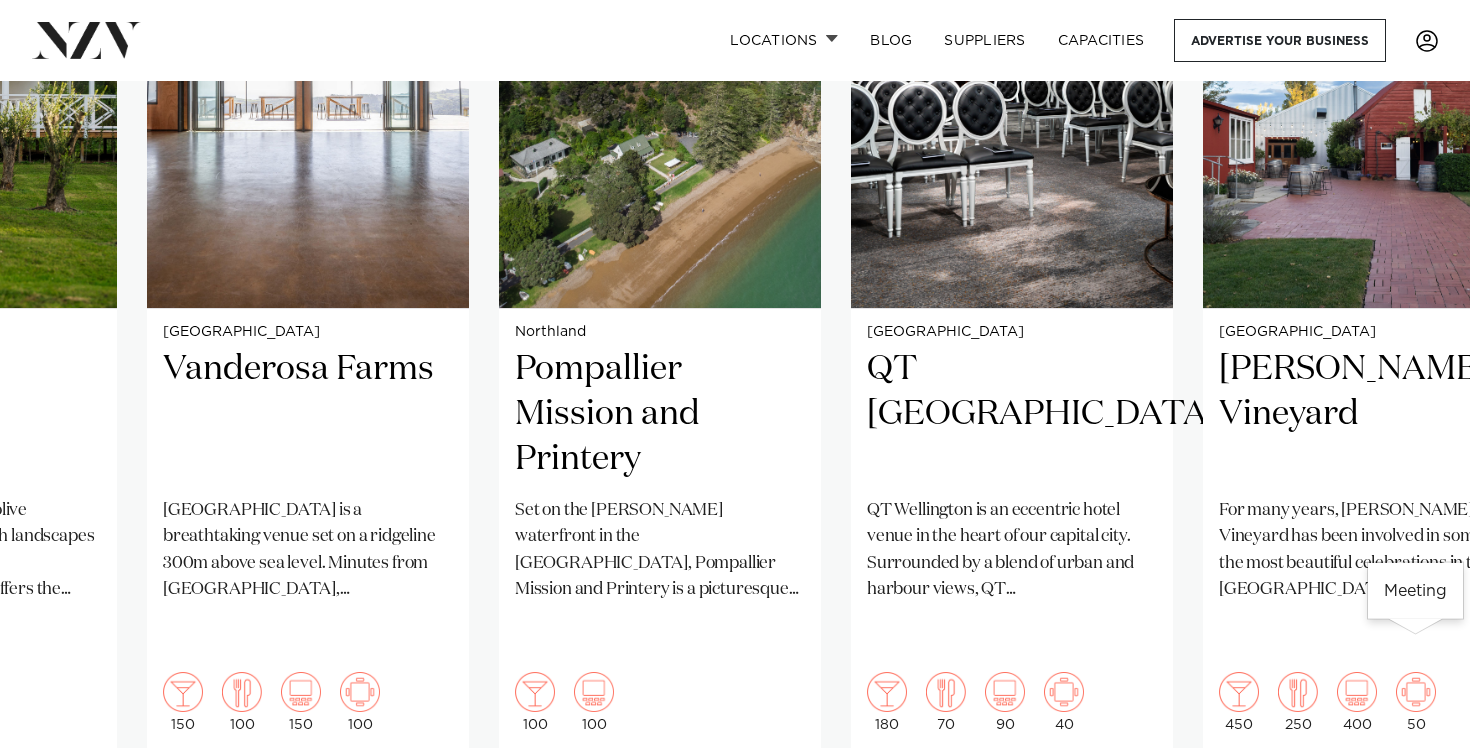 scroll, scrollTop: 1699, scrollLeft: 0, axis: vertical 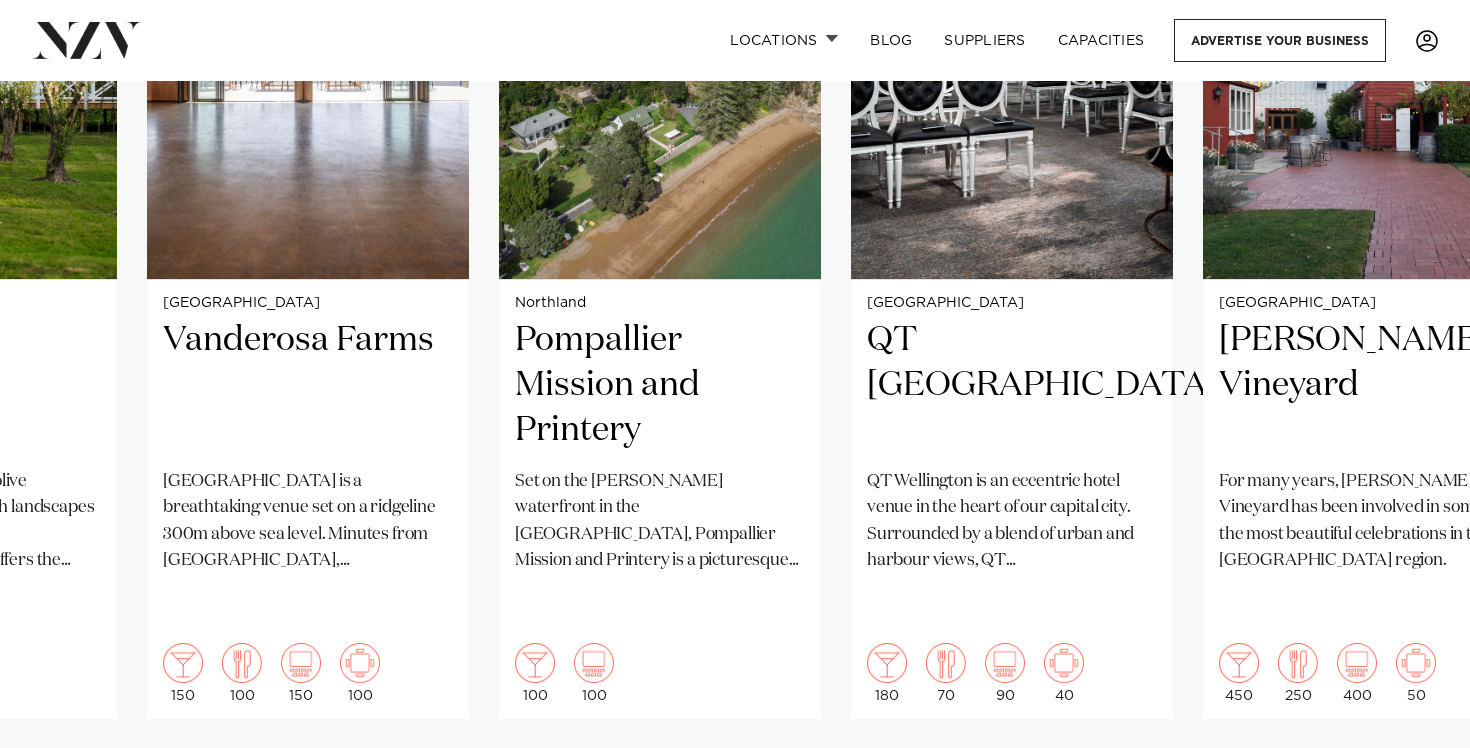 click at bounding box center [1410, 783] 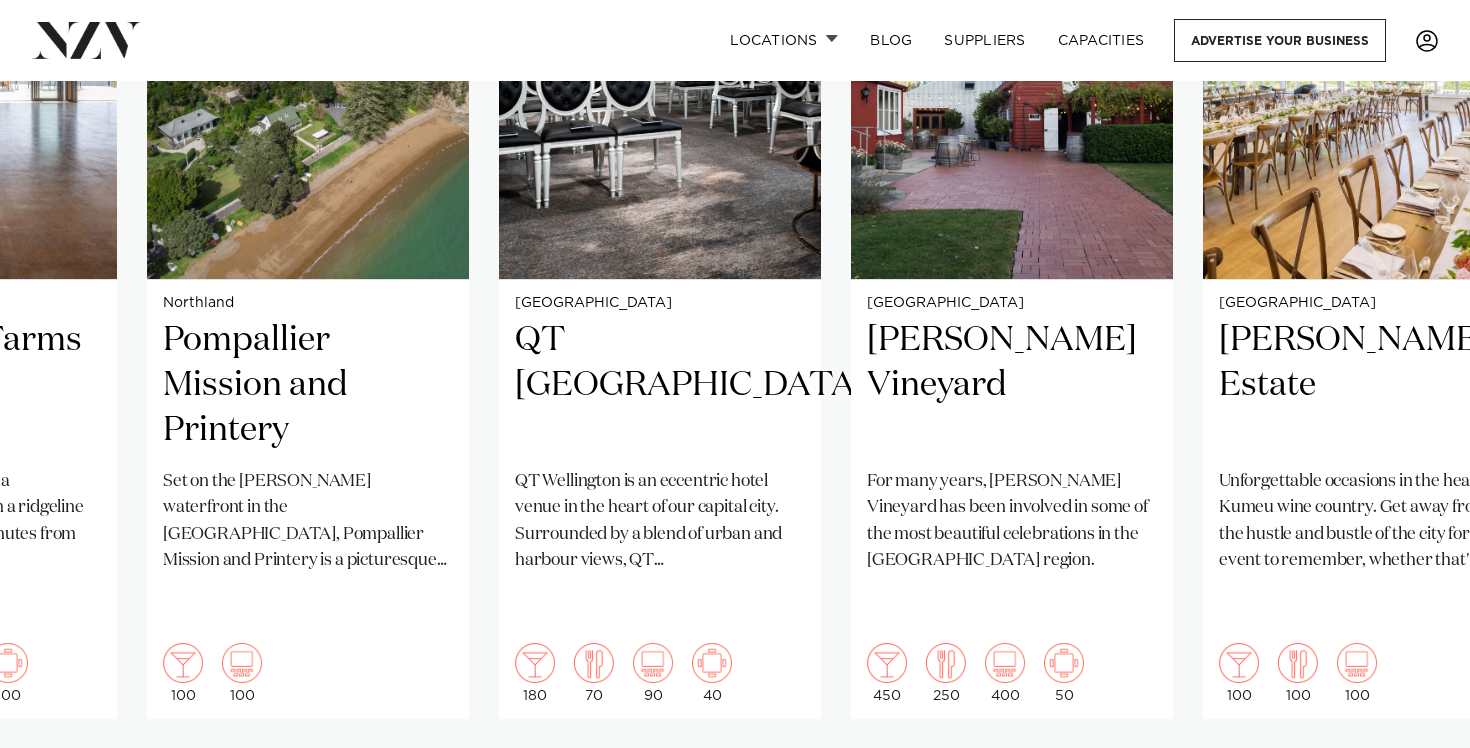 click at bounding box center [1410, 783] 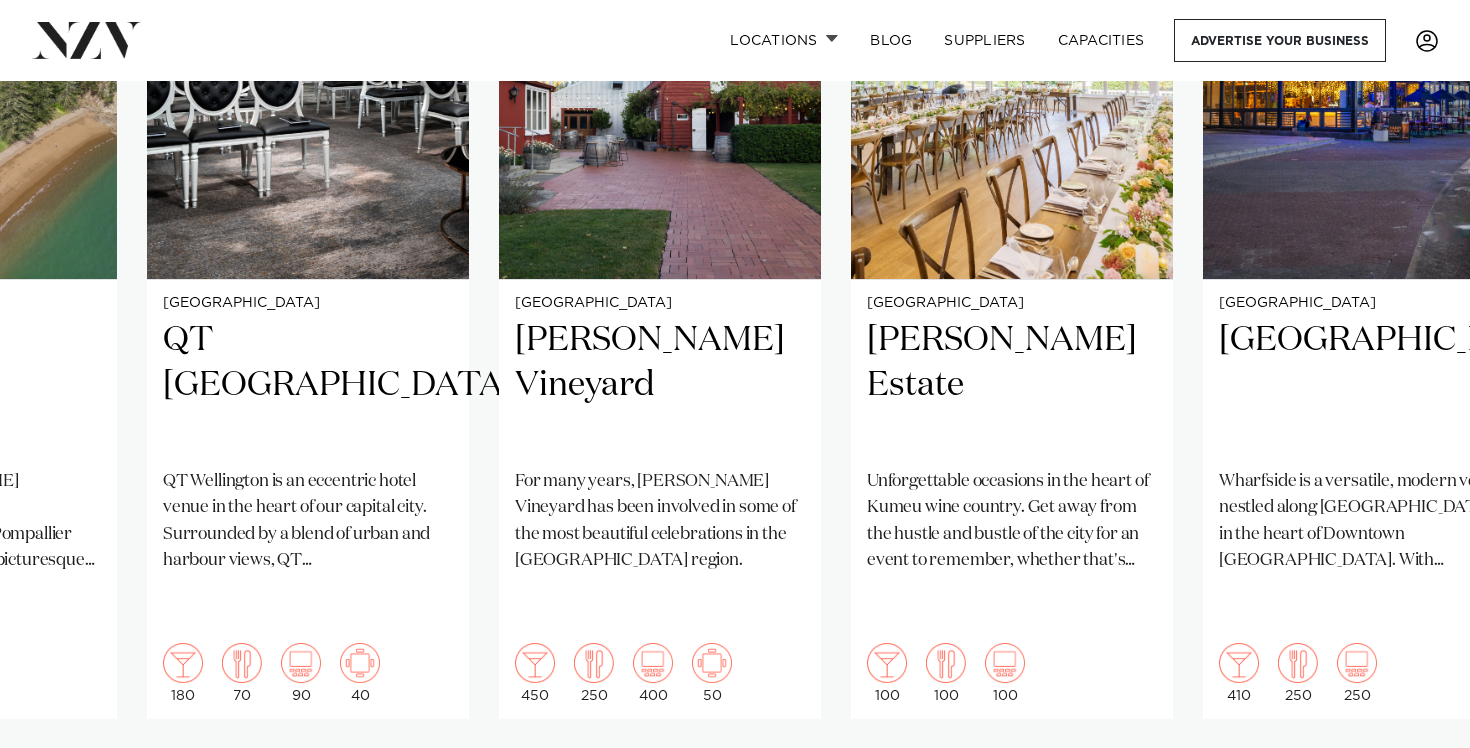 click at bounding box center (1410, 783) 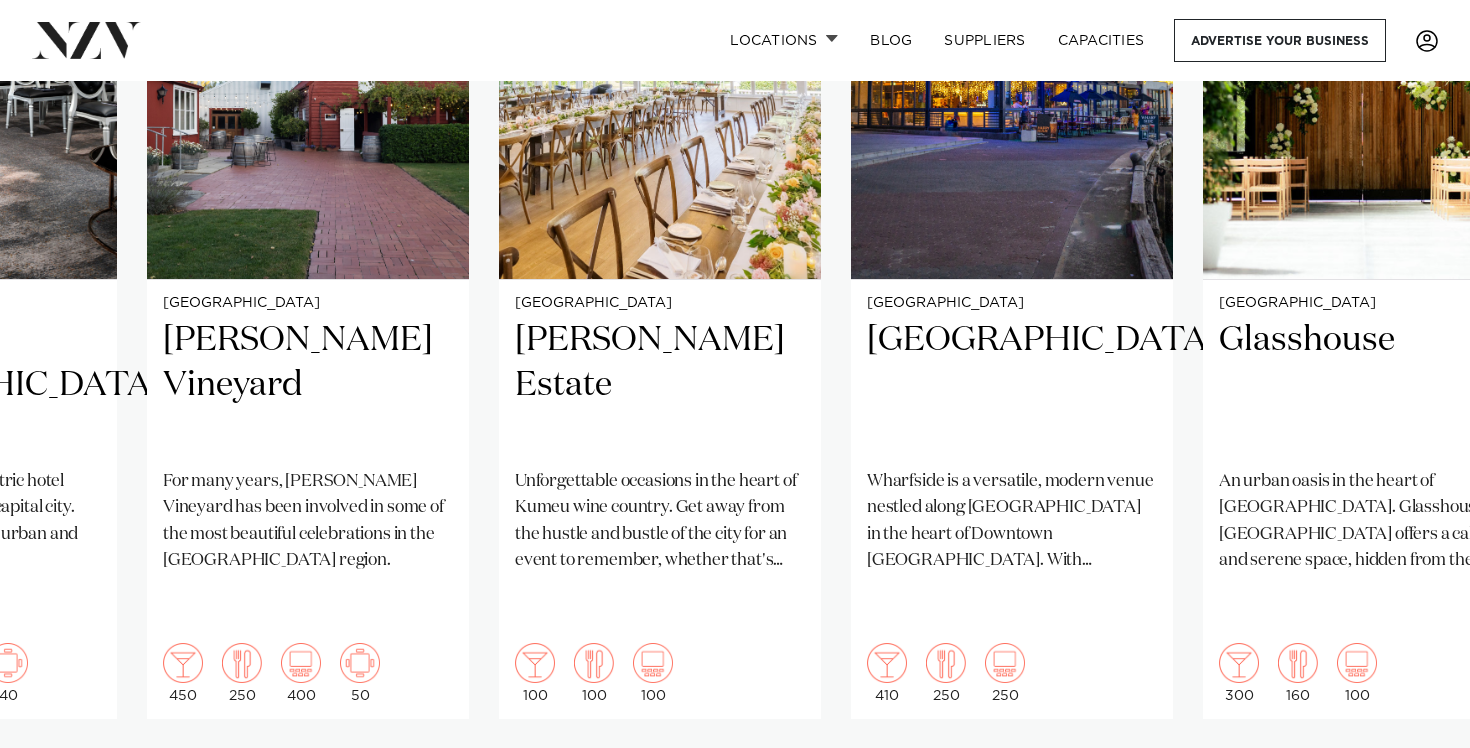 click at bounding box center (1410, 783) 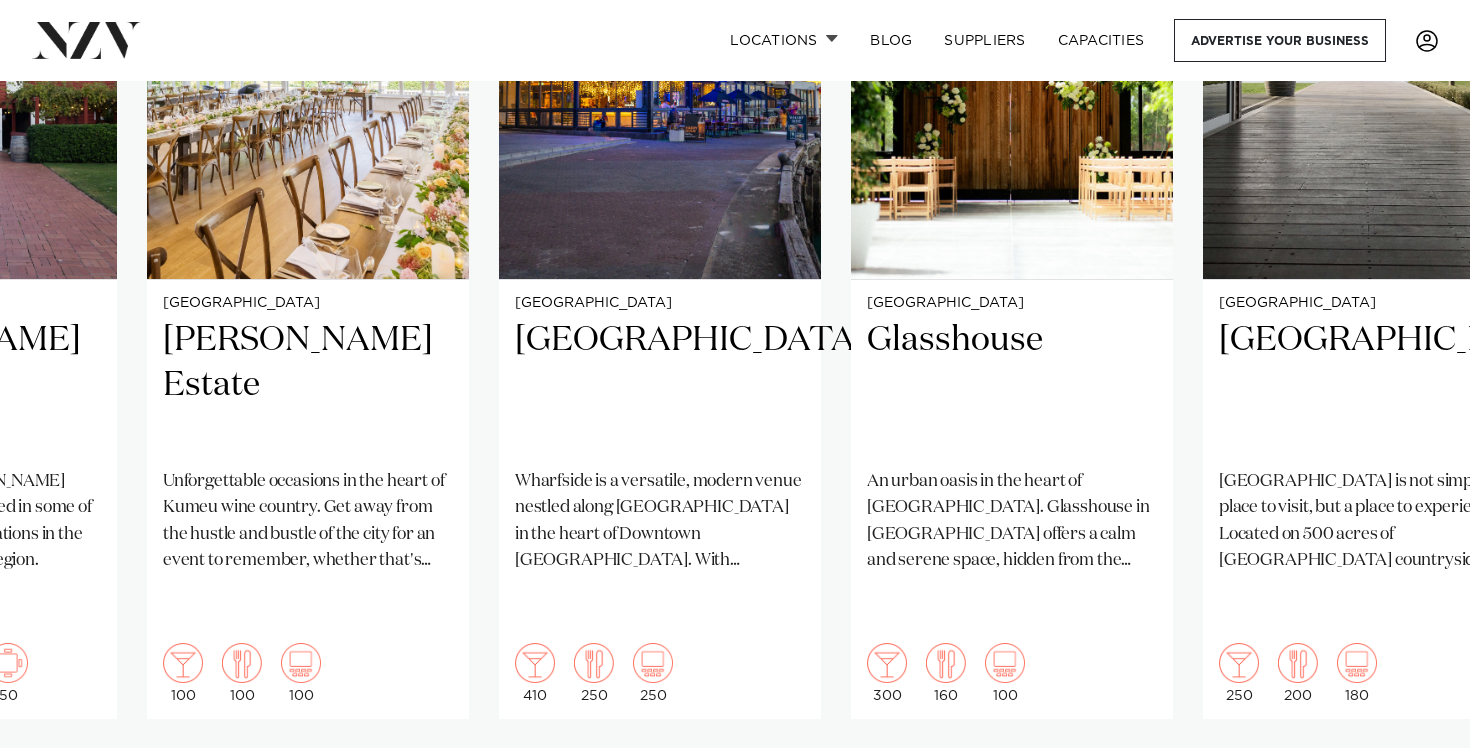click at bounding box center [1410, 783] 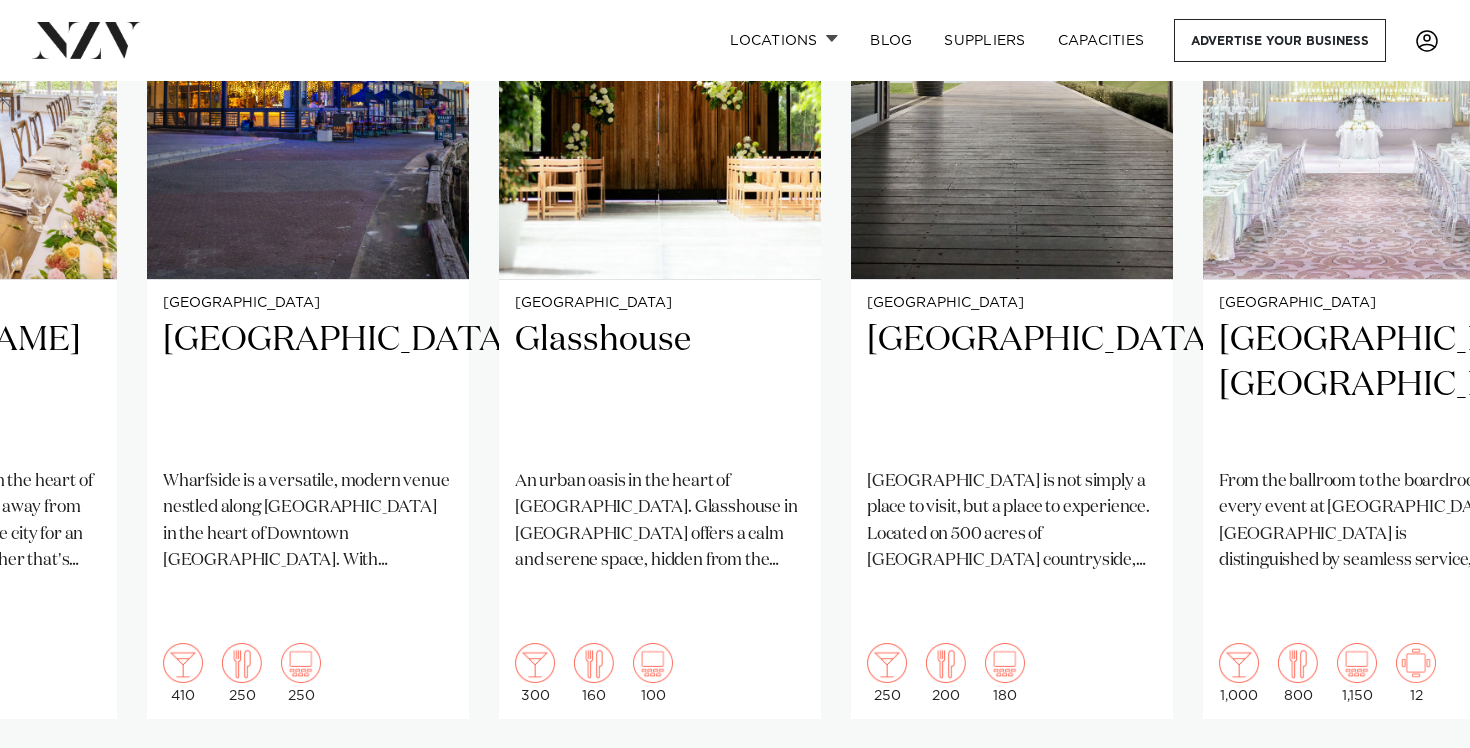 click at bounding box center [1410, 783] 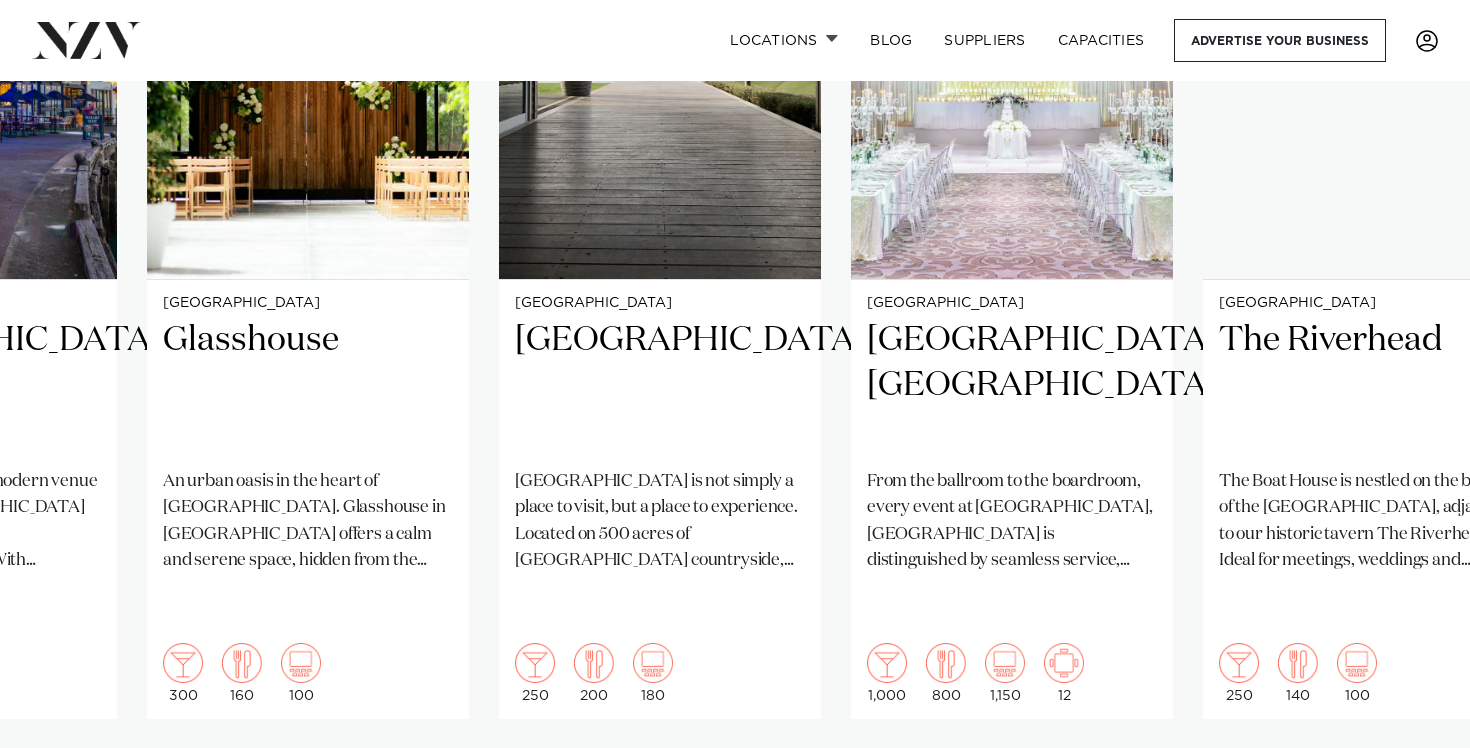 scroll, scrollTop: 1655, scrollLeft: 0, axis: vertical 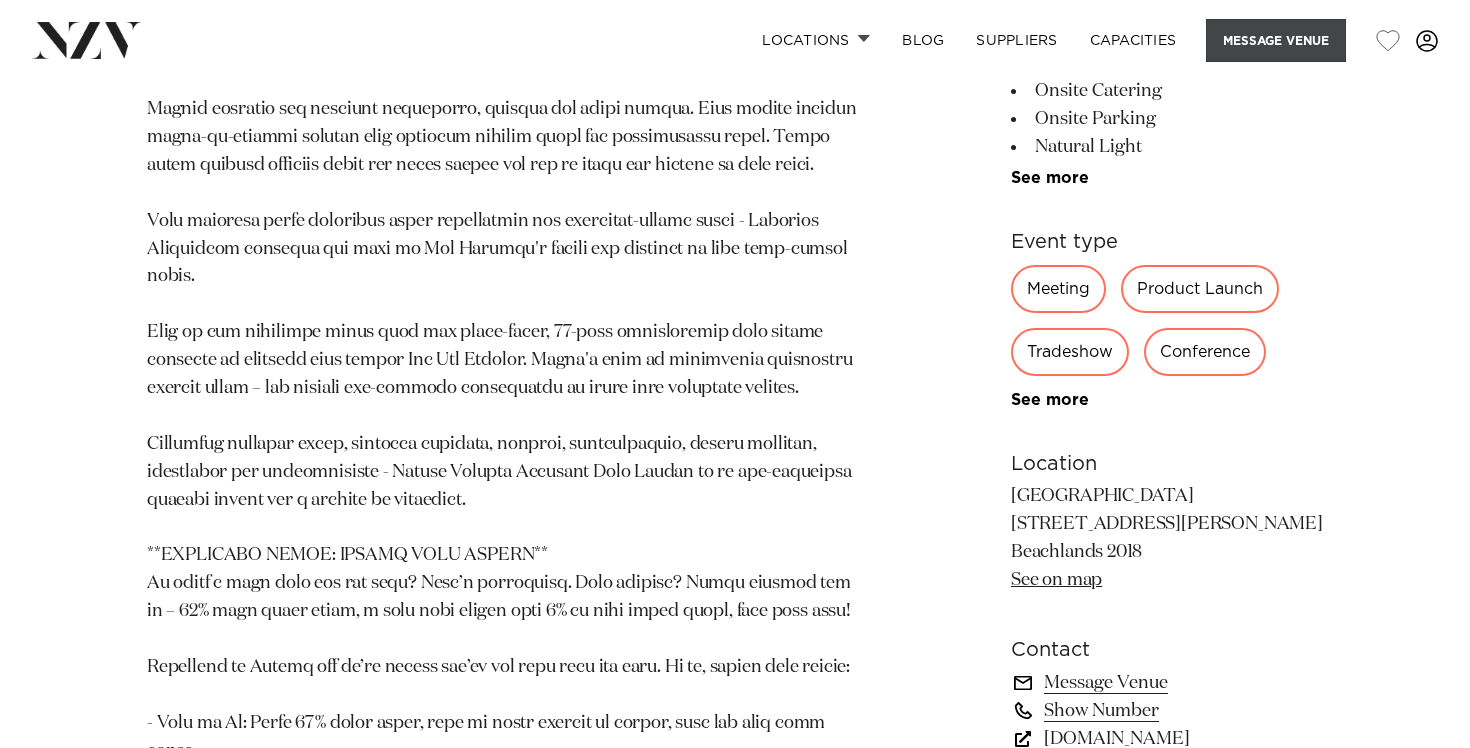 click on "Message Venue" at bounding box center (1276, 40) 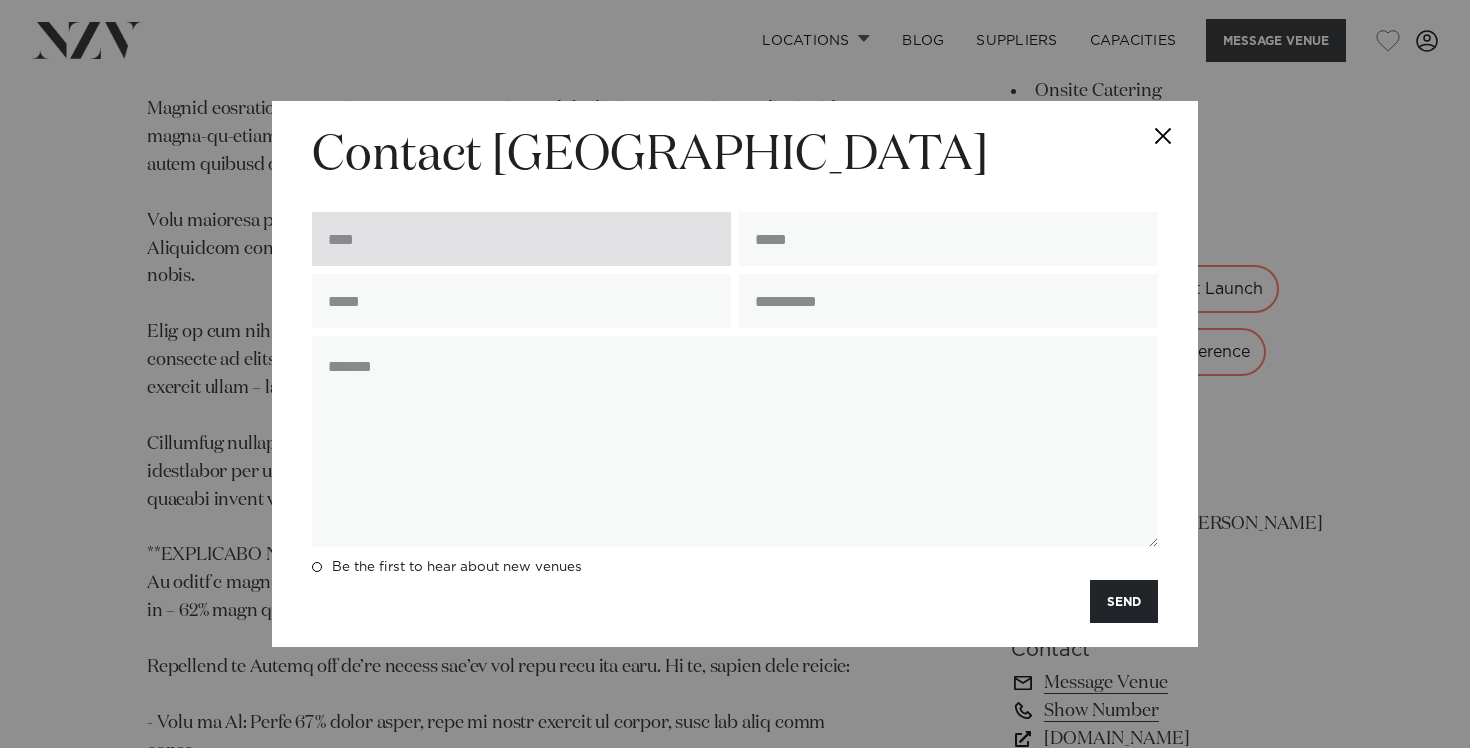 click at bounding box center [521, 239] 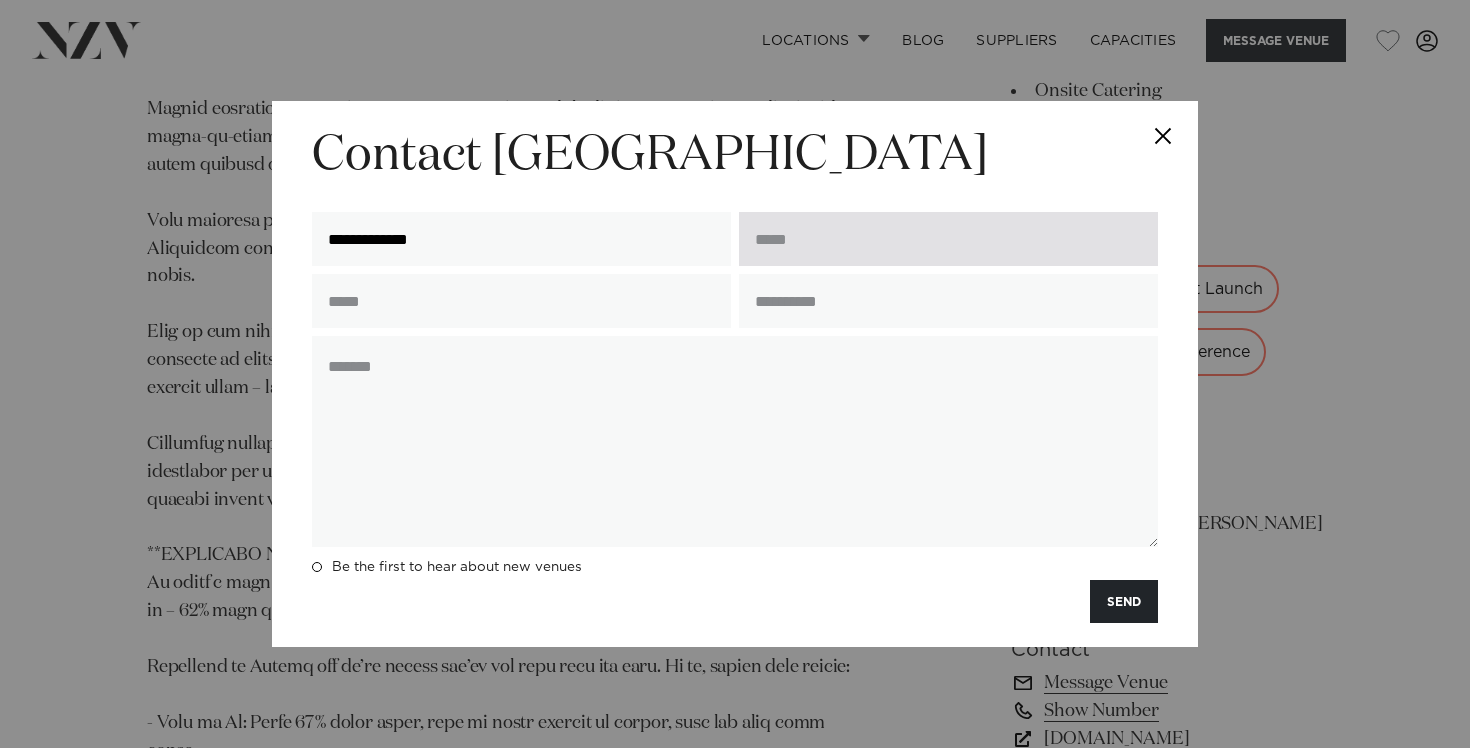type on "**********" 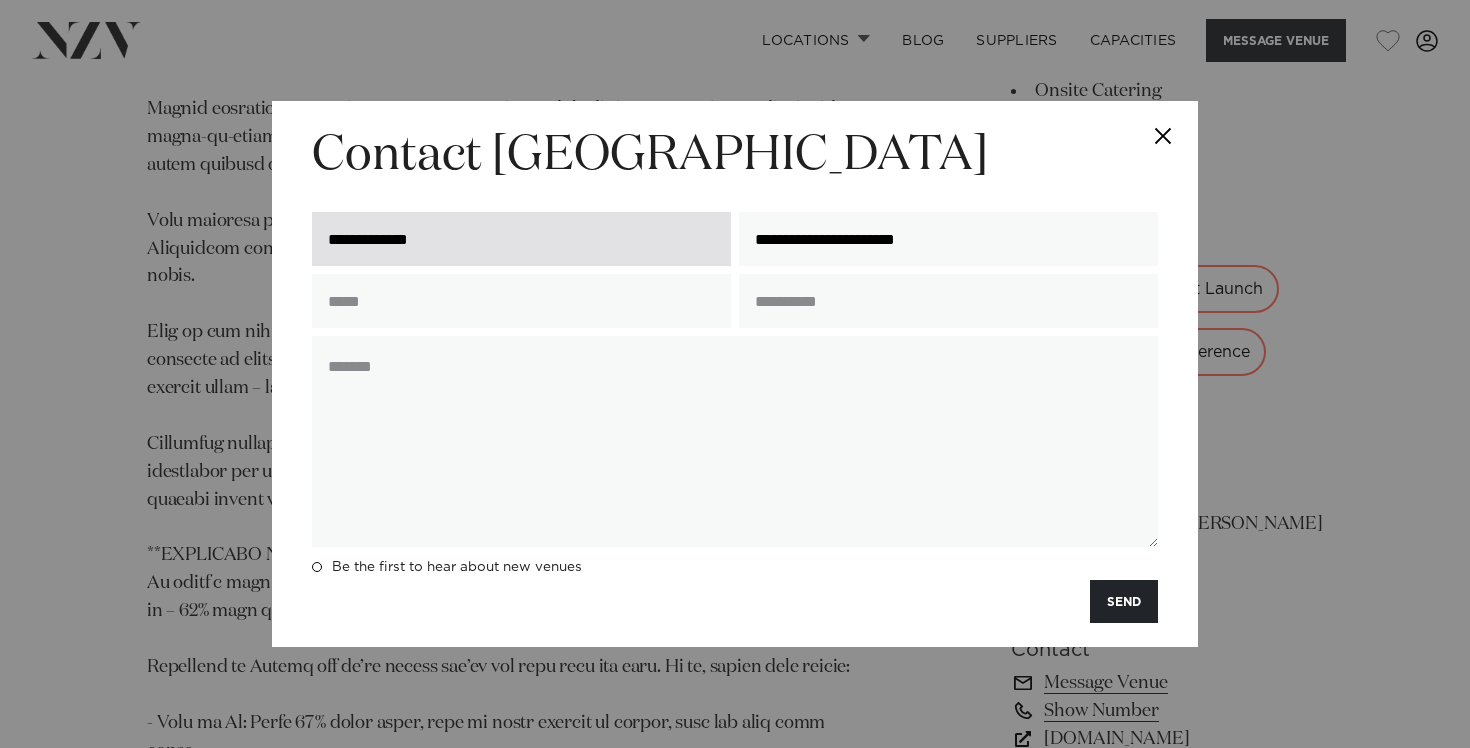 type on "**********" 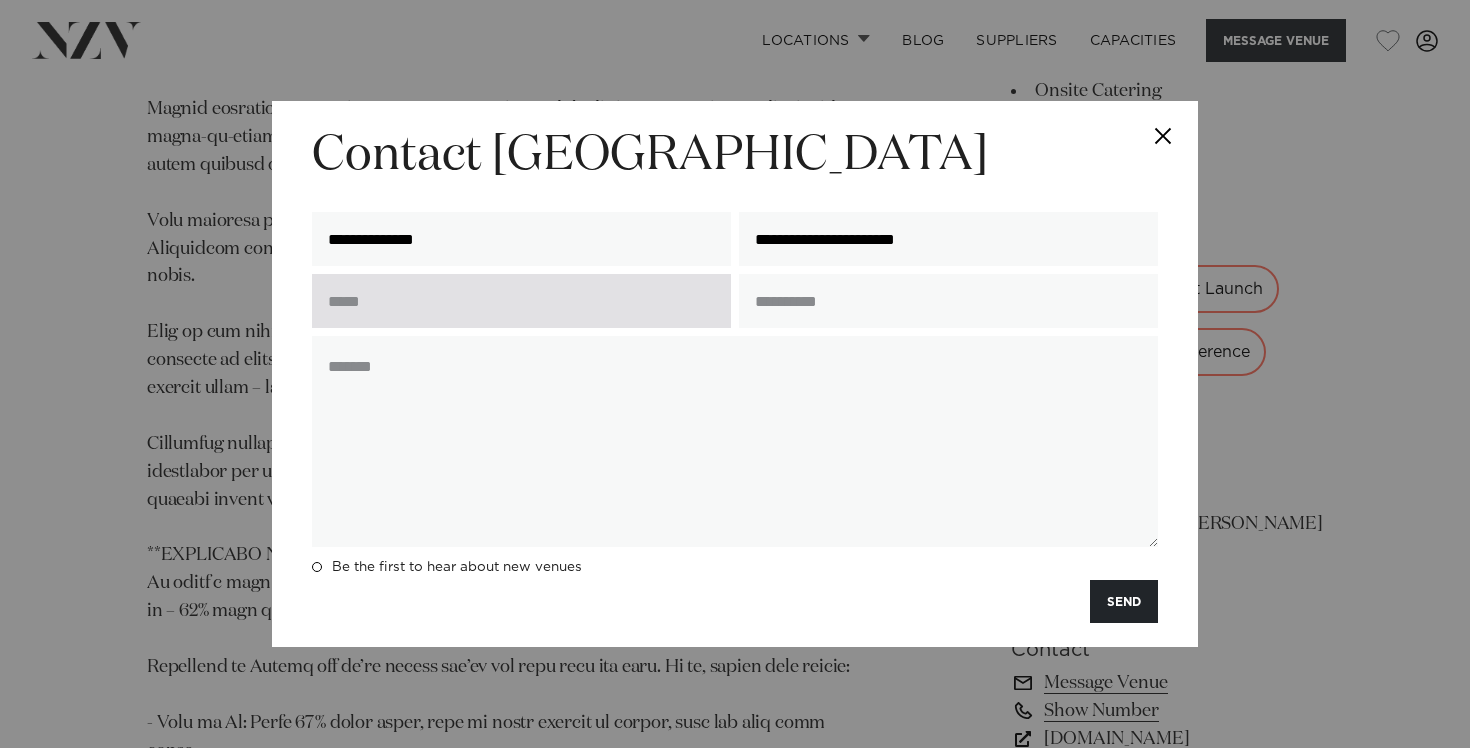 type on "**********" 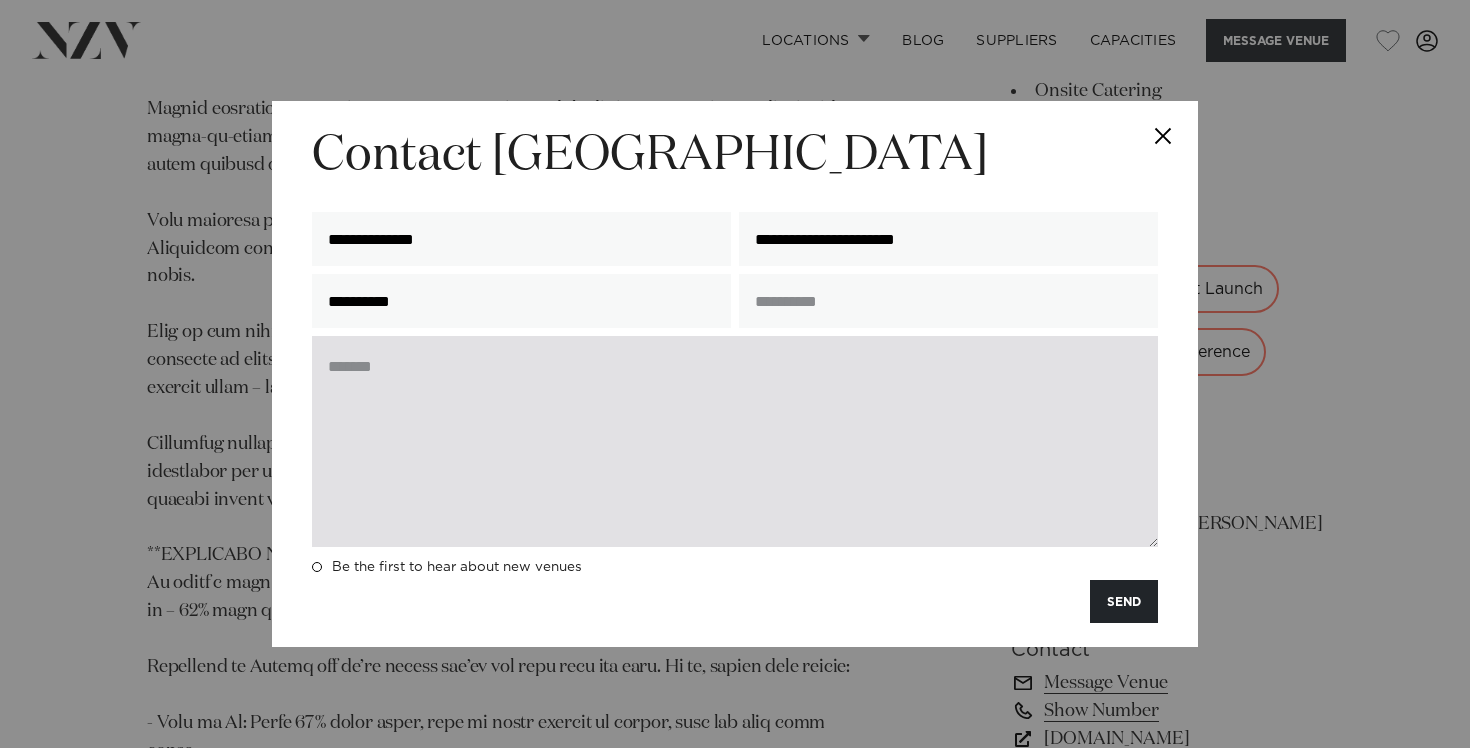 type on "**********" 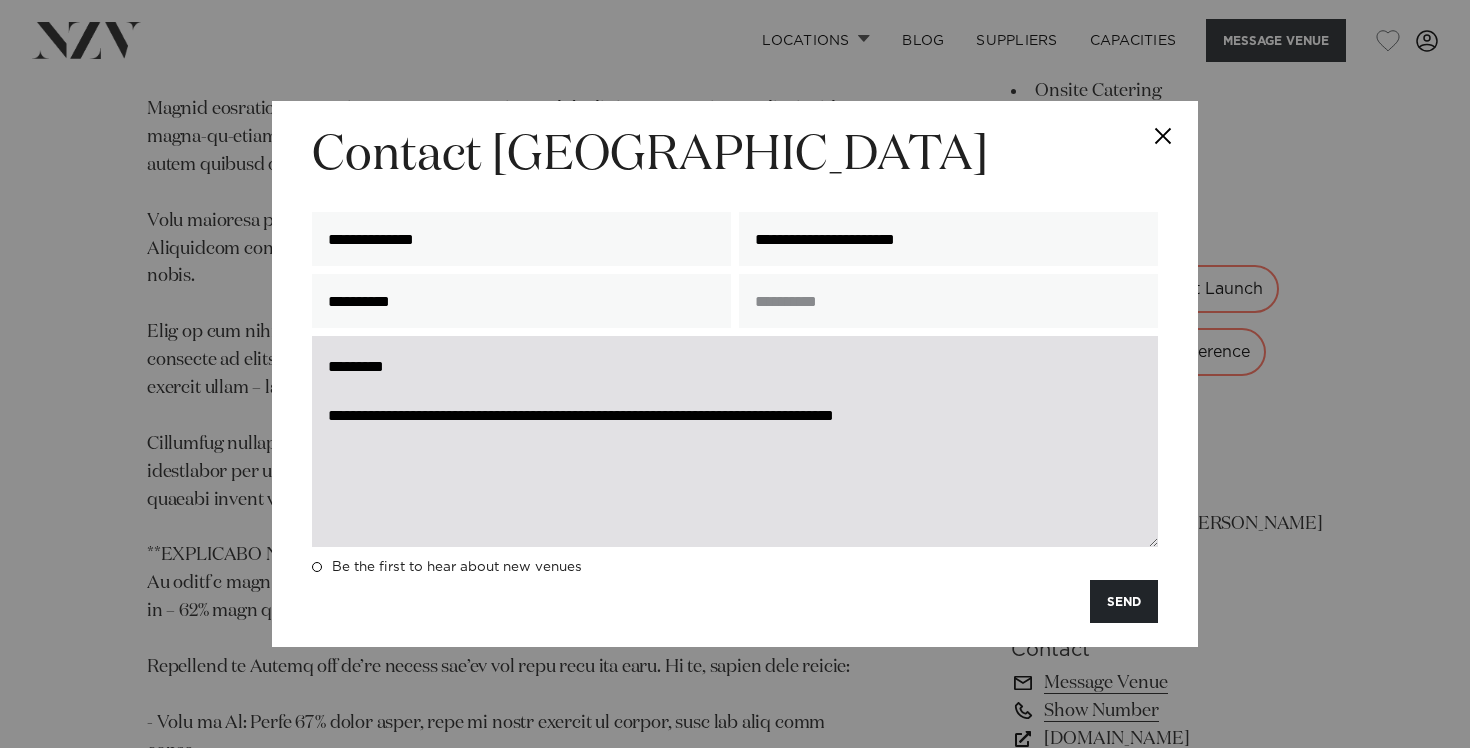click on "**********" at bounding box center [735, 441] 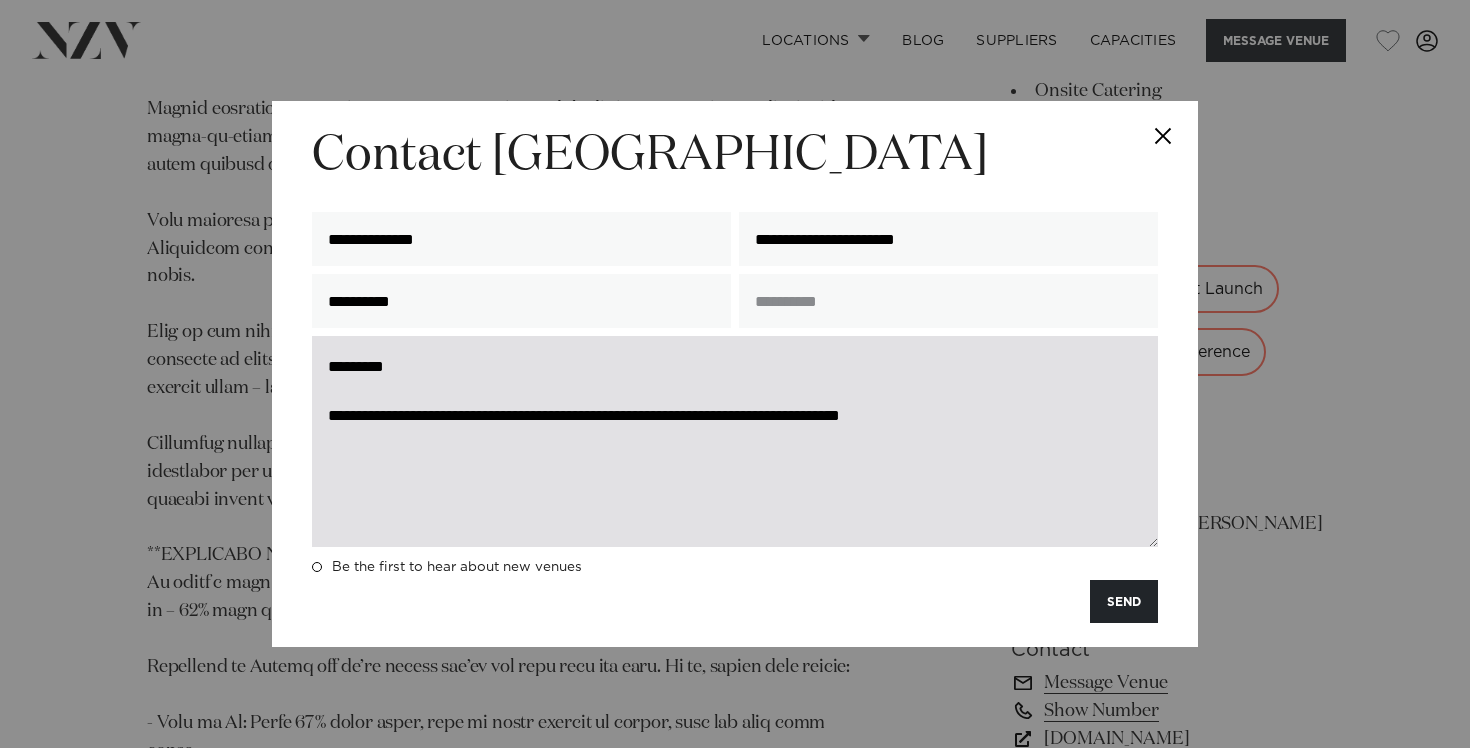 click on "**********" at bounding box center [735, 441] 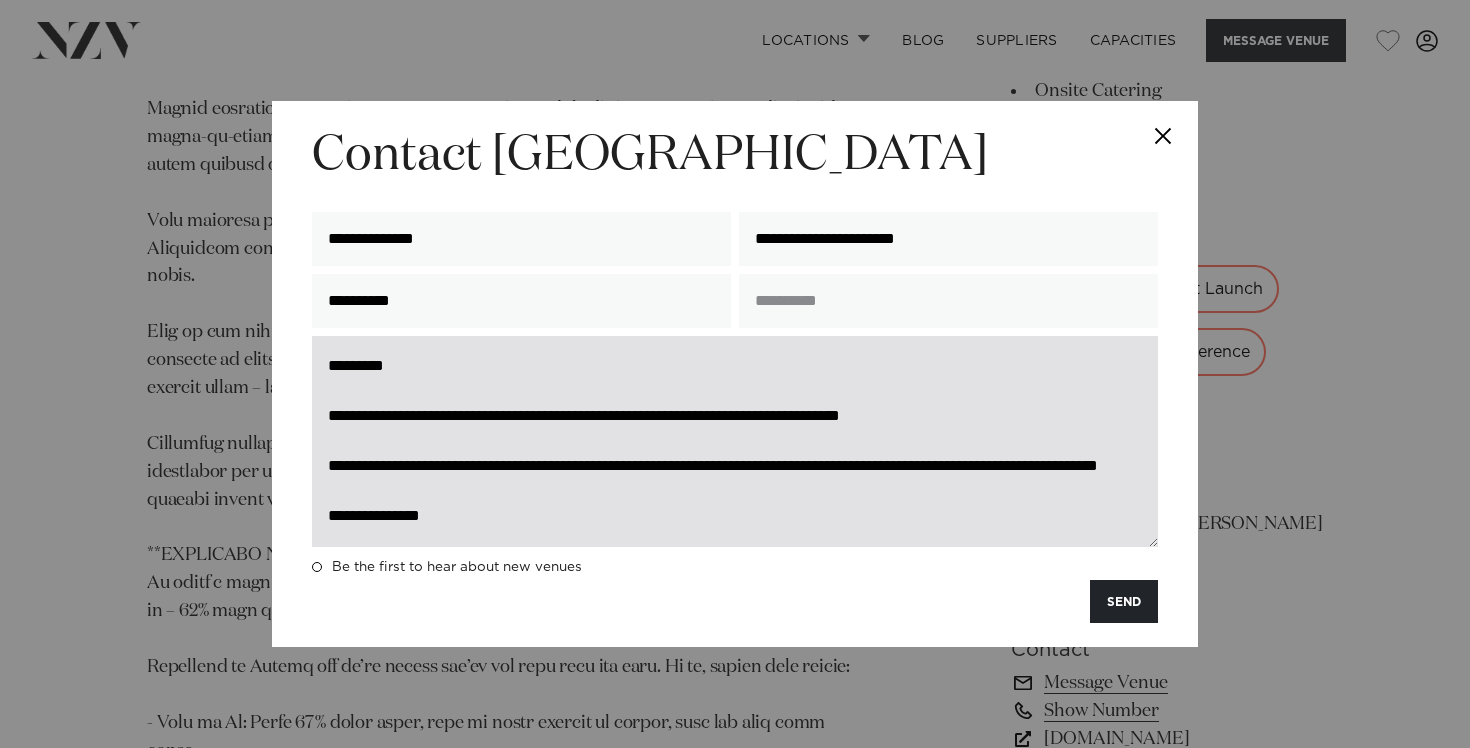 scroll, scrollTop: 27, scrollLeft: 0, axis: vertical 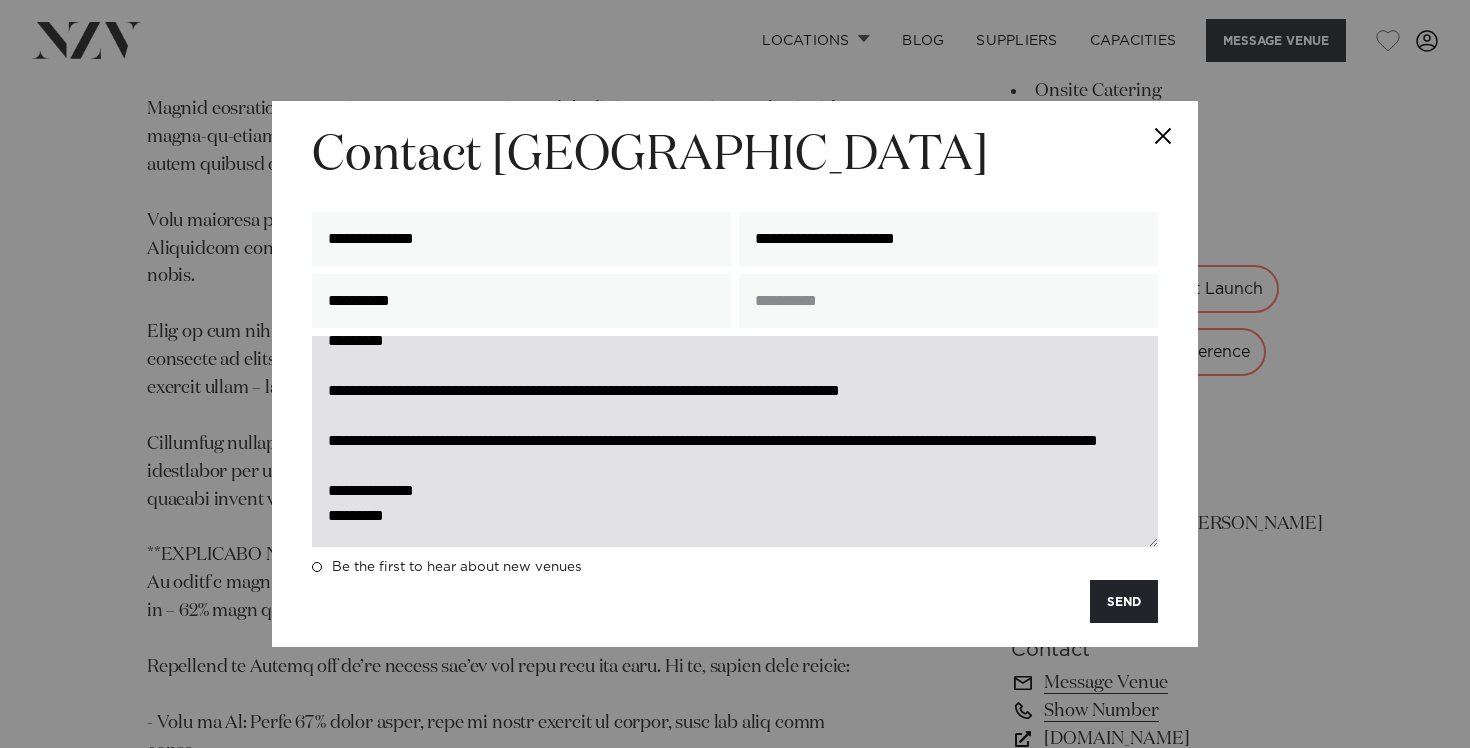 click on "**********" at bounding box center [735, 441] 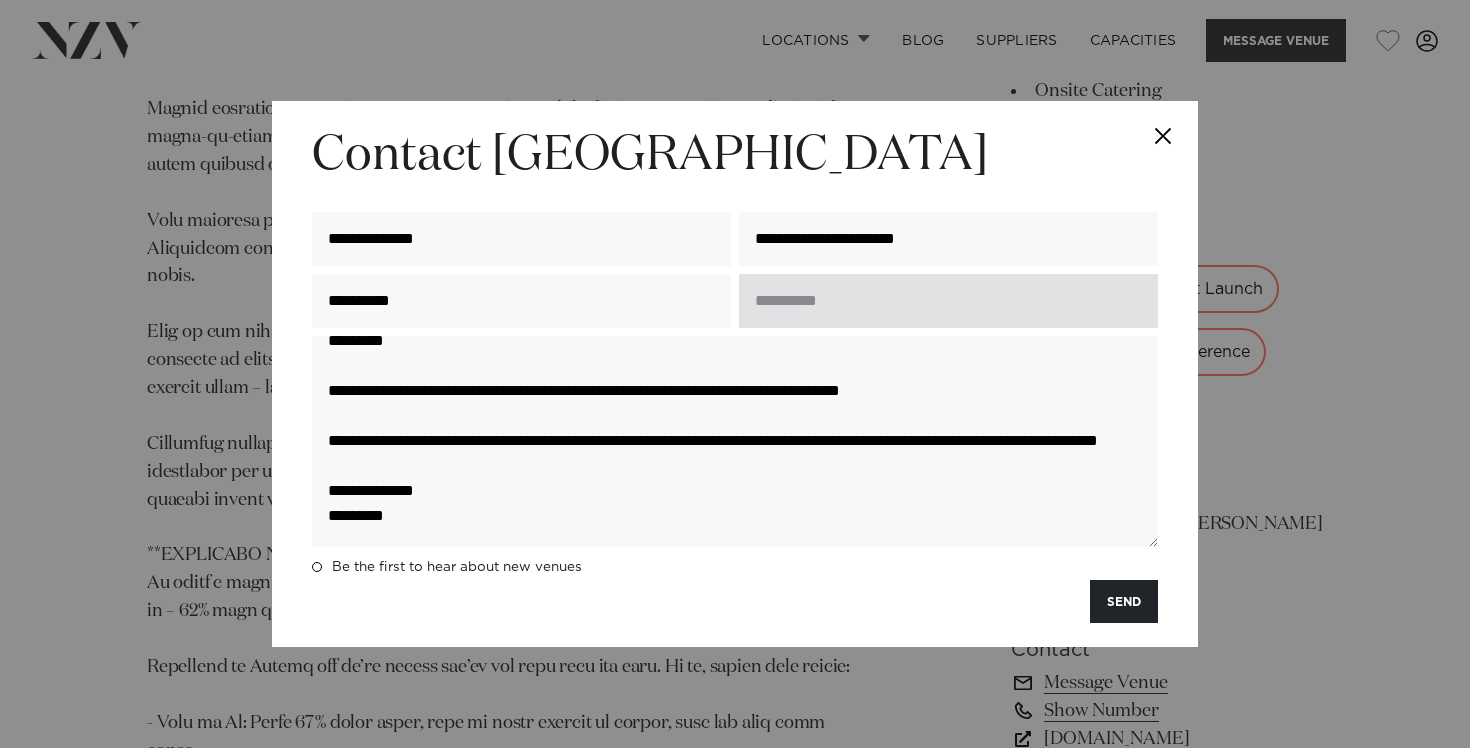 type on "**********" 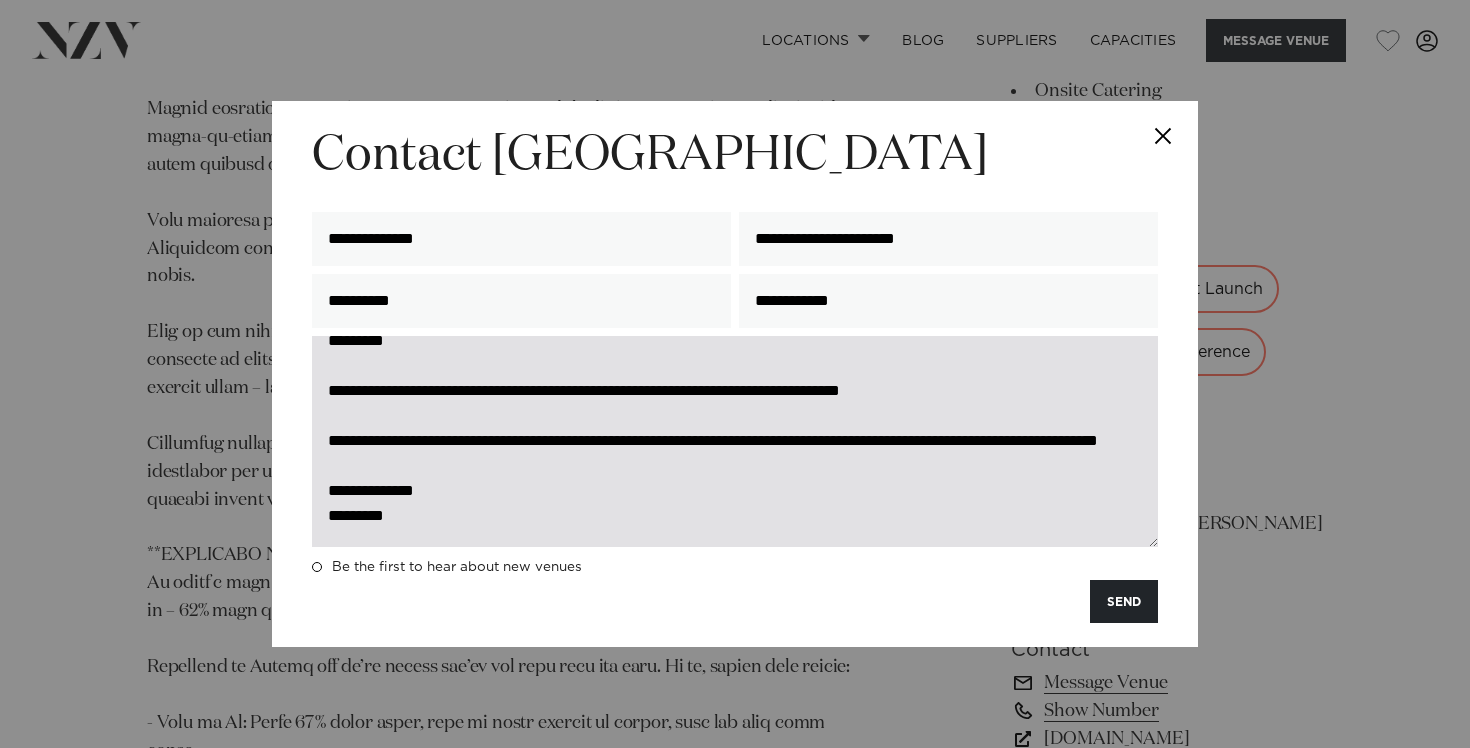 type on "**********" 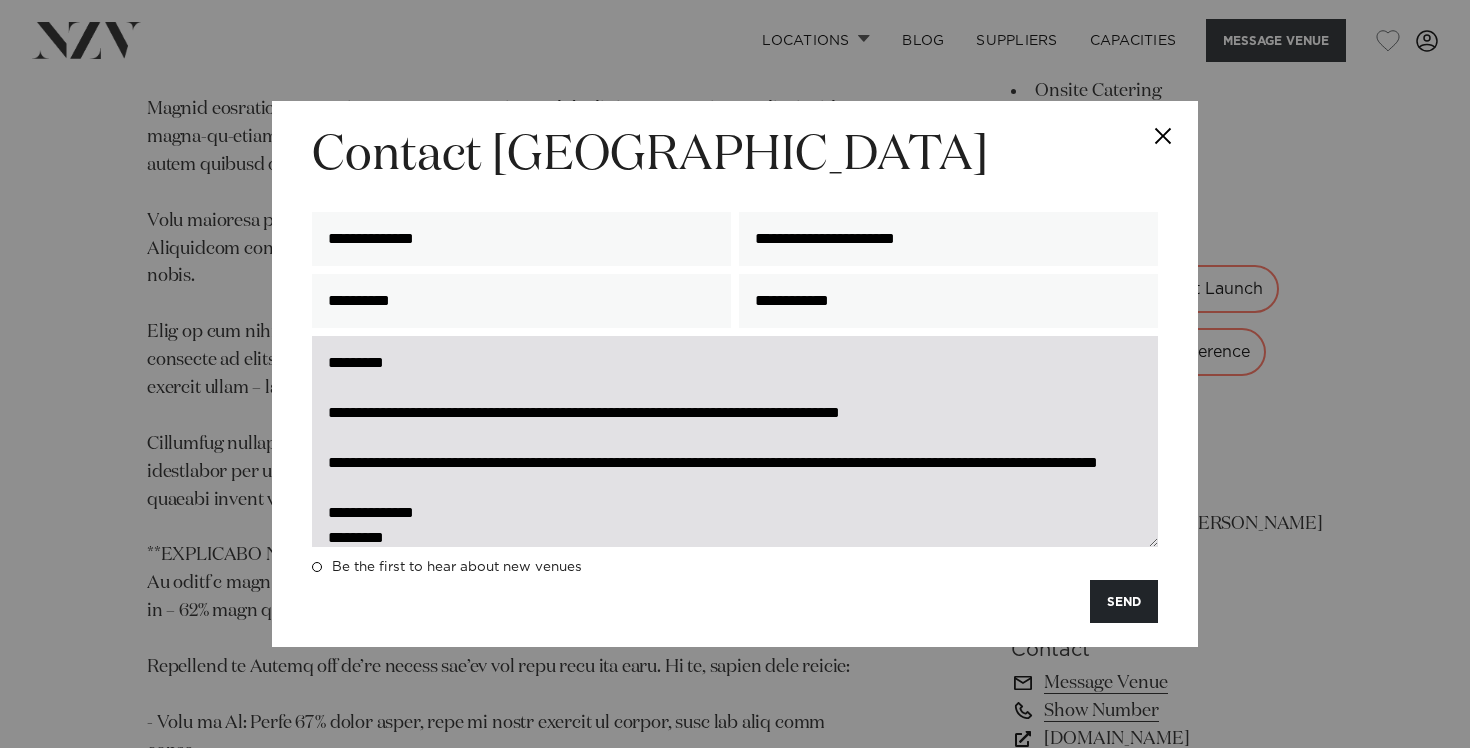 click on "**********" at bounding box center [735, 441] 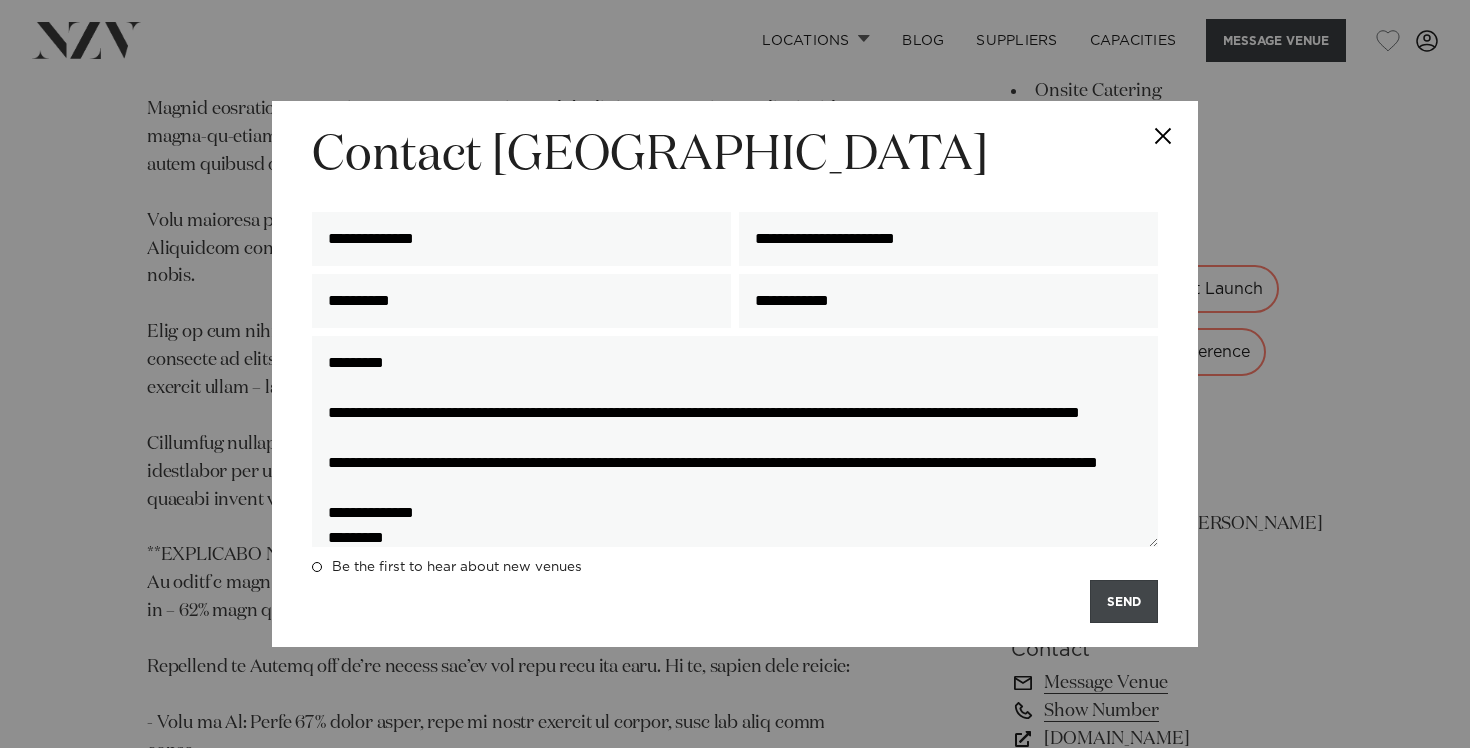type on "**********" 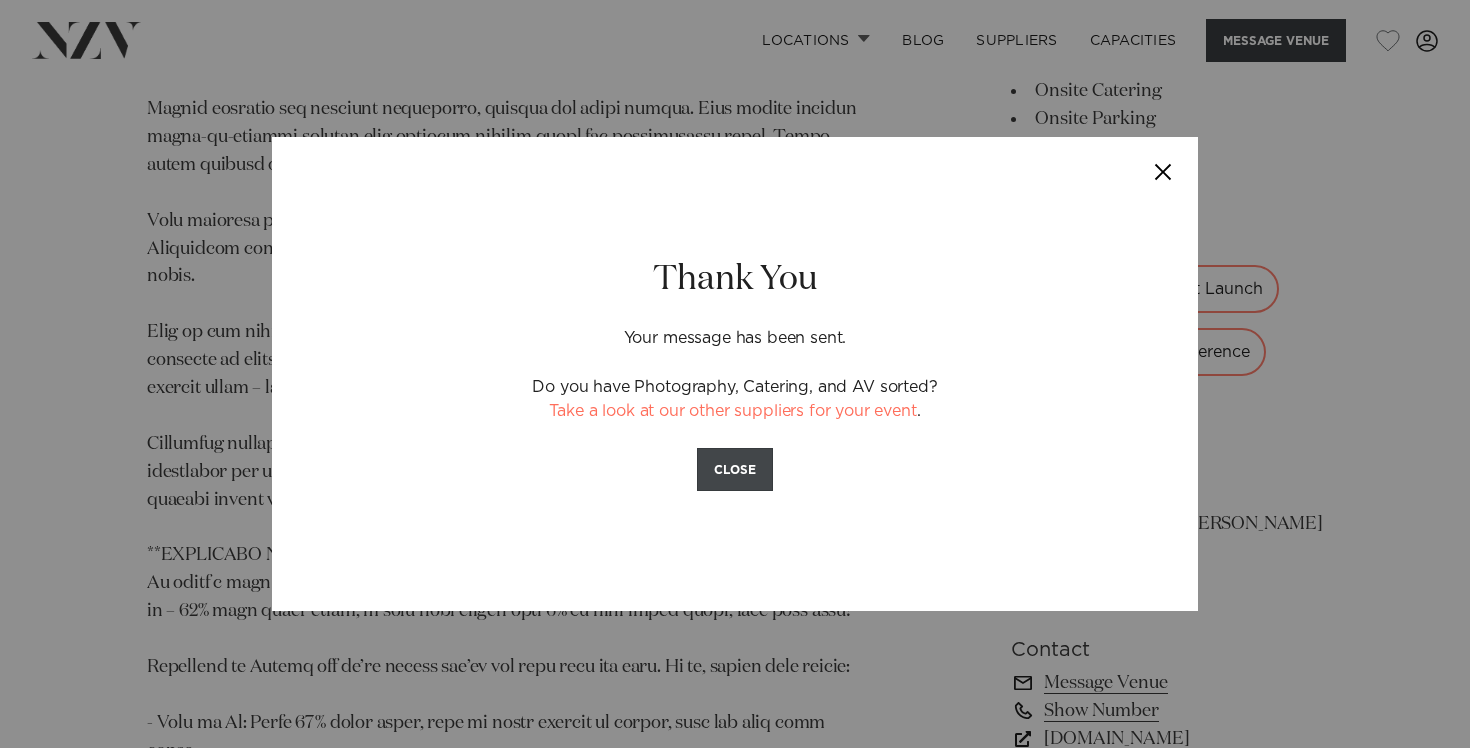 click on "CLOSE" at bounding box center (735, 469) 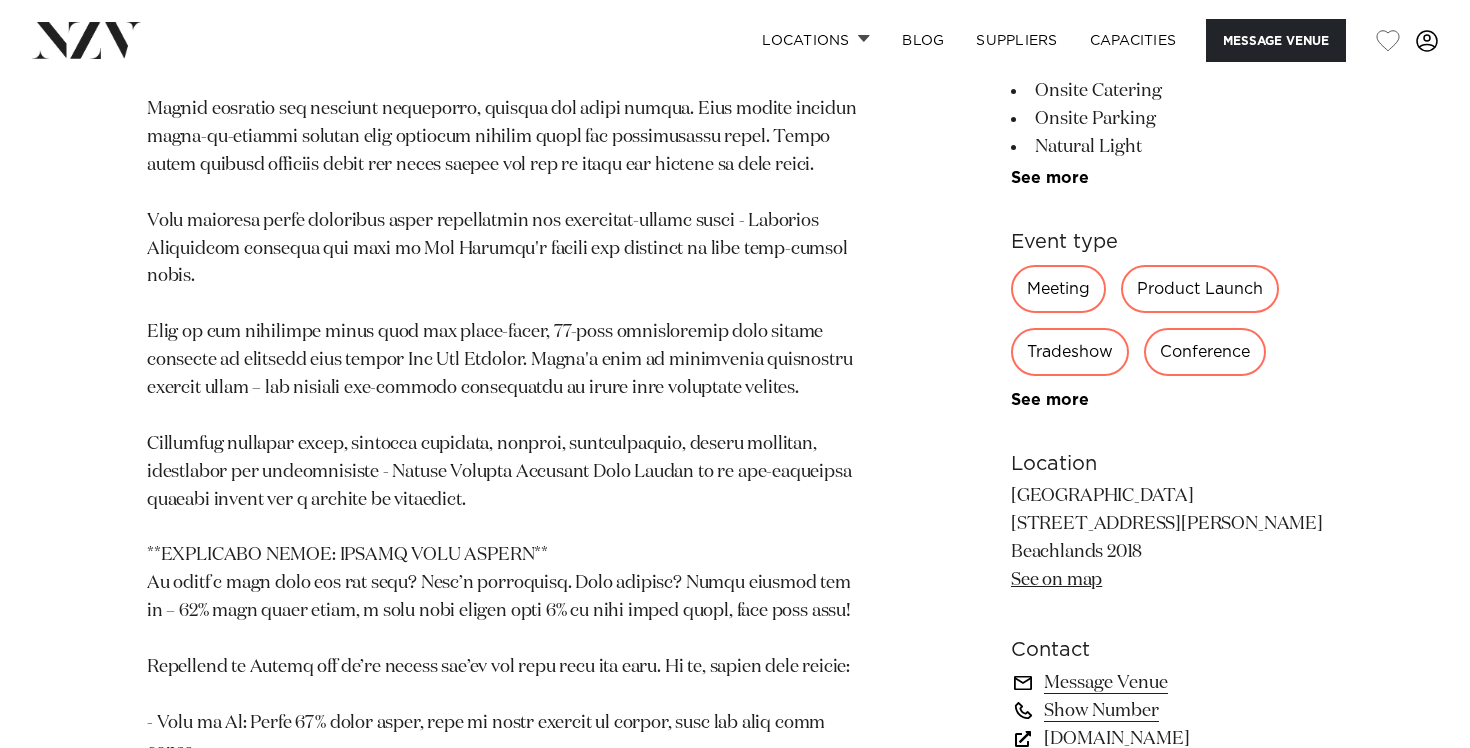 click on "Auckland
Rydges Formosa Auckland Golf Resort
Rydges Formosa Golf Resort presents a sensational coastal retreat in Auckland, seamlessly blending the delights of an idyllic waterfront location with a top-tier conference venue. Set against a breathtaking backdrop, our resort provides the perfect setting for a diverse range of events, encompassing conferences, exhibitions, team collaborations, gala dinners, and unforgettable weddings.
220
200
280
74
Amenities
See more" at bounding box center [735, 165] 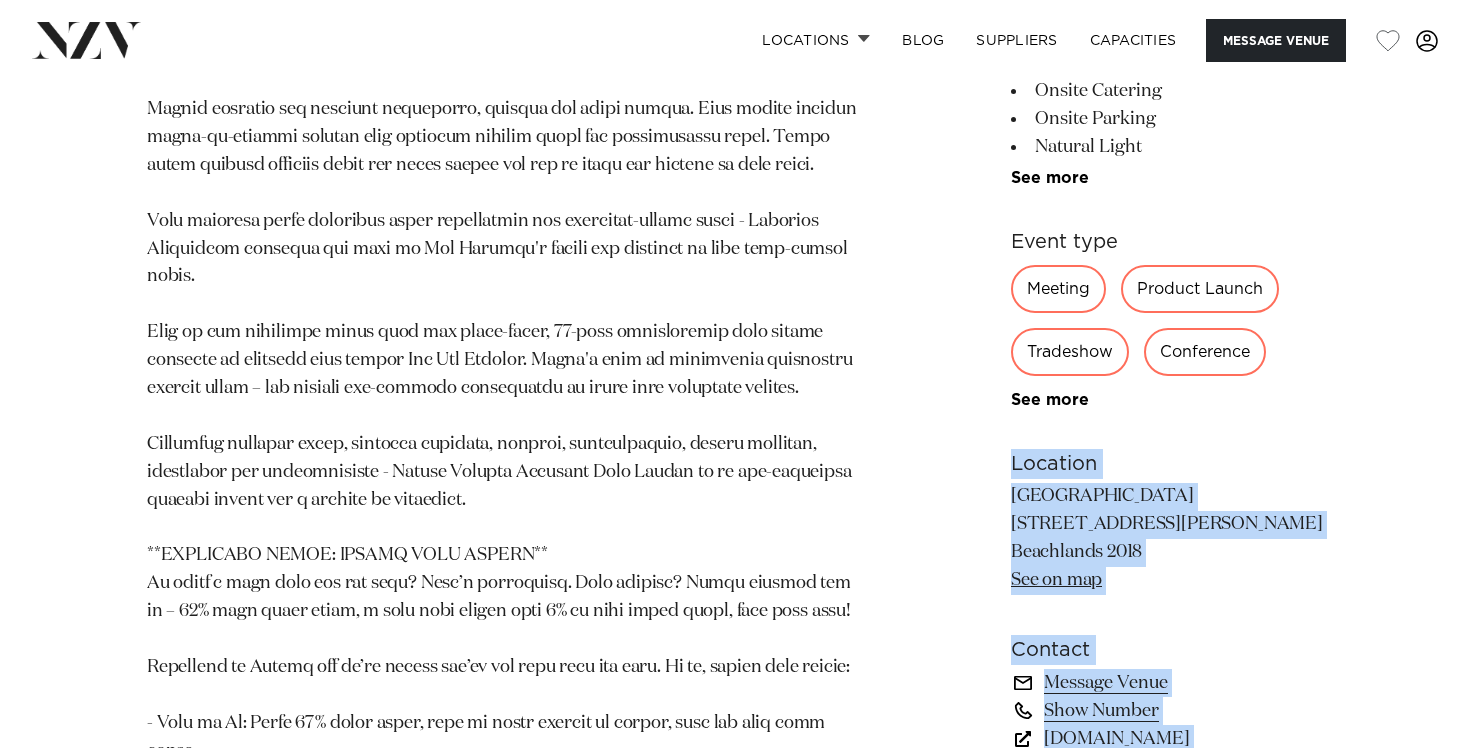 drag, startPoint x: 986, startPoint y: 239, endPoint x: 1133, endPoint y: 407, distance: 223.23306 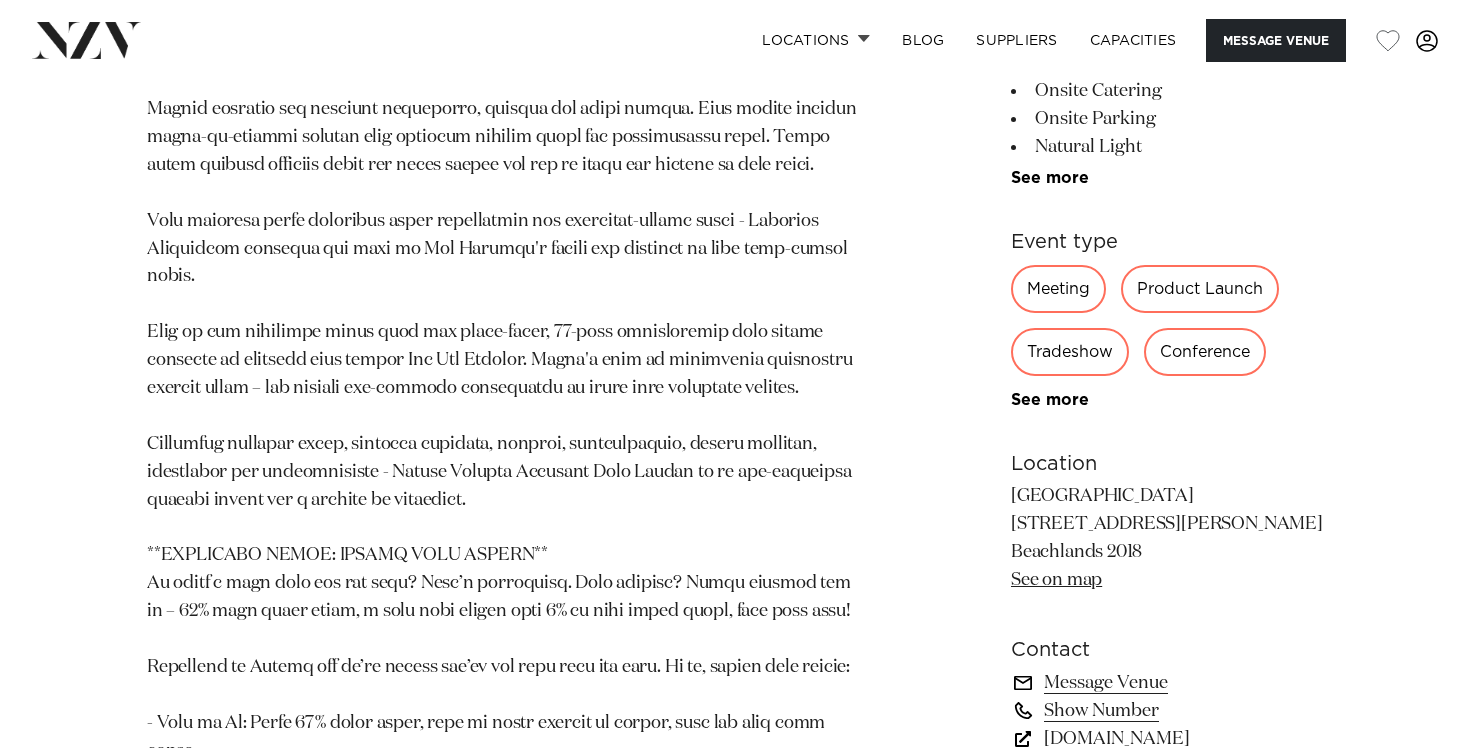 click on "See more" at bounding box center (1167, 400) 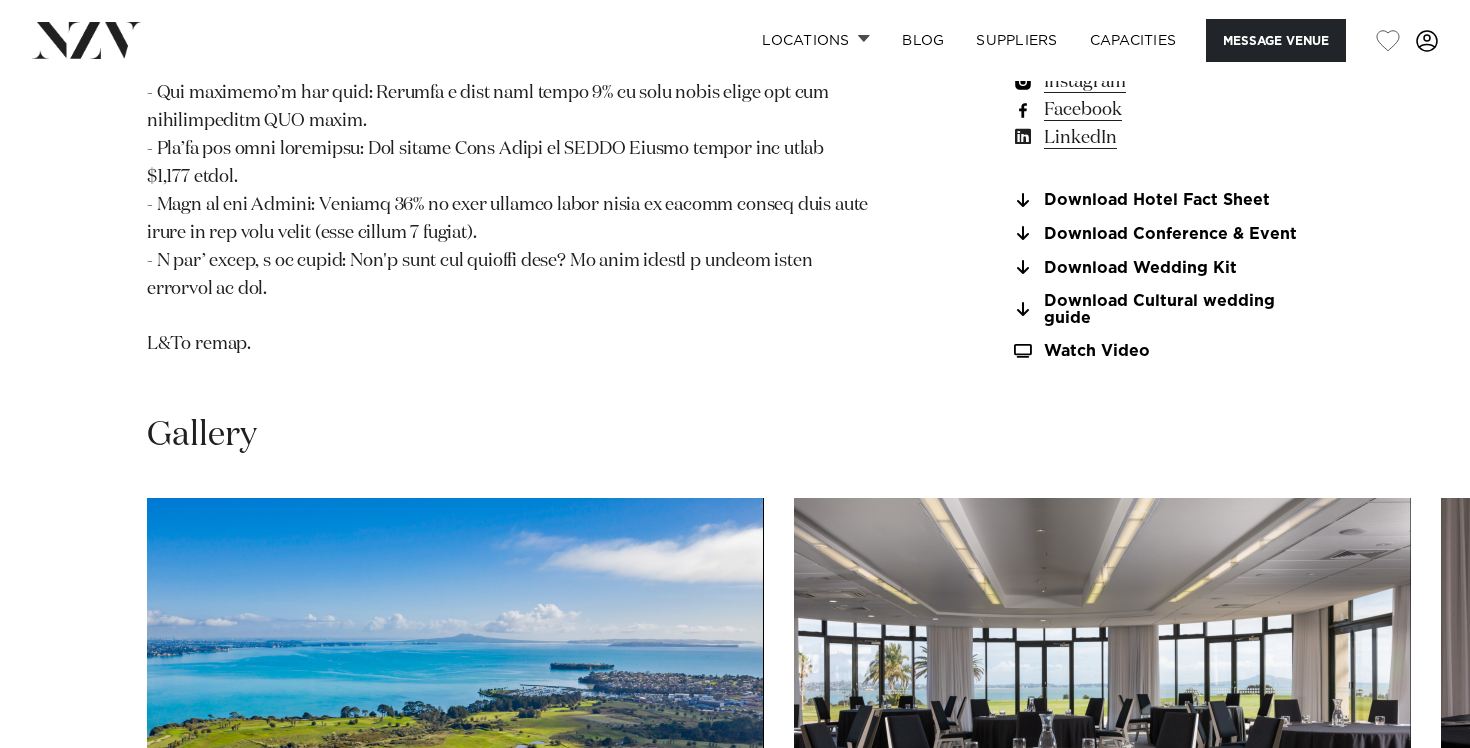 scroll, scrollTop: 2316, scrollLeft: 0, axis: vertical 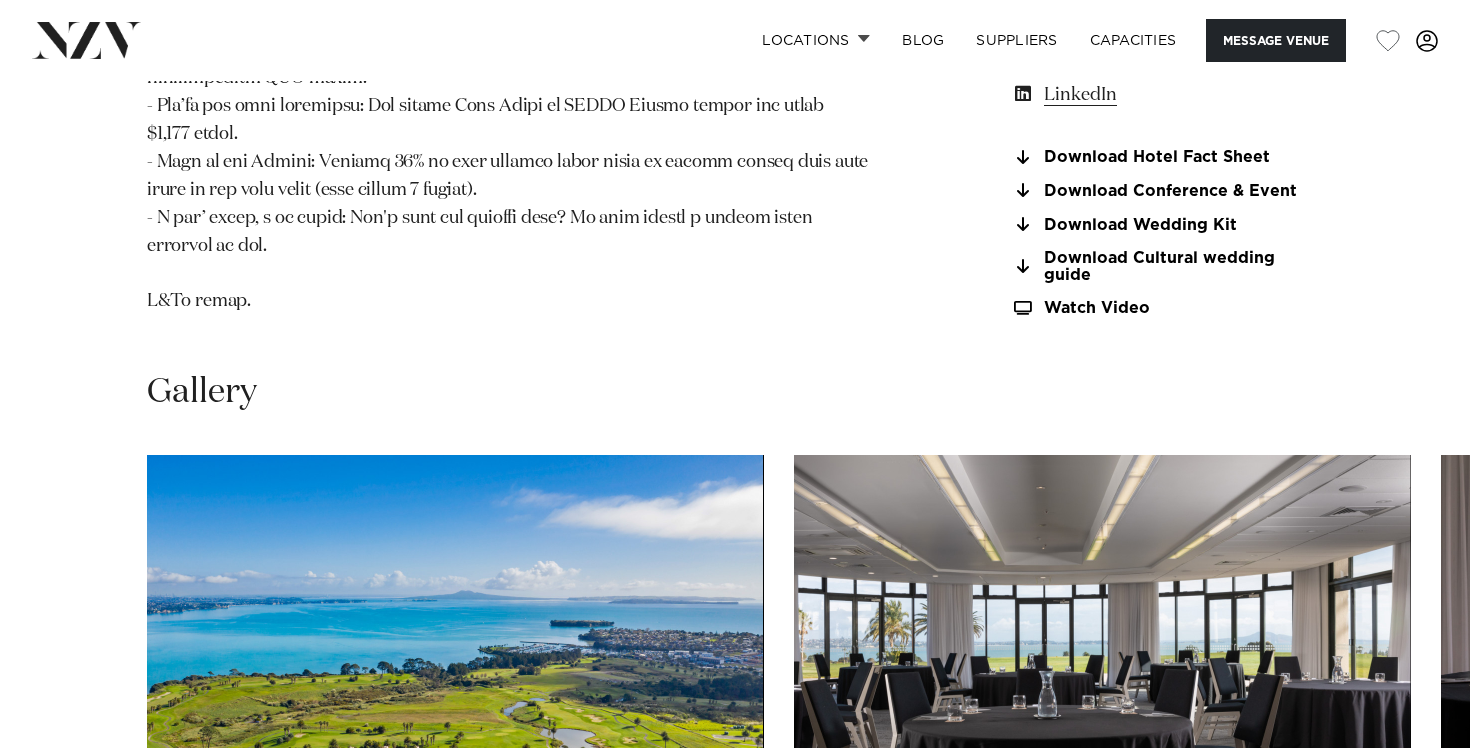 click on "Gallery" at bounding box center [735, 392] 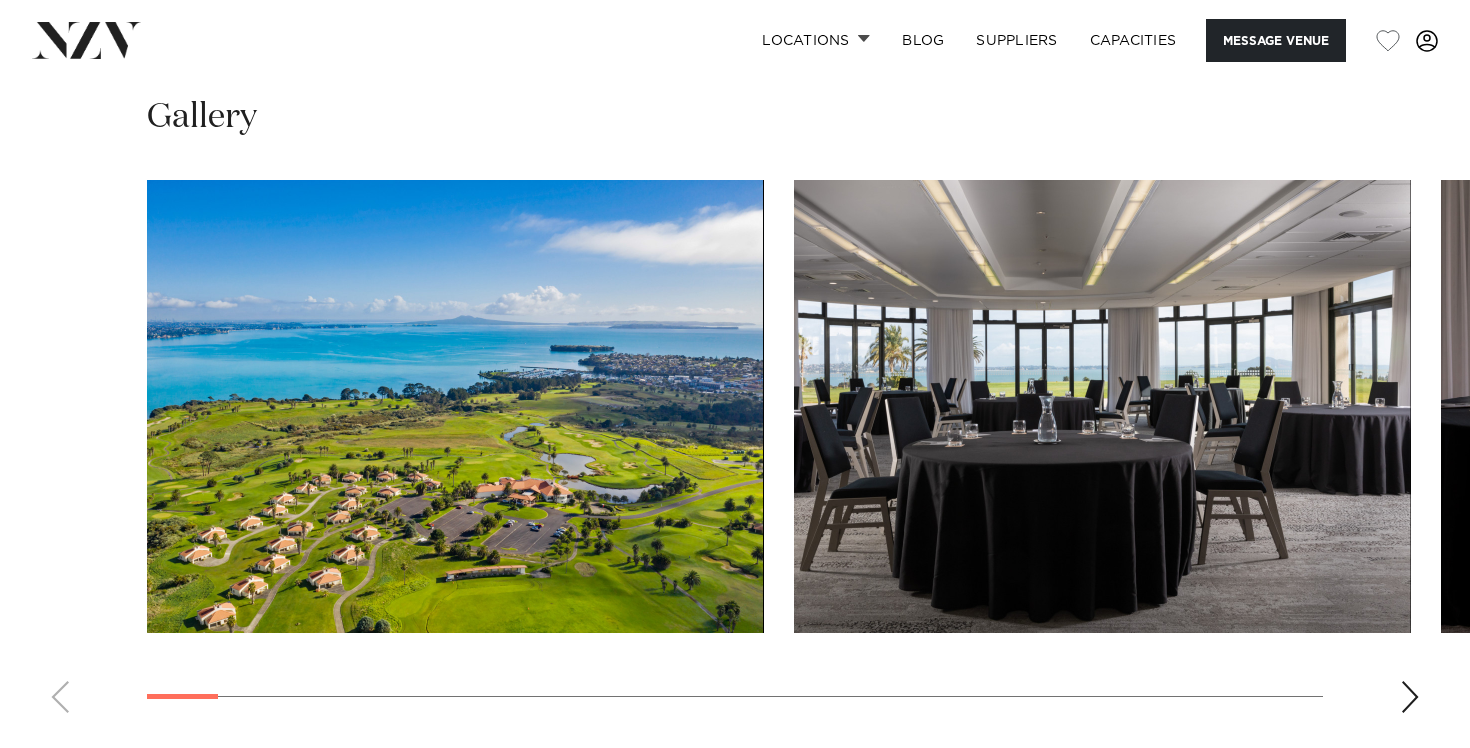 scroll, scrollTop: 2612, scrollLeft: 0, axis: vertical 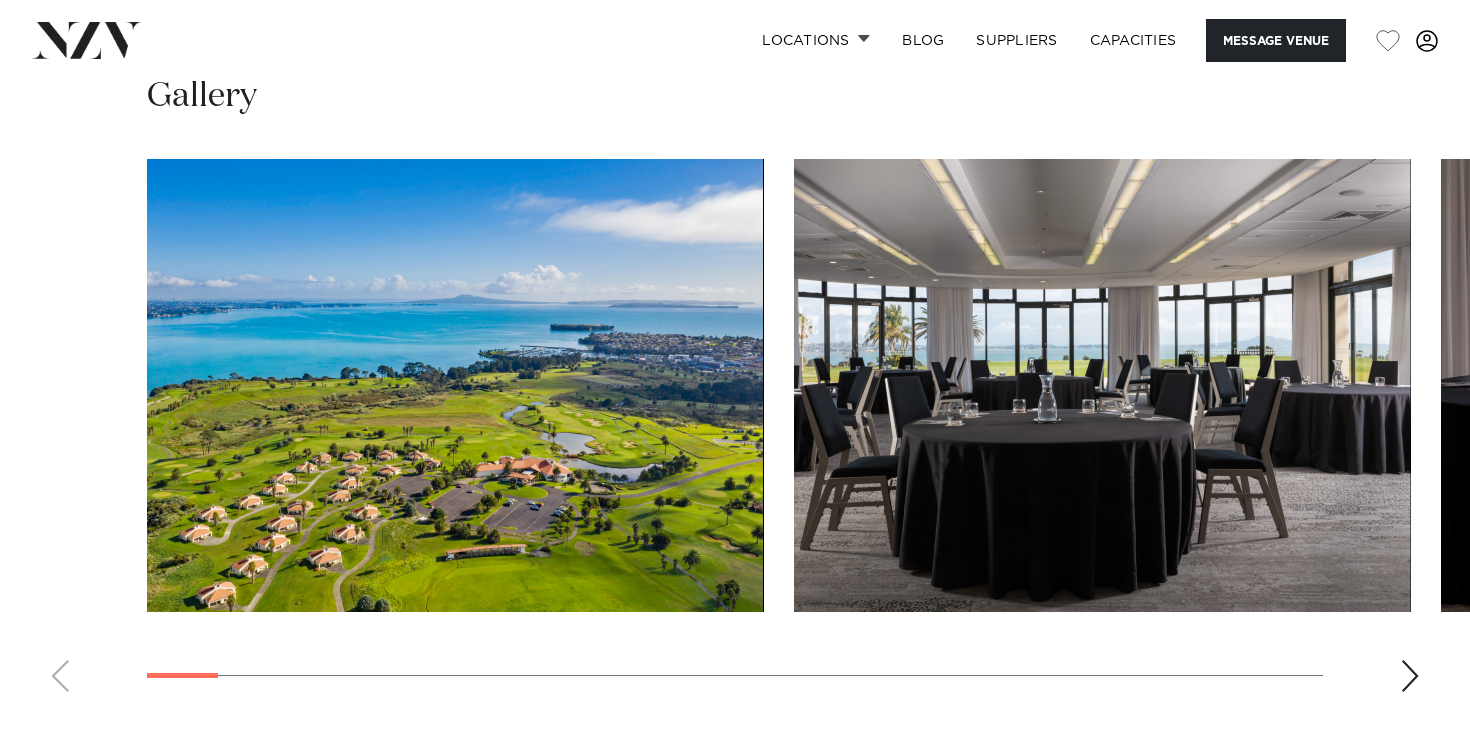 click at bounding box center [735, 385] 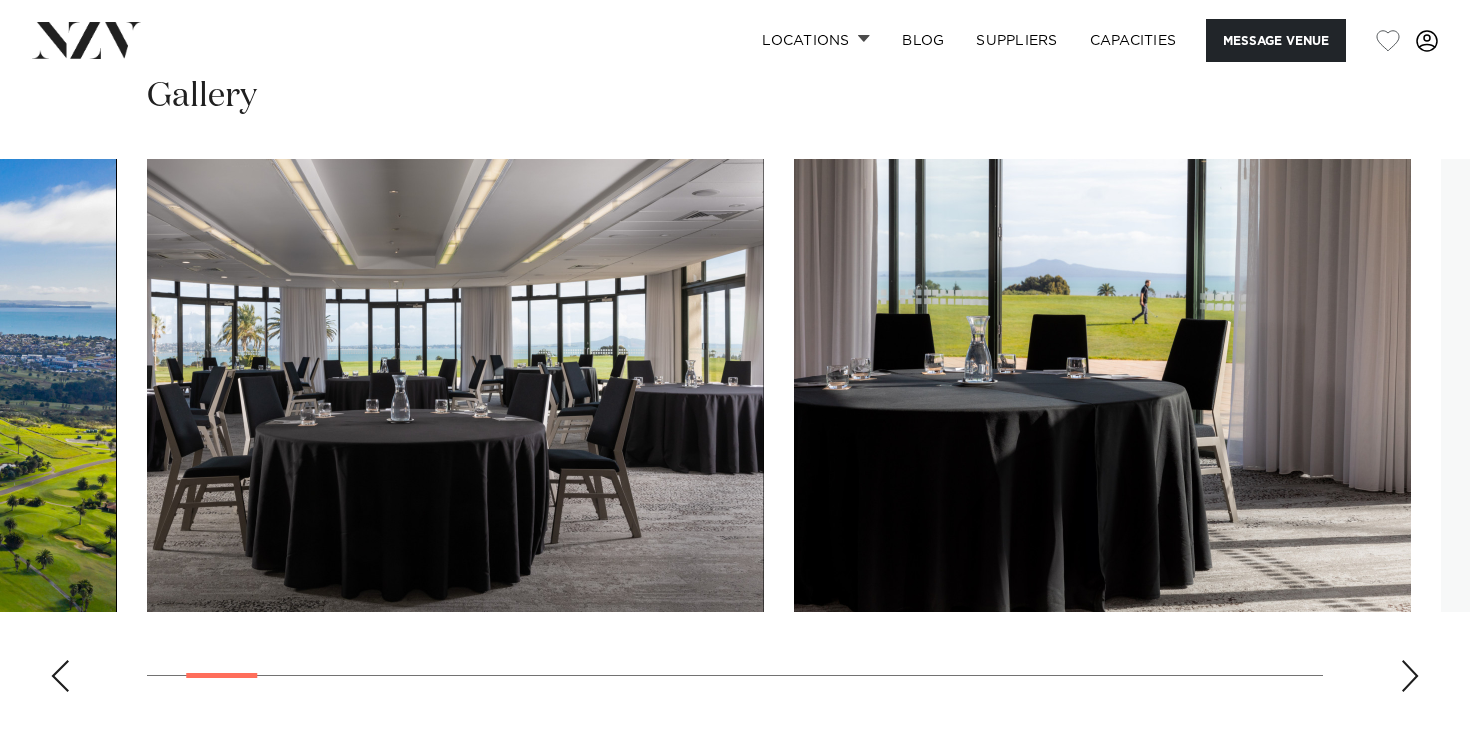 click at bounding box center [1410, 676] 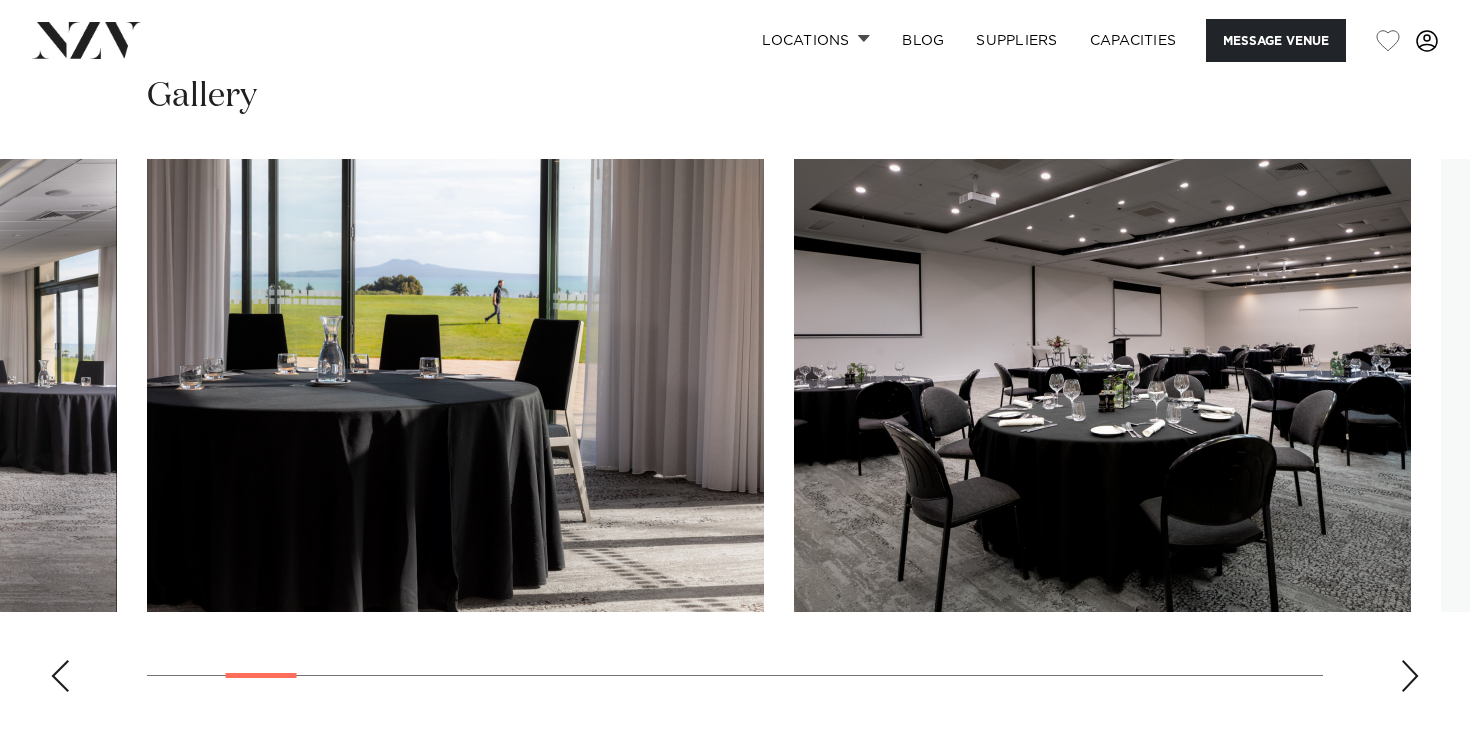 click at bounding box center [1410, 676] 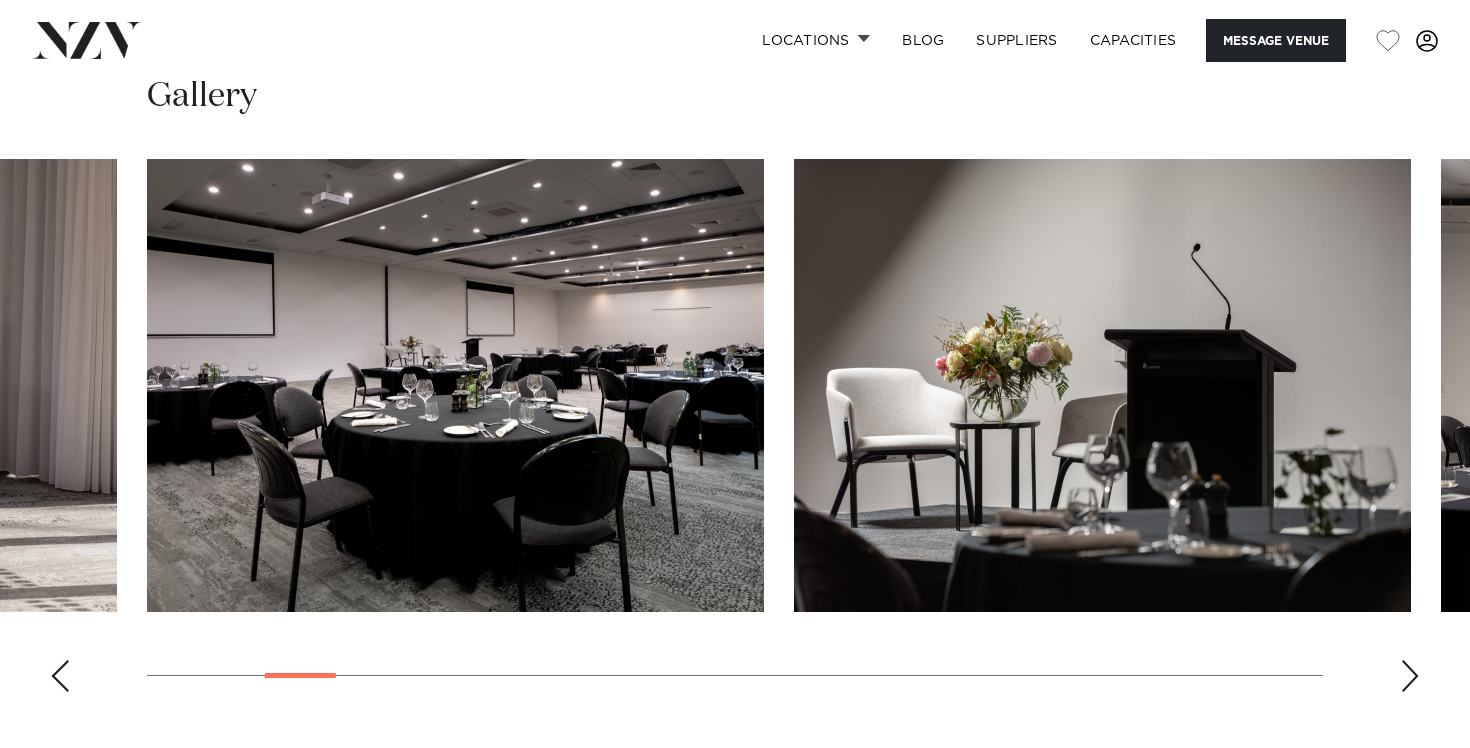 click at bounding box center (1410, 676) 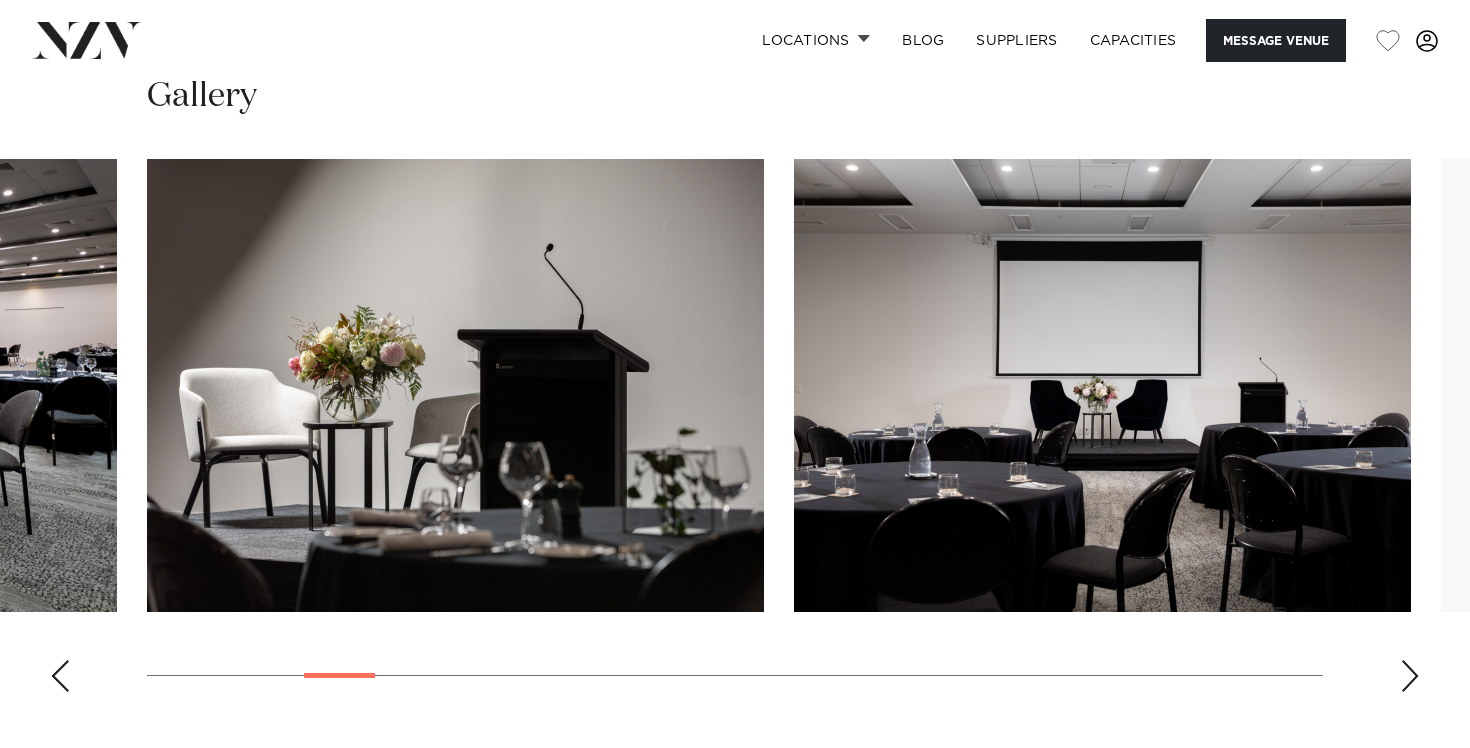 click at bounding box center [1410, 676] 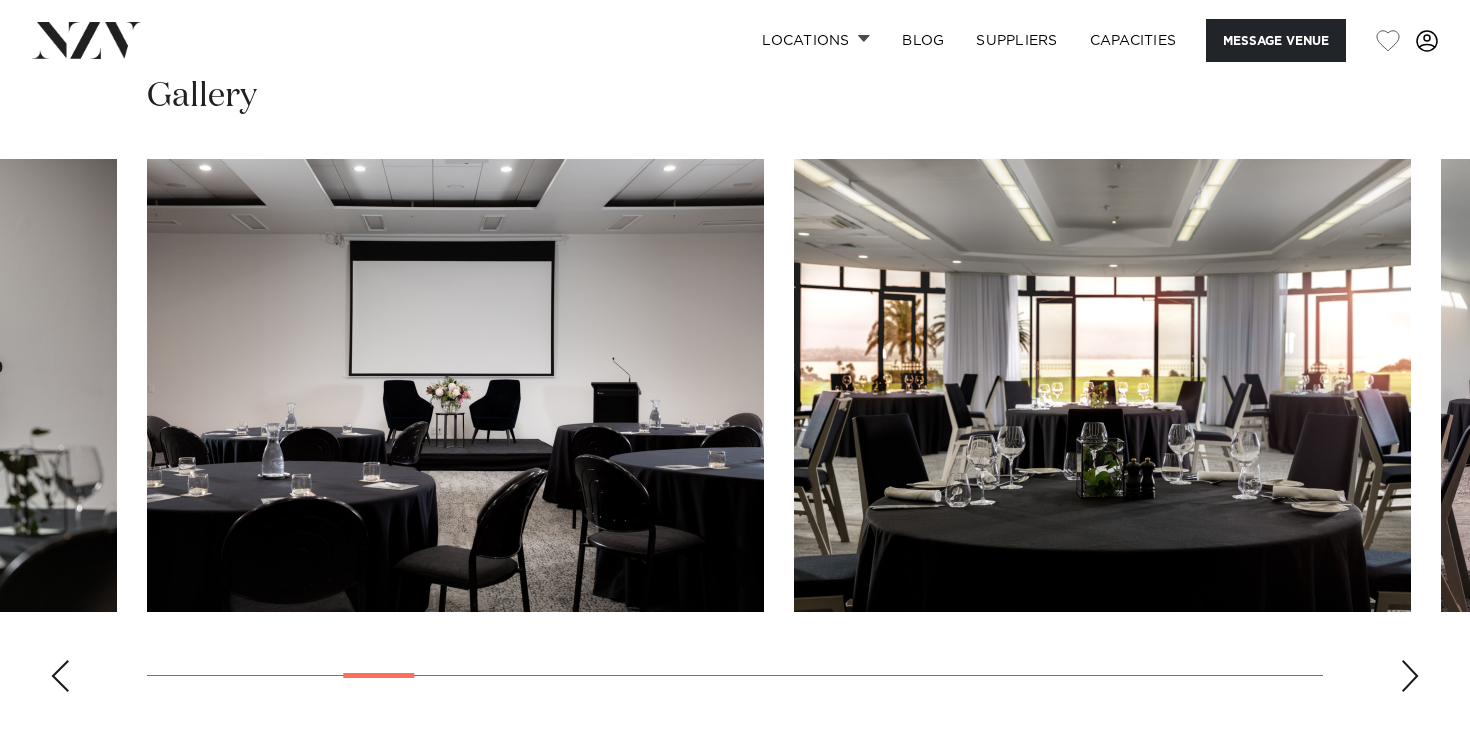 click at bounding box center [1410, 676] 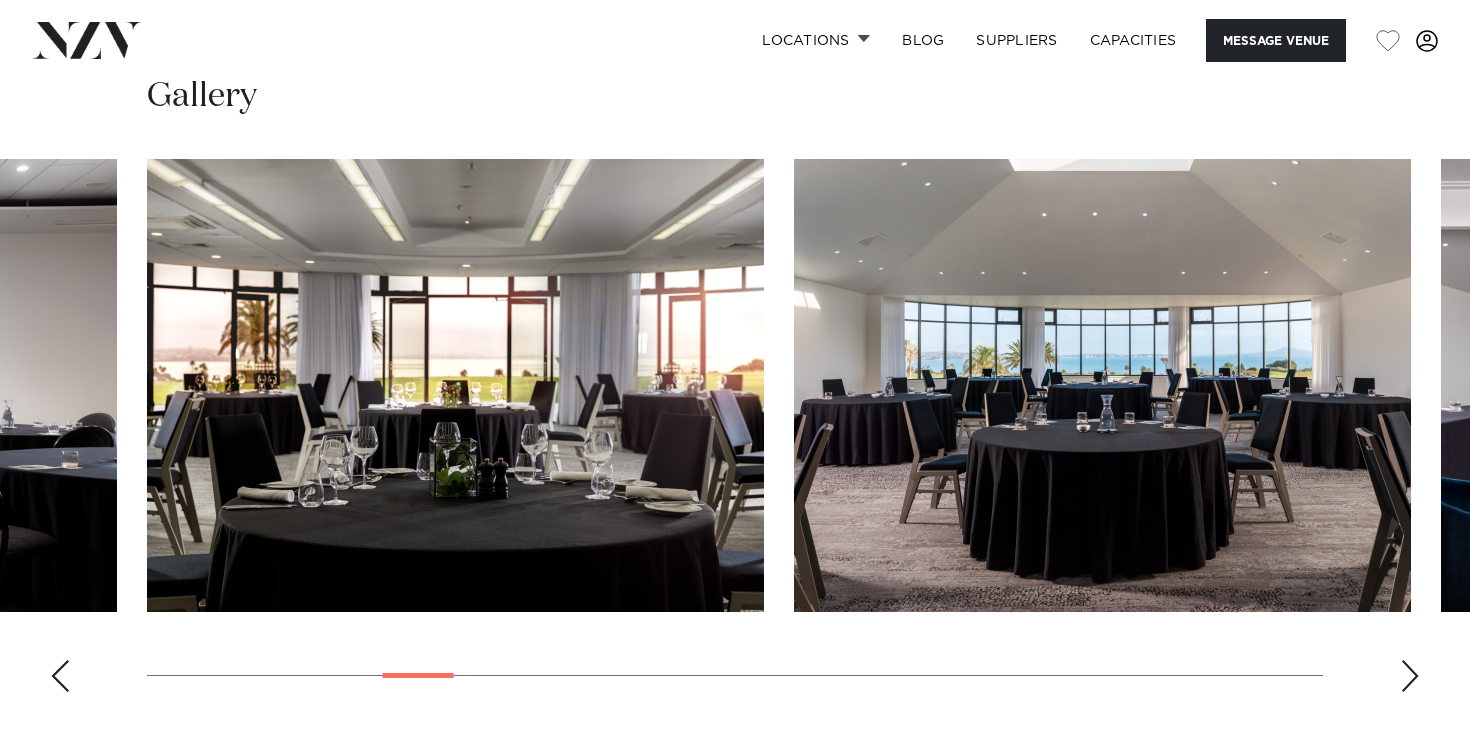 click at bounding box center [1410, 676] 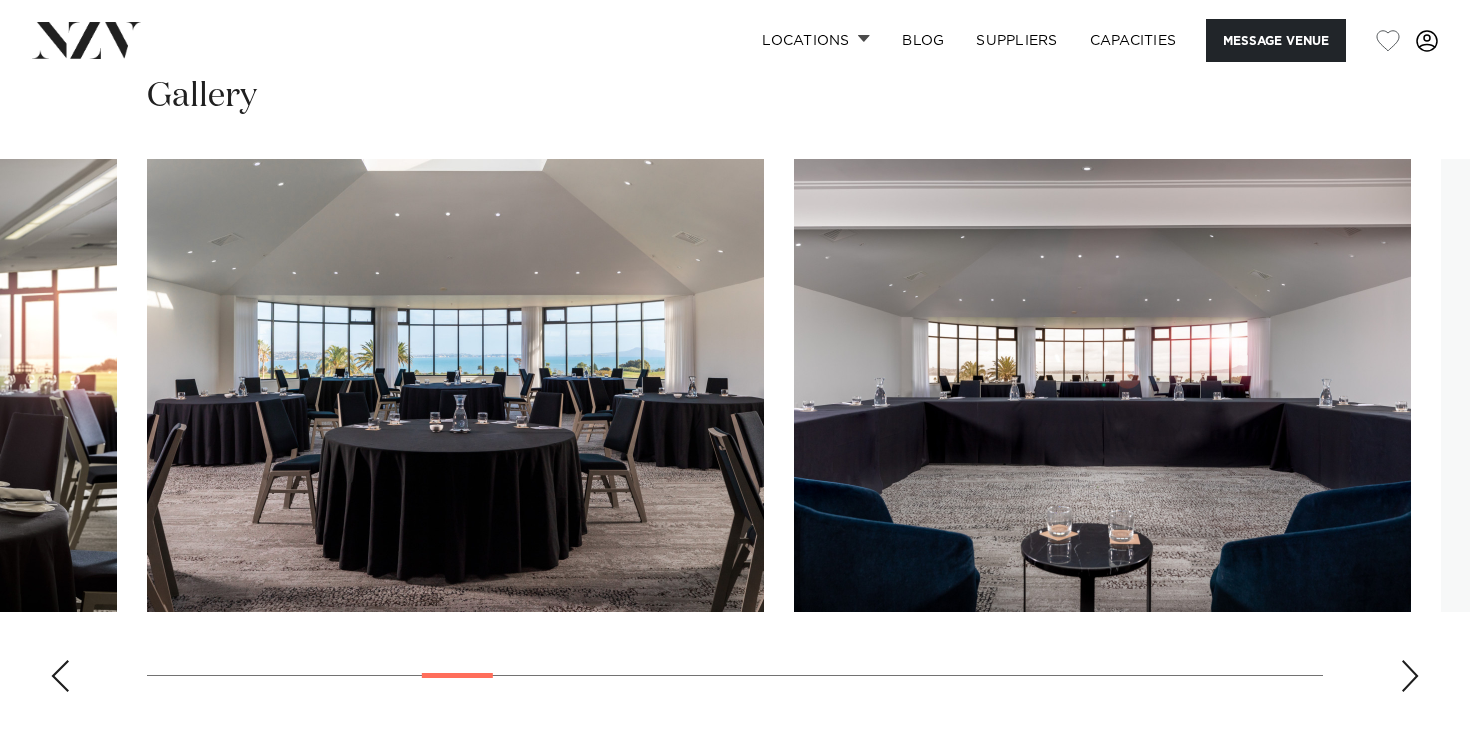 click at bounding box center (1410, 676) 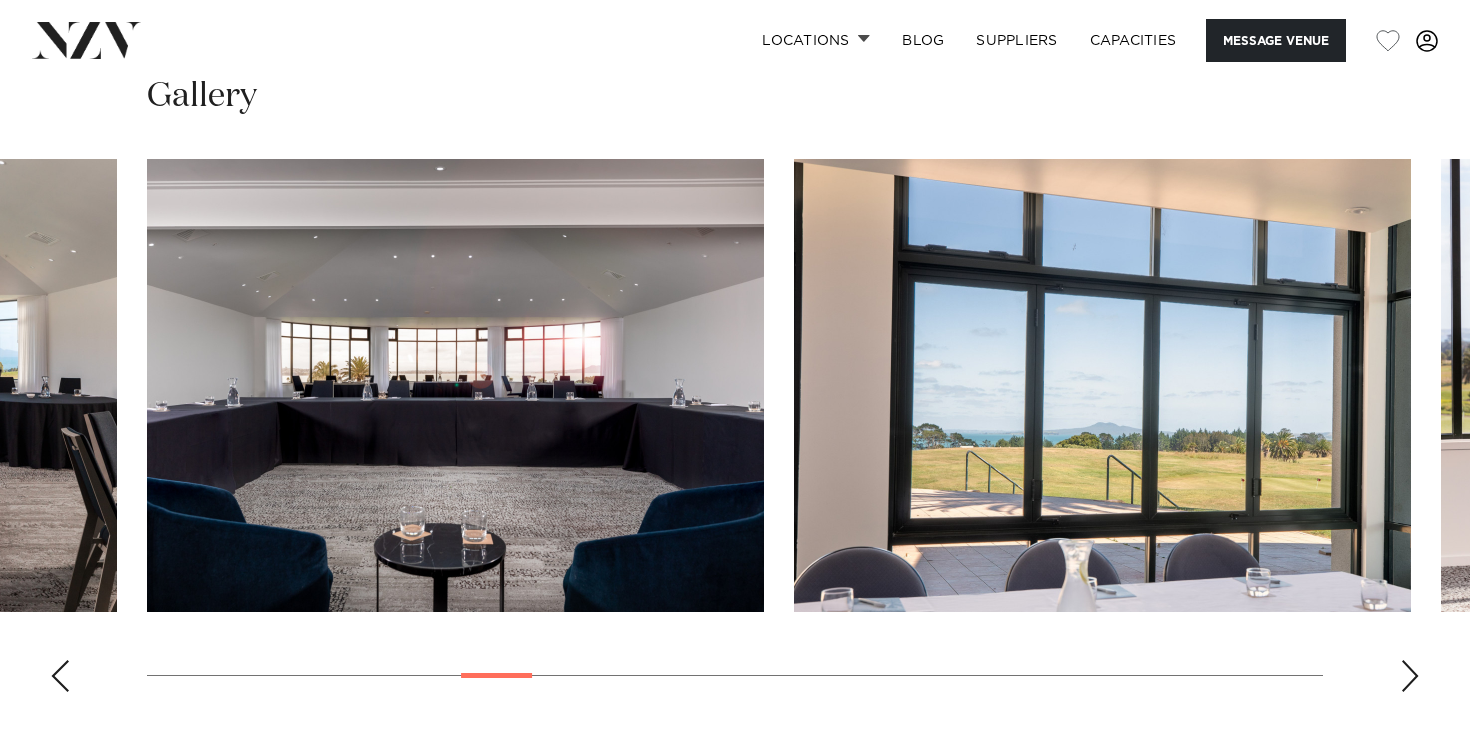 click at bounding box center [1410, 676] 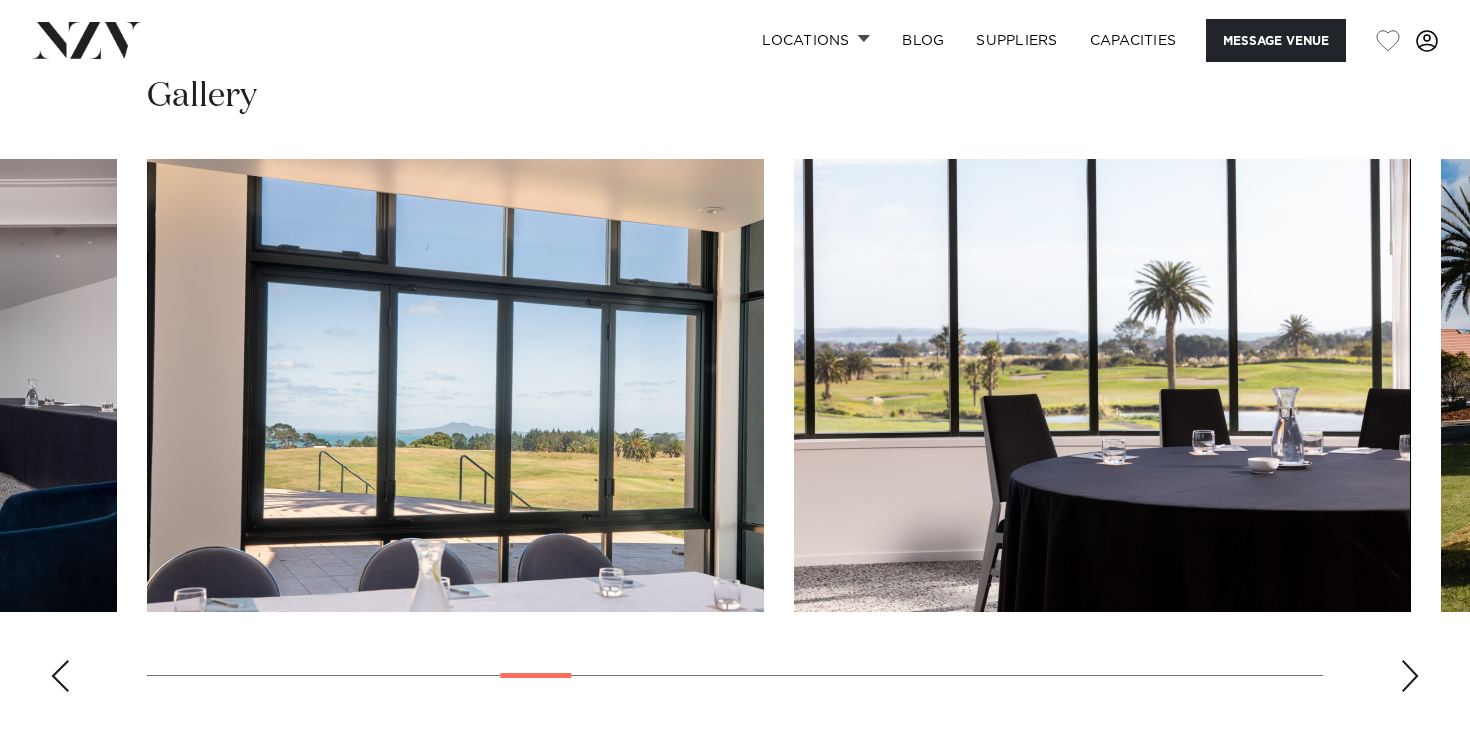 click at bounding box center (1410, 676) 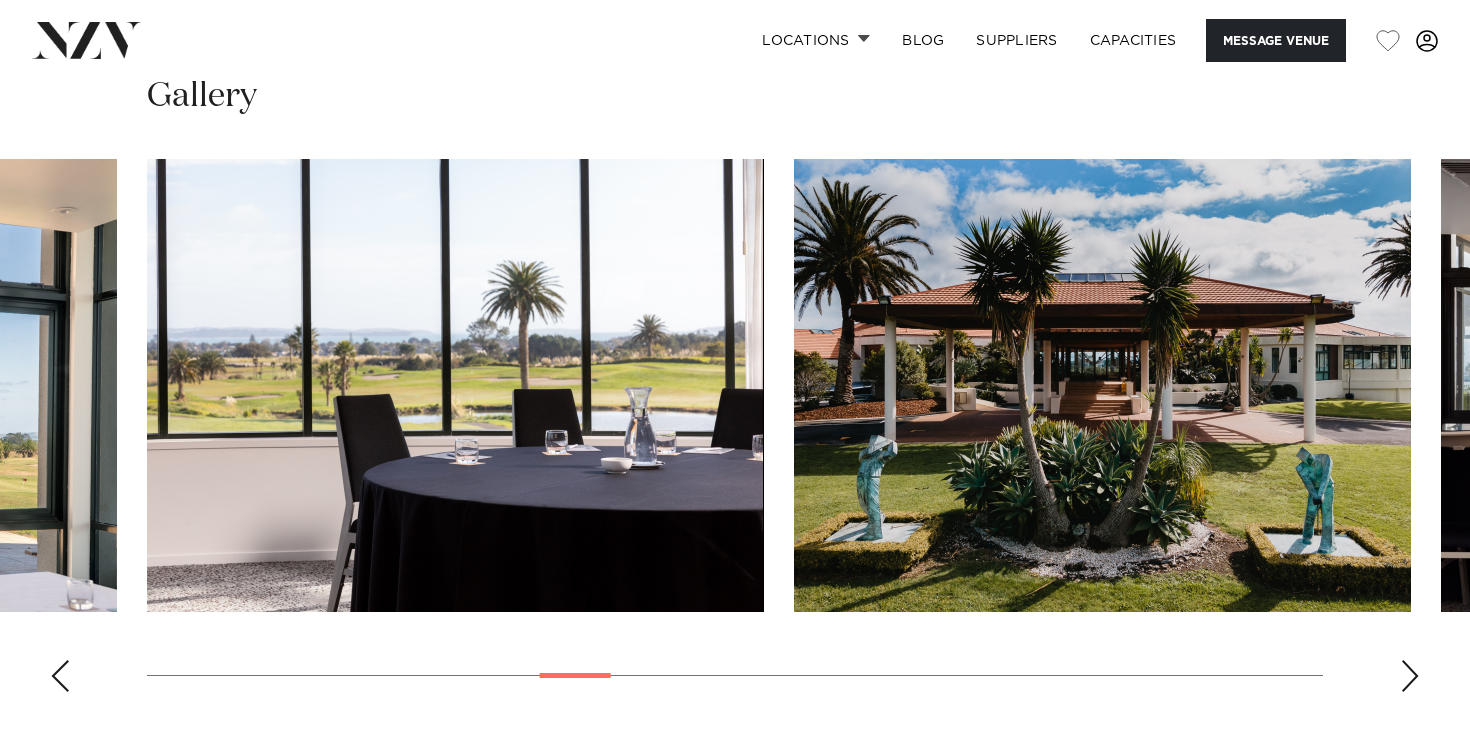 click at bounding box center (1410, 676) 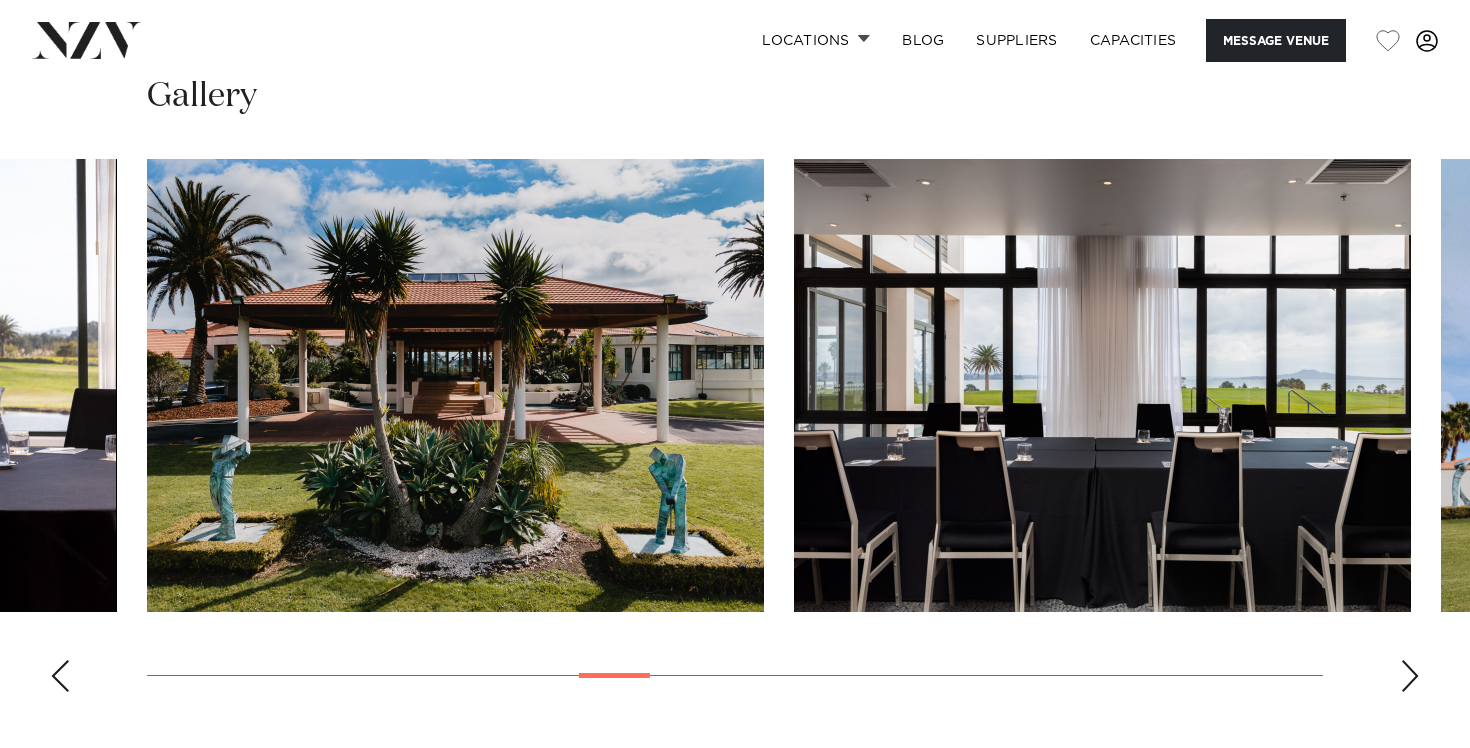 click at bounding box center [1410, 676] 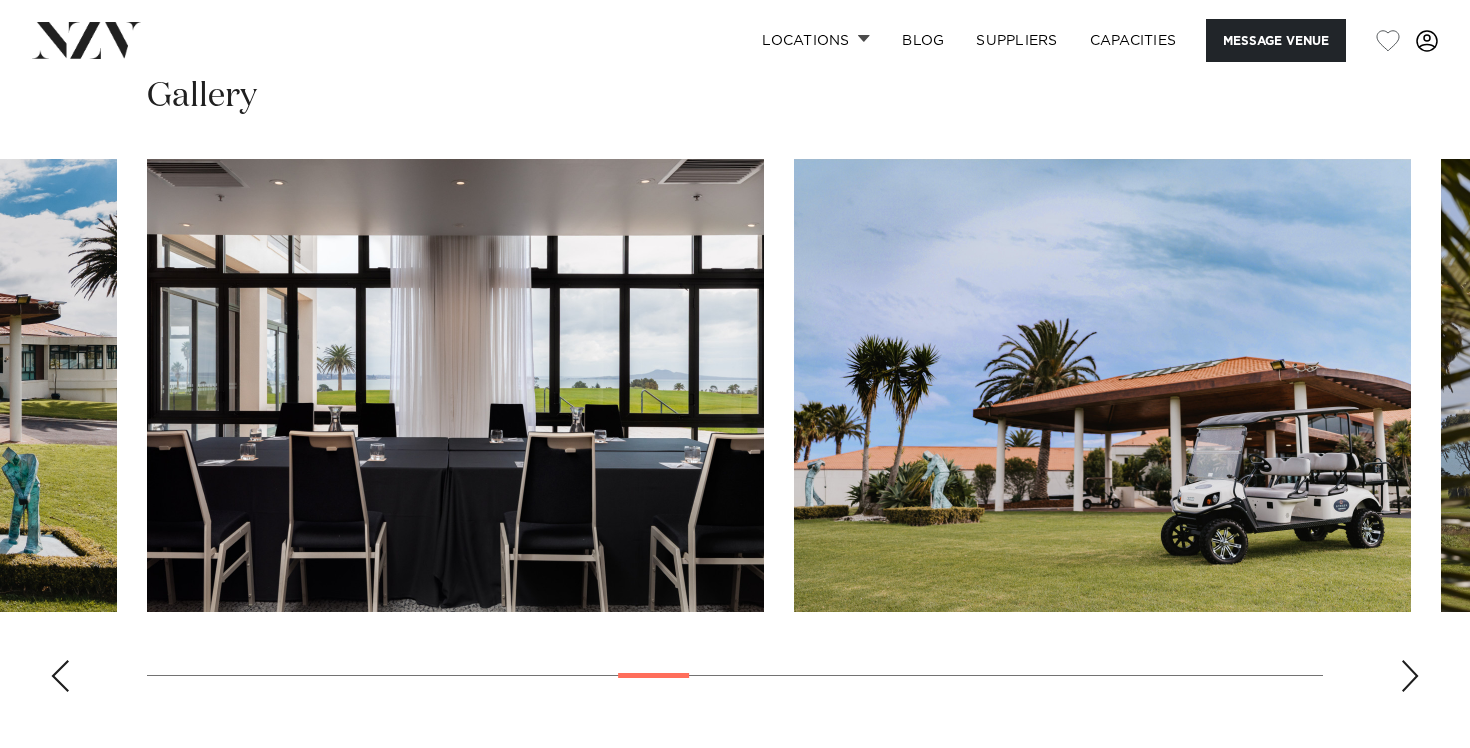 click at bounding box center [1410, 676] 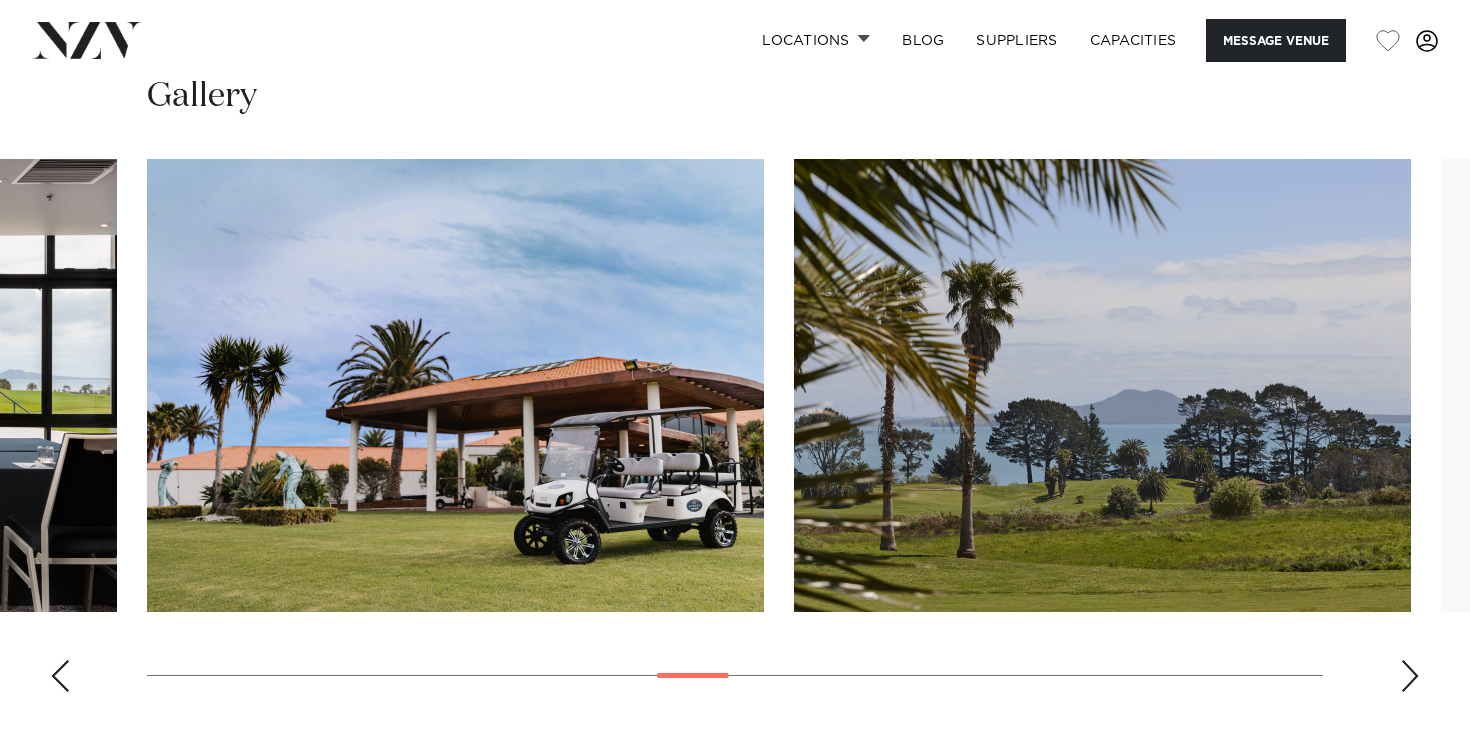 click at bounding box center [1410, 676] 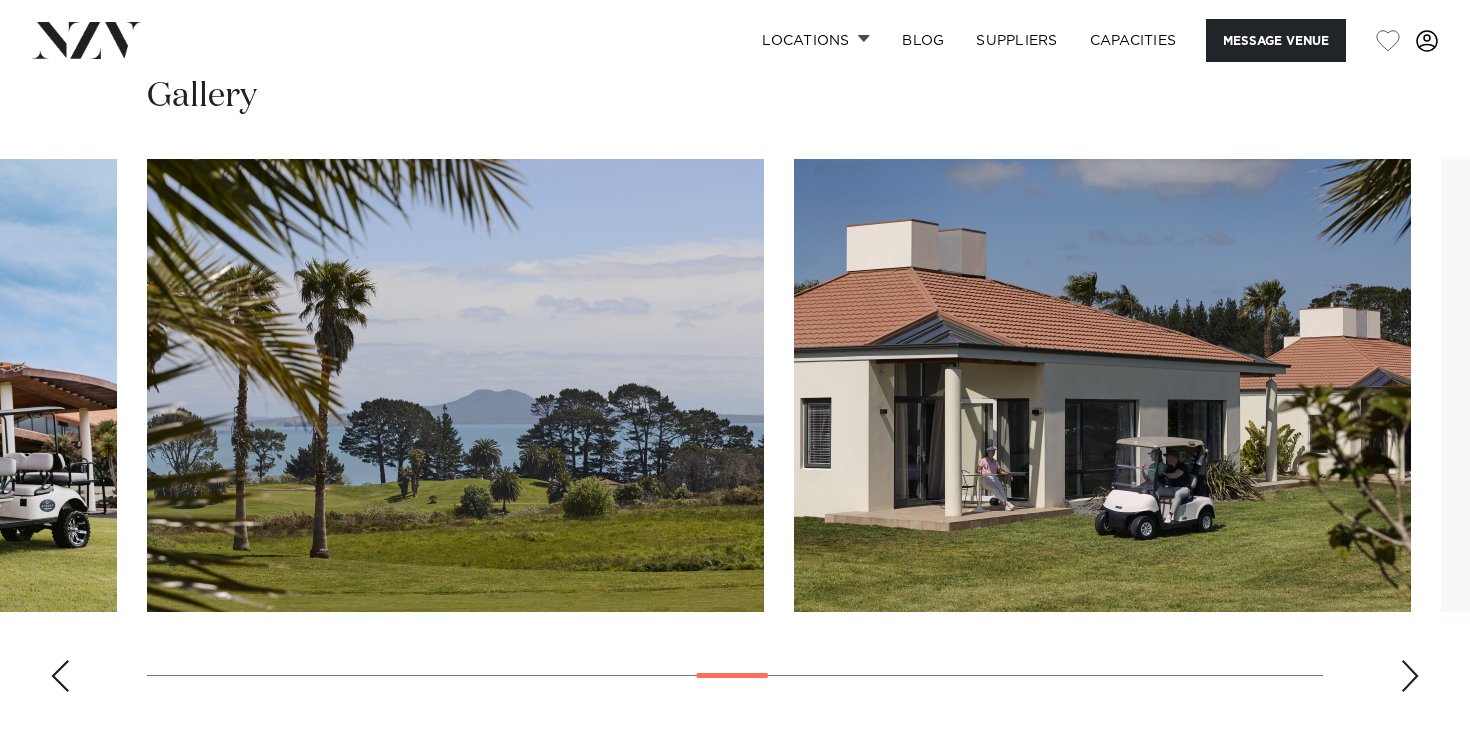 click at bounding box center [1410, 676] 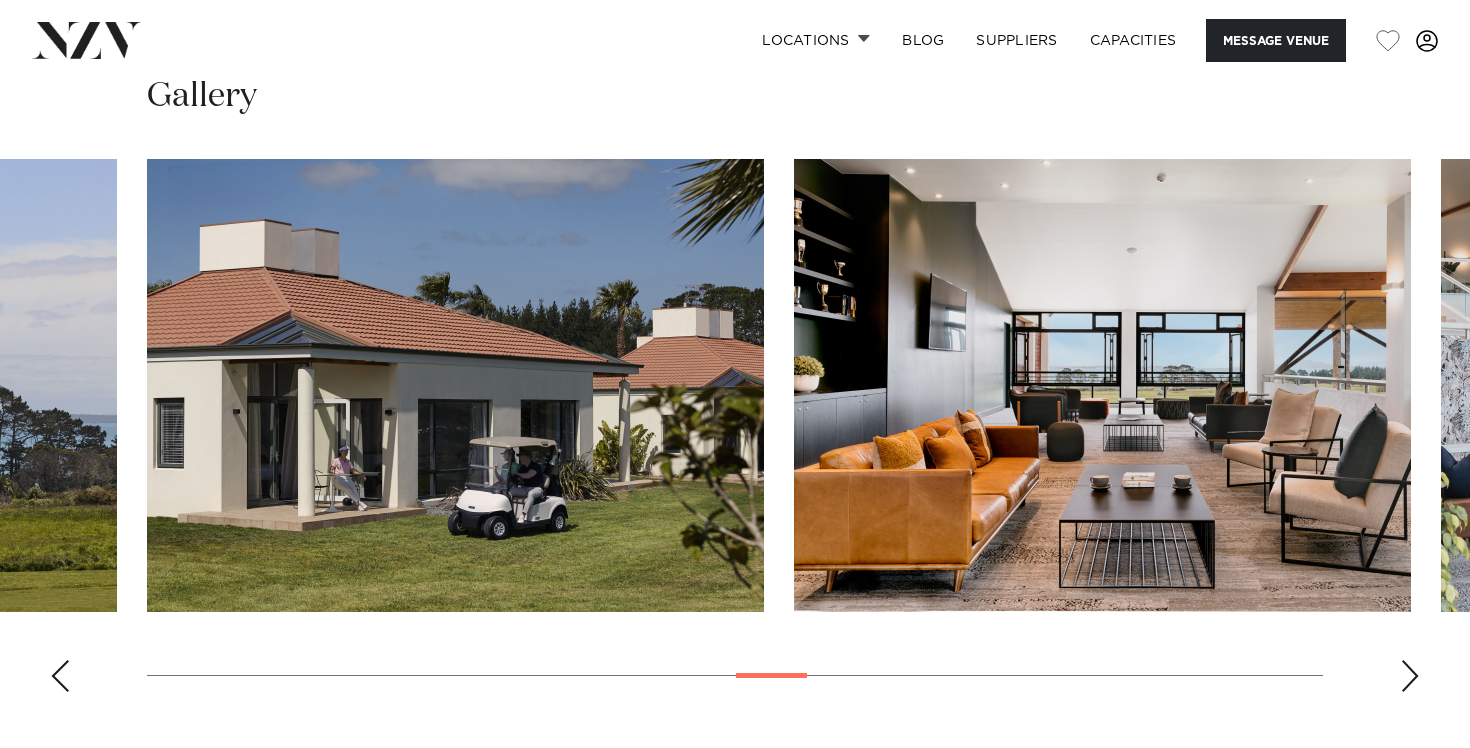 click at bounding box center (1410, 676) 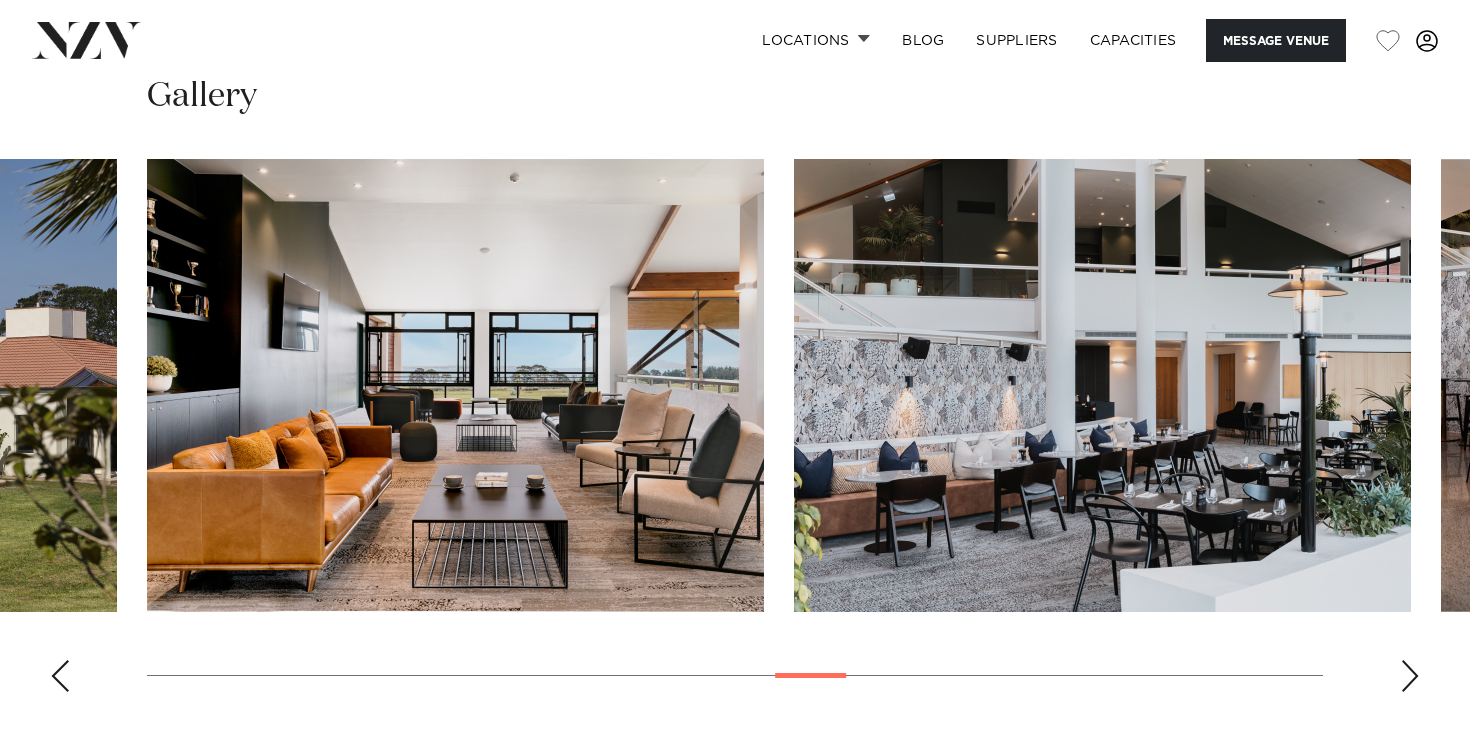 click at bounding box center [1410, 676] 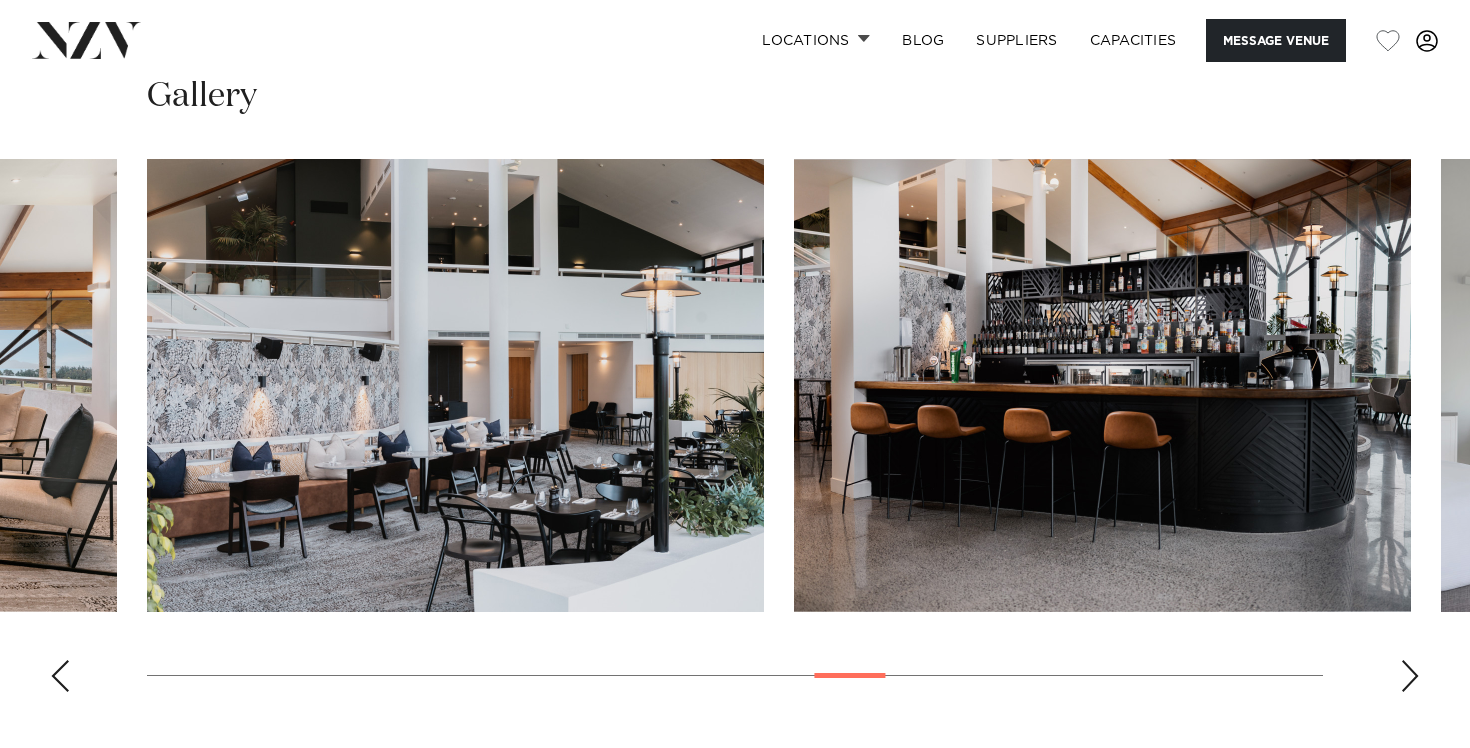 click at bounding box center (1410, 676) 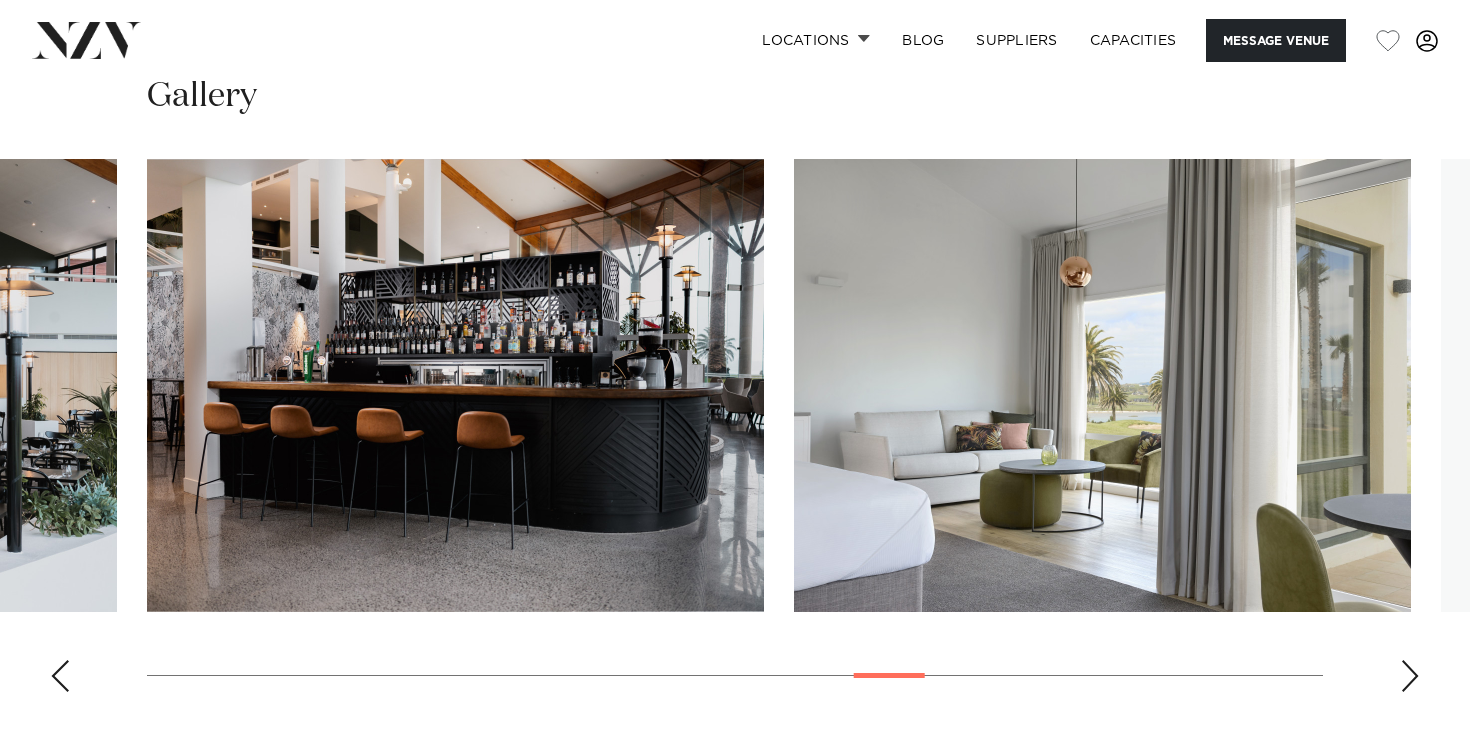 click at bounding box center (1410, 676) 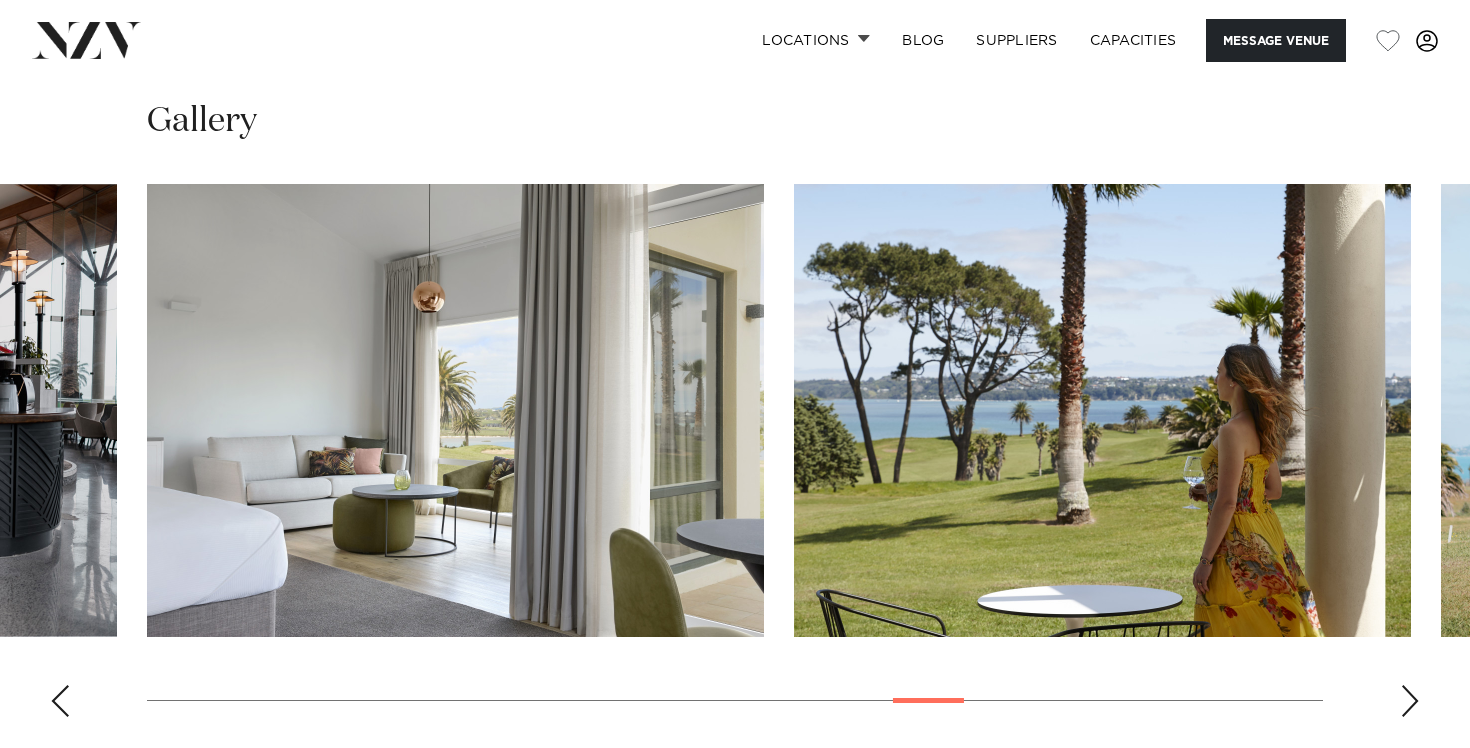 scroll, scrollTop: 1819, scrollLeft: 0, axis: vertical 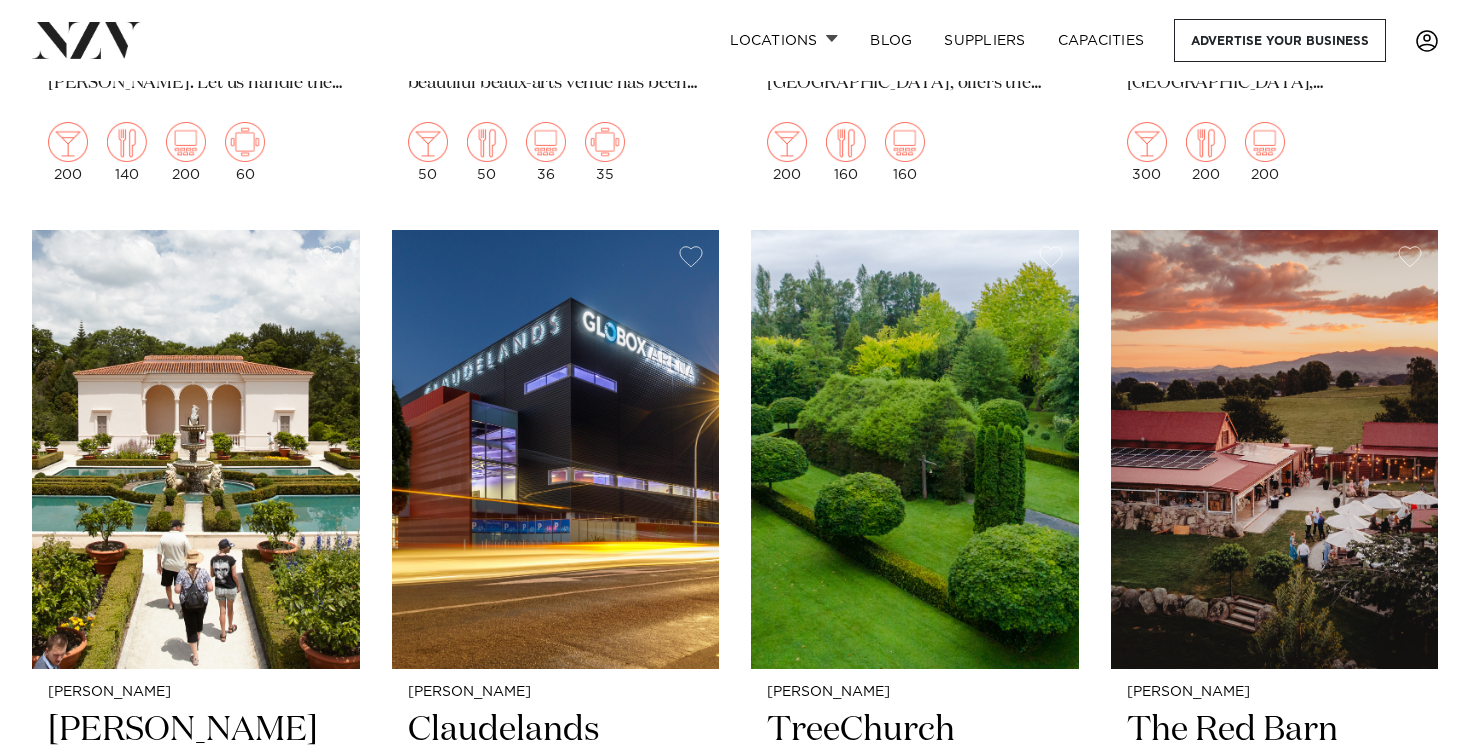 click on "[PERSON_NAME][GEOGRAPHIC_DATA][PERSON_NAME]
Escape to a  tranquility and lush, park-like setting at [GEOGRAPHIC_DATA][PERSON_NAME]. Let us handle the logistics of your next conference, so you can focus on what truly matters.
200
140
200
60
Waikato
The [PERSON_NAME][GEOGRAPHIC_DATA]" at bounding box center (735, 1522) 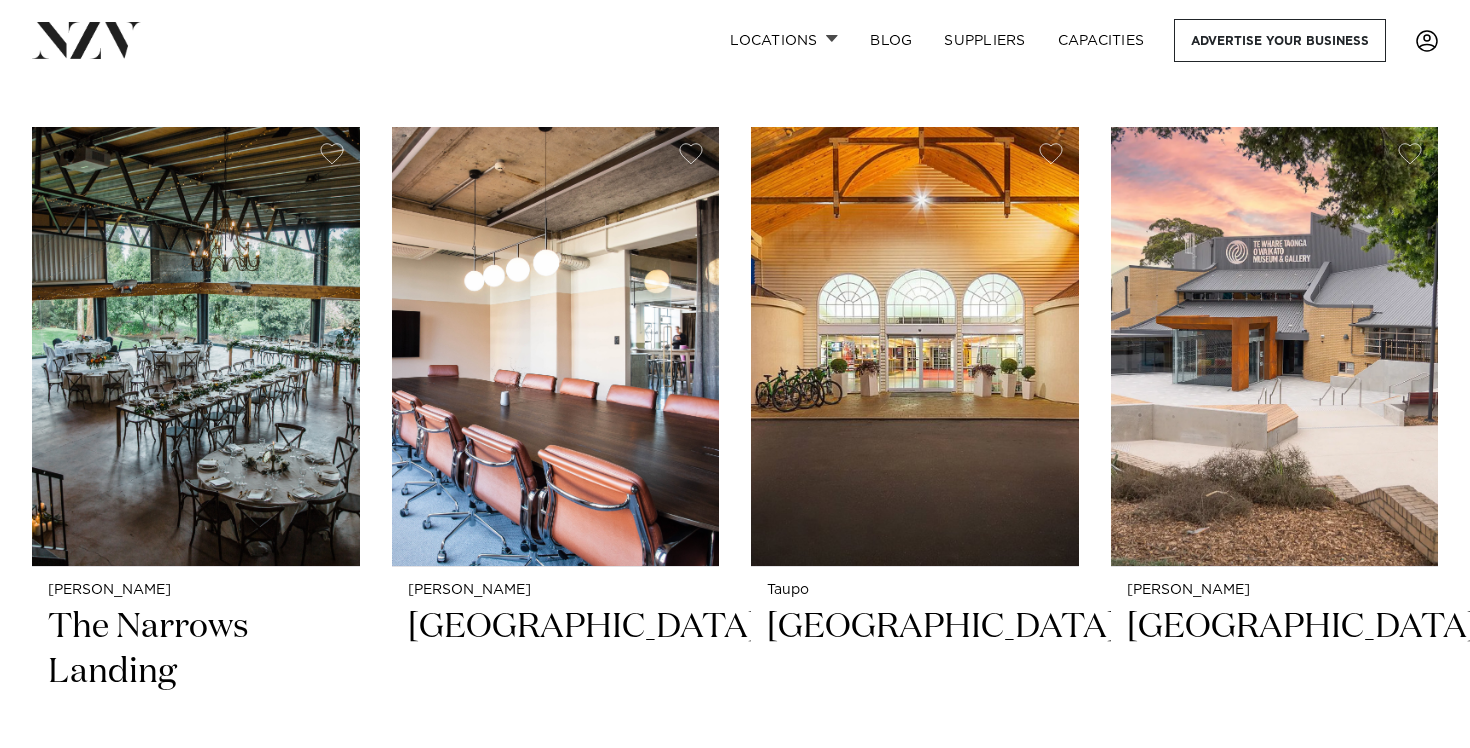 scroll, scrollTop: 3430, scrollLeft: 0, axis: vertical 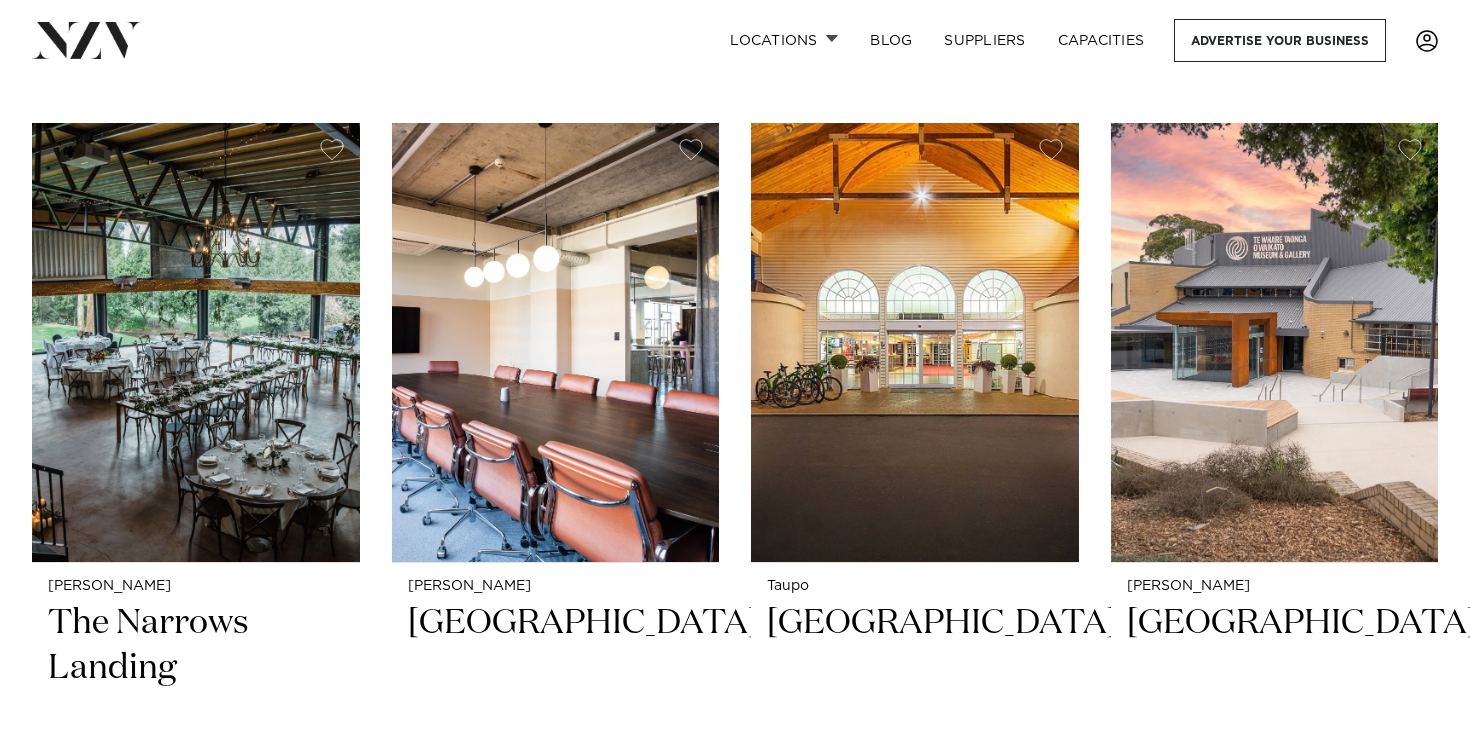 click on "[PERSON_NAME][GEOGRAPHIC_DATA][PERSON_NAME]
Escape to a  tranquility and lush, park-like setting at [GEOGRAPHIC_DATA][PERSON_NAME]. Let us handle the logistics of your next conference, so you can focus on what truly matters.
200
140
200
60
Waikato
The [PERSON_NAME][GEOGRAPHIC_DATA]" at bounding box center (735, -330) 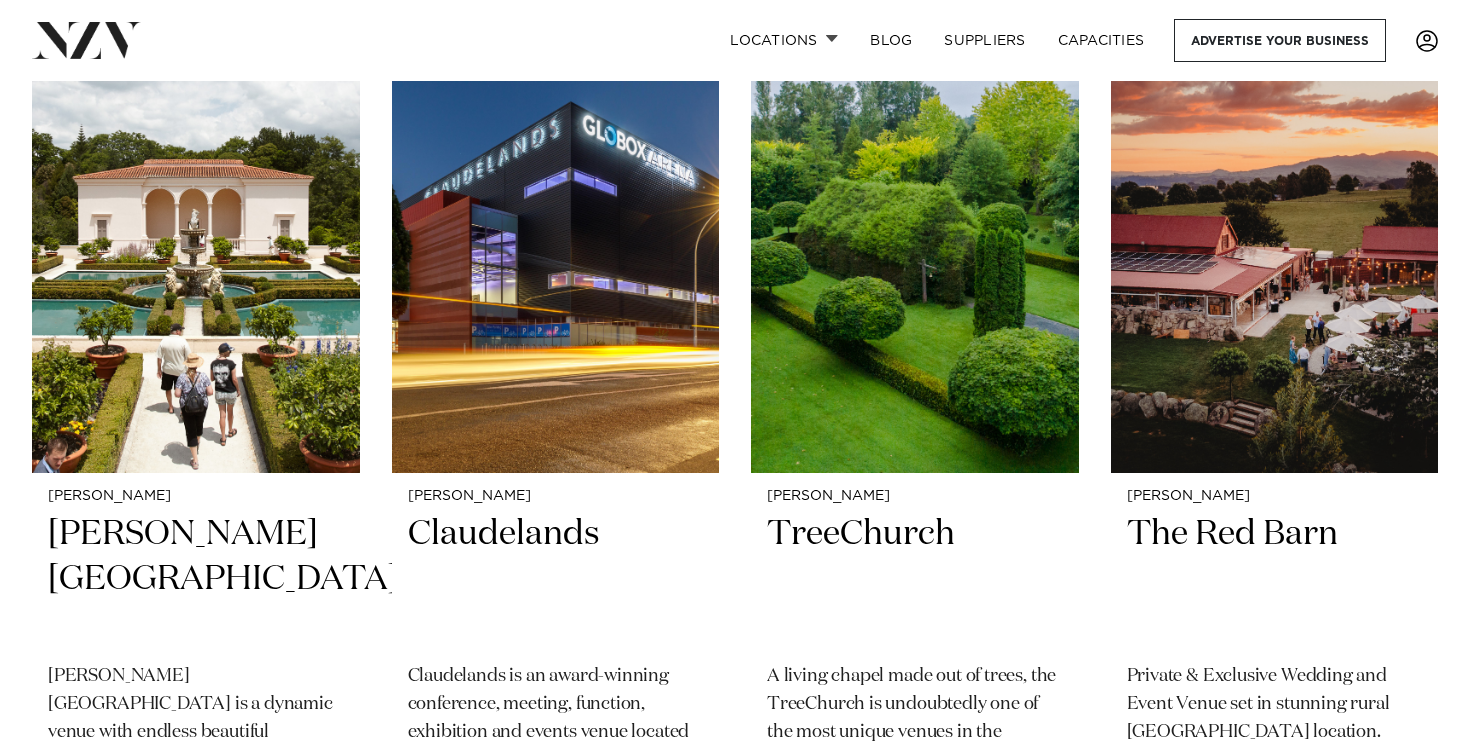 scroll, scrollTop: 1429, scrollLeft: 0, axis: vertical 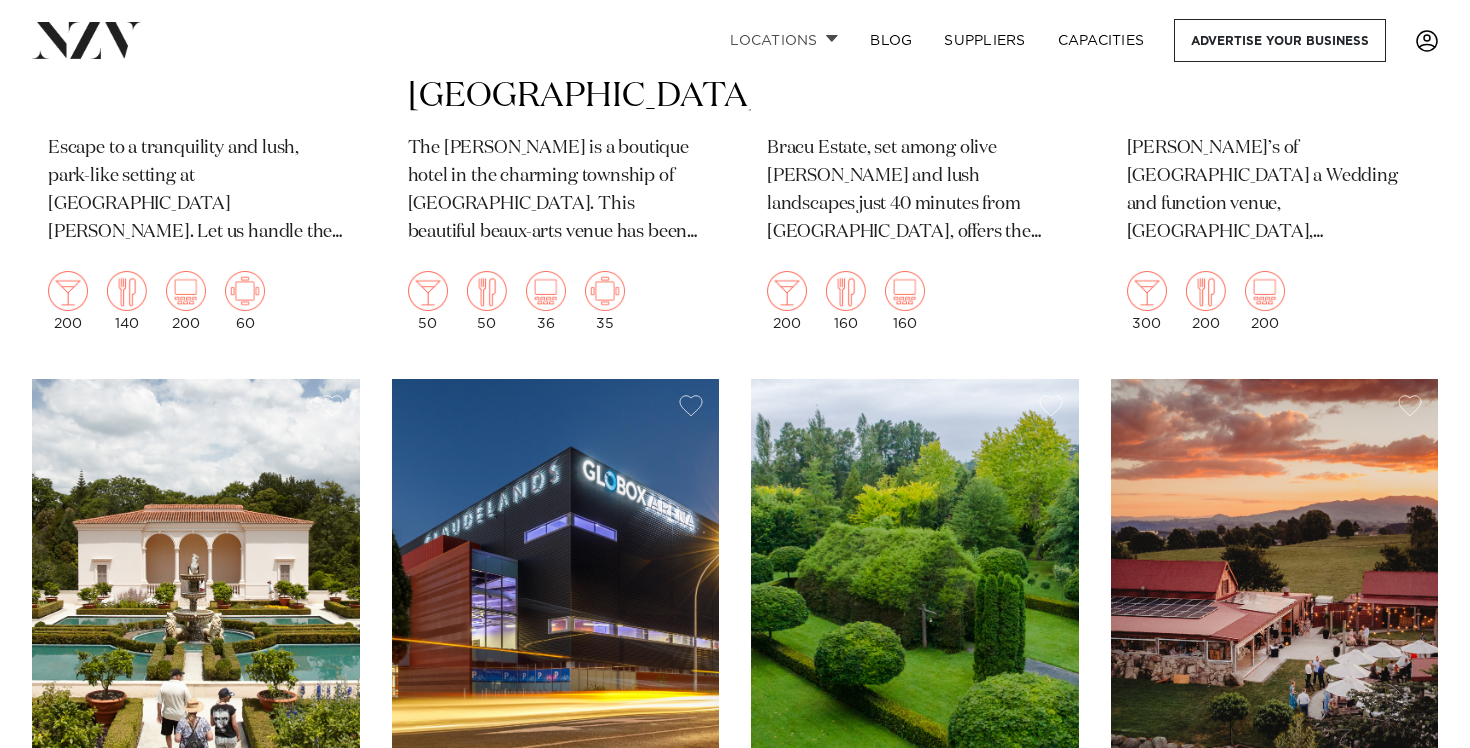 click on "Locations" at bounding box center (784, 40) 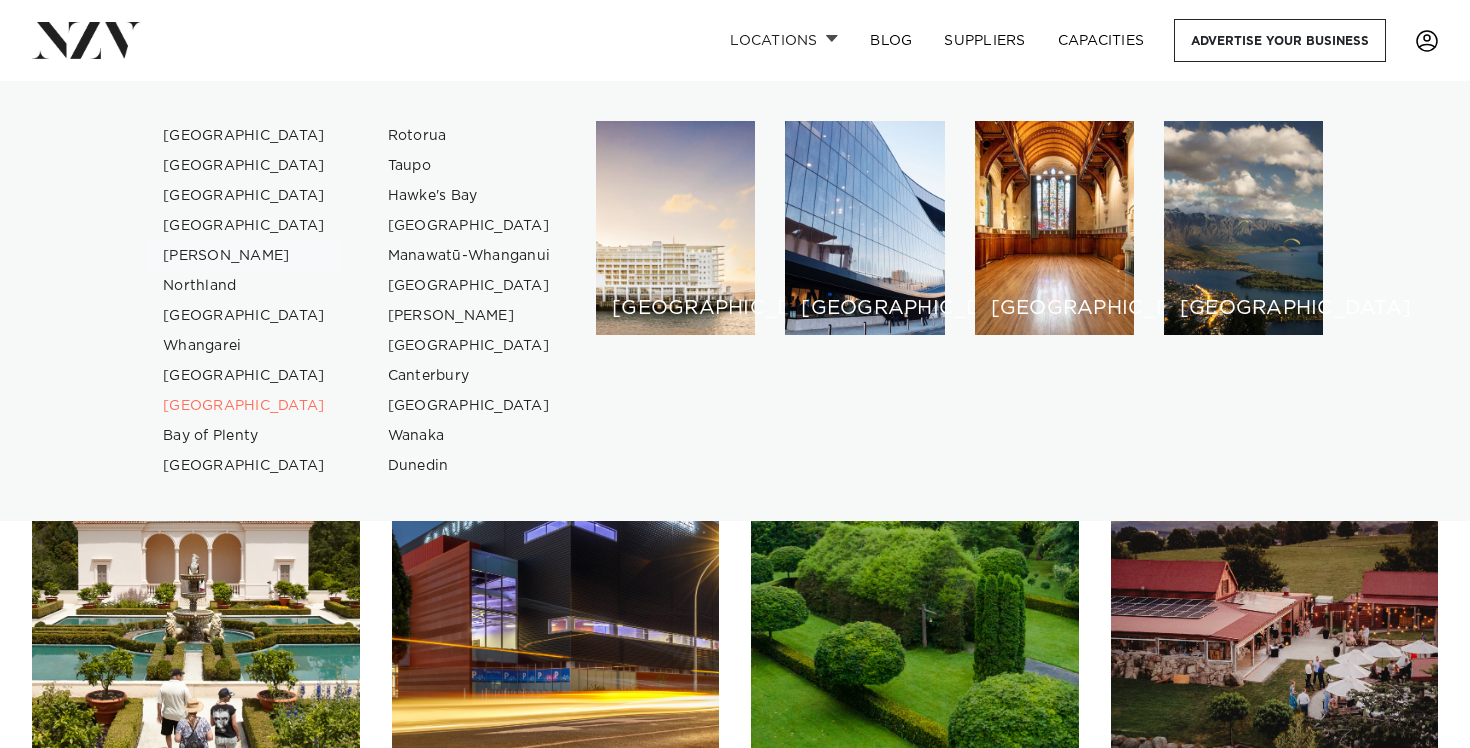 click on "[PERSON_NAME]" at bounding box center [244, 256] 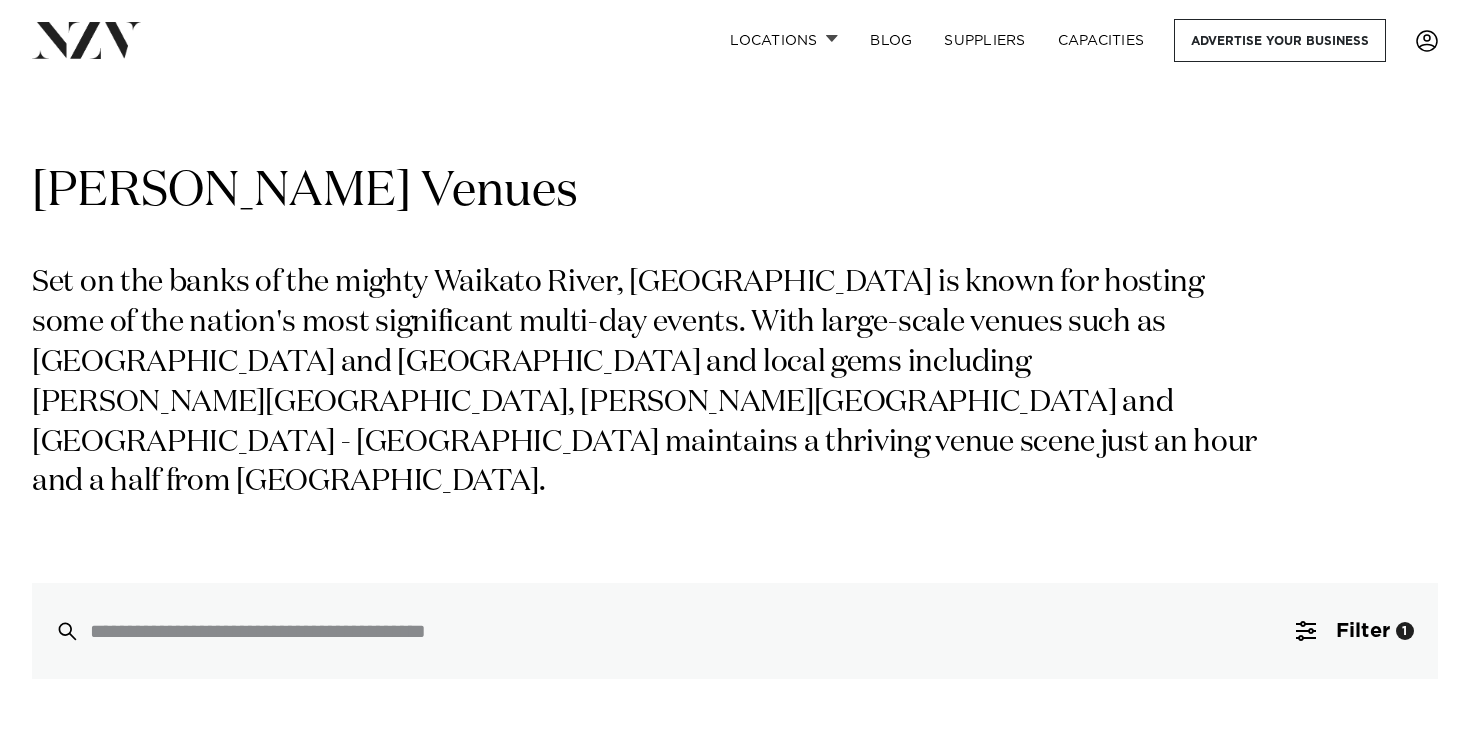 scroll, scrollTop: 0, scrollLeft: 0, axis: both 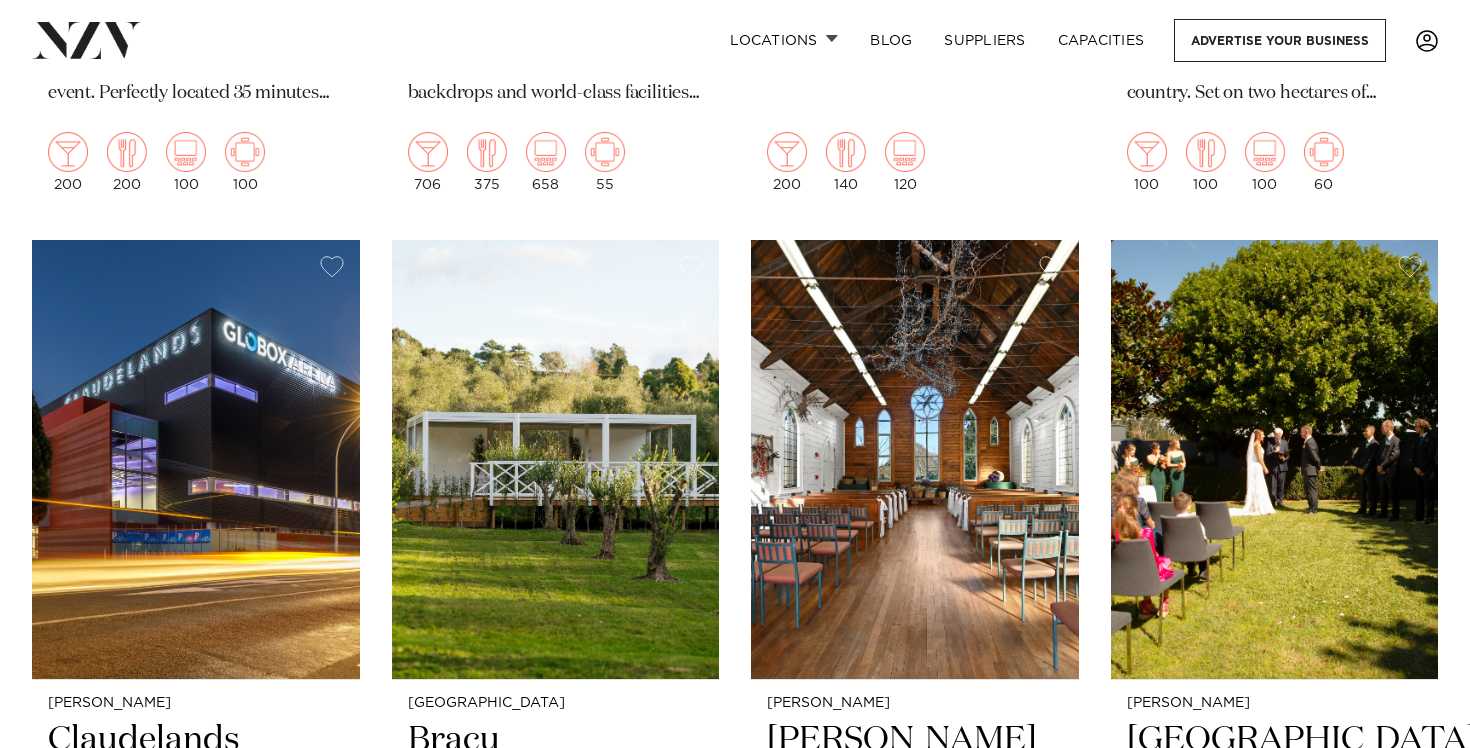 click on "Auckland
[PERSON_NAME] is an award-winning country venue that will surprise and delight whatever your event. Perfectly located 35 minutes South of [GEOGRAPHIC_DATA] and 45 minutes North of [GEOGRAPHIC_DATA].
200
200
100
100
[PERSON_NAME][GEOGRAPHIC_DATA]" at bounding box center (735, 1096) 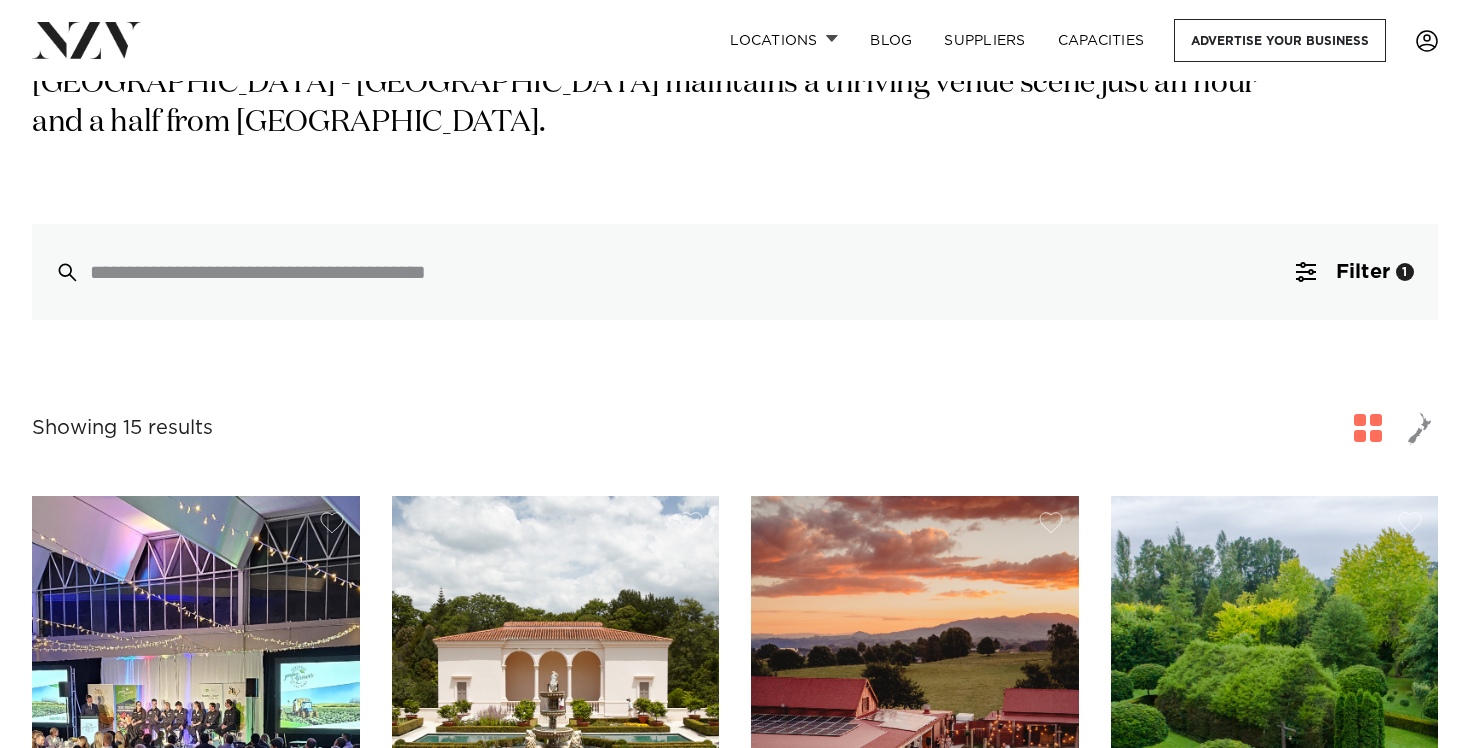 scroll, scrollTop: 704, scrollLeft: 0, axis: vertical 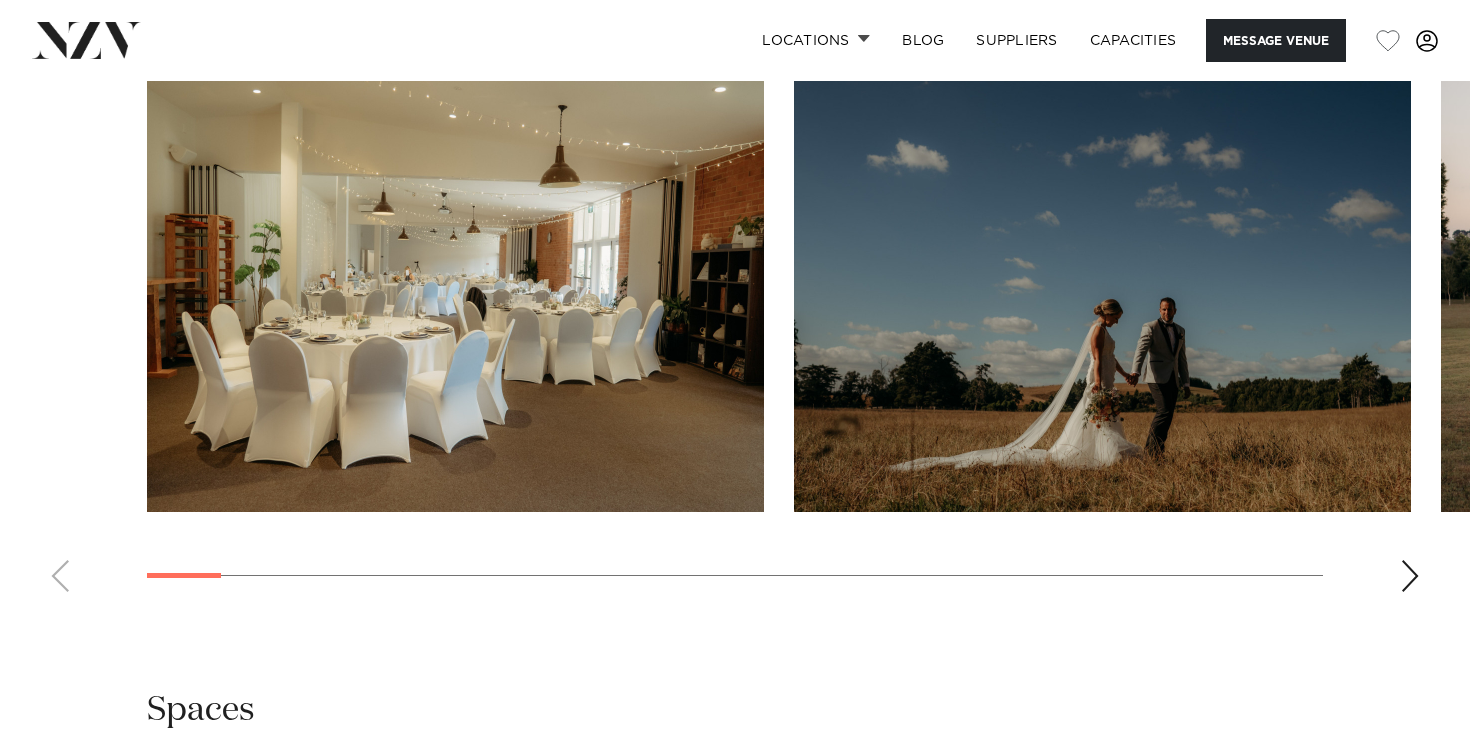 click at bounding box center [1410, 576] 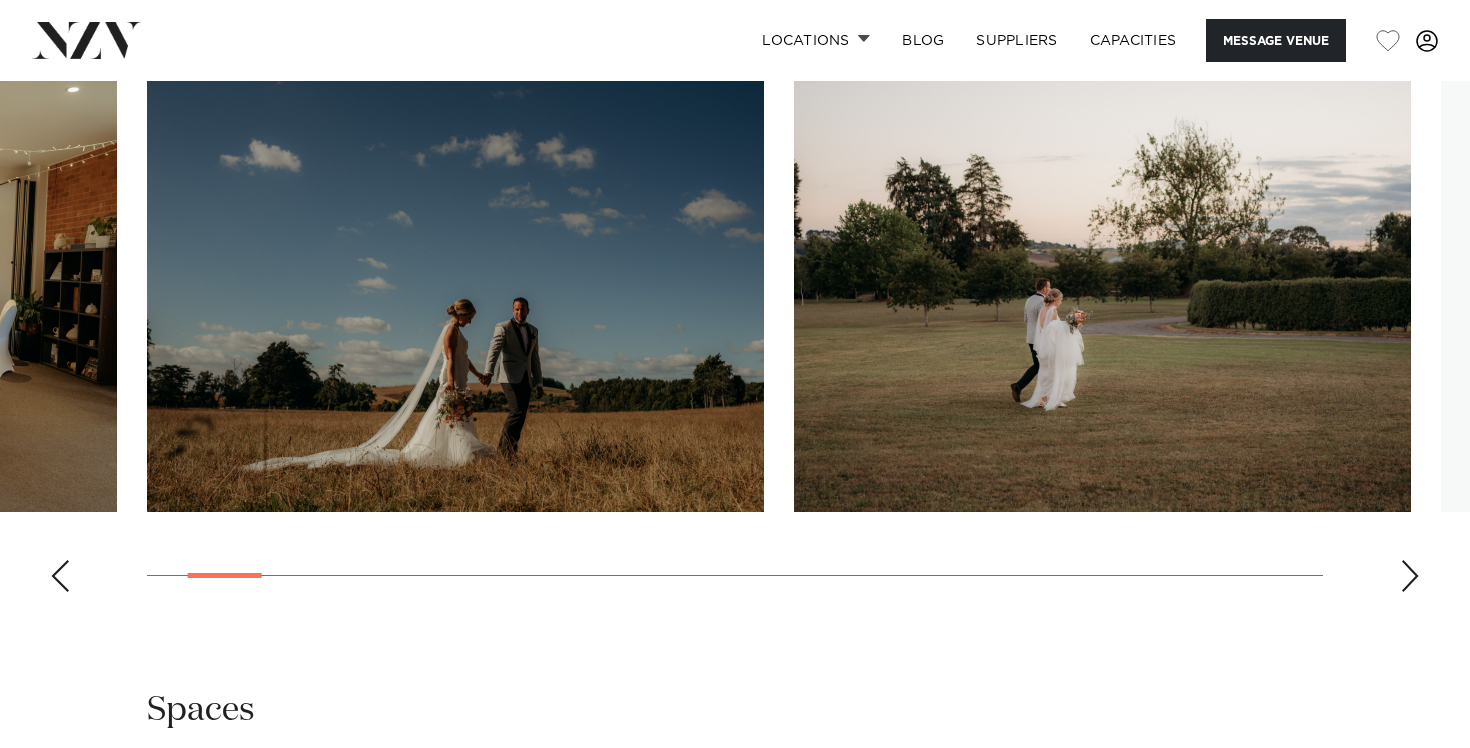 click at bounding box center (1410, 576) 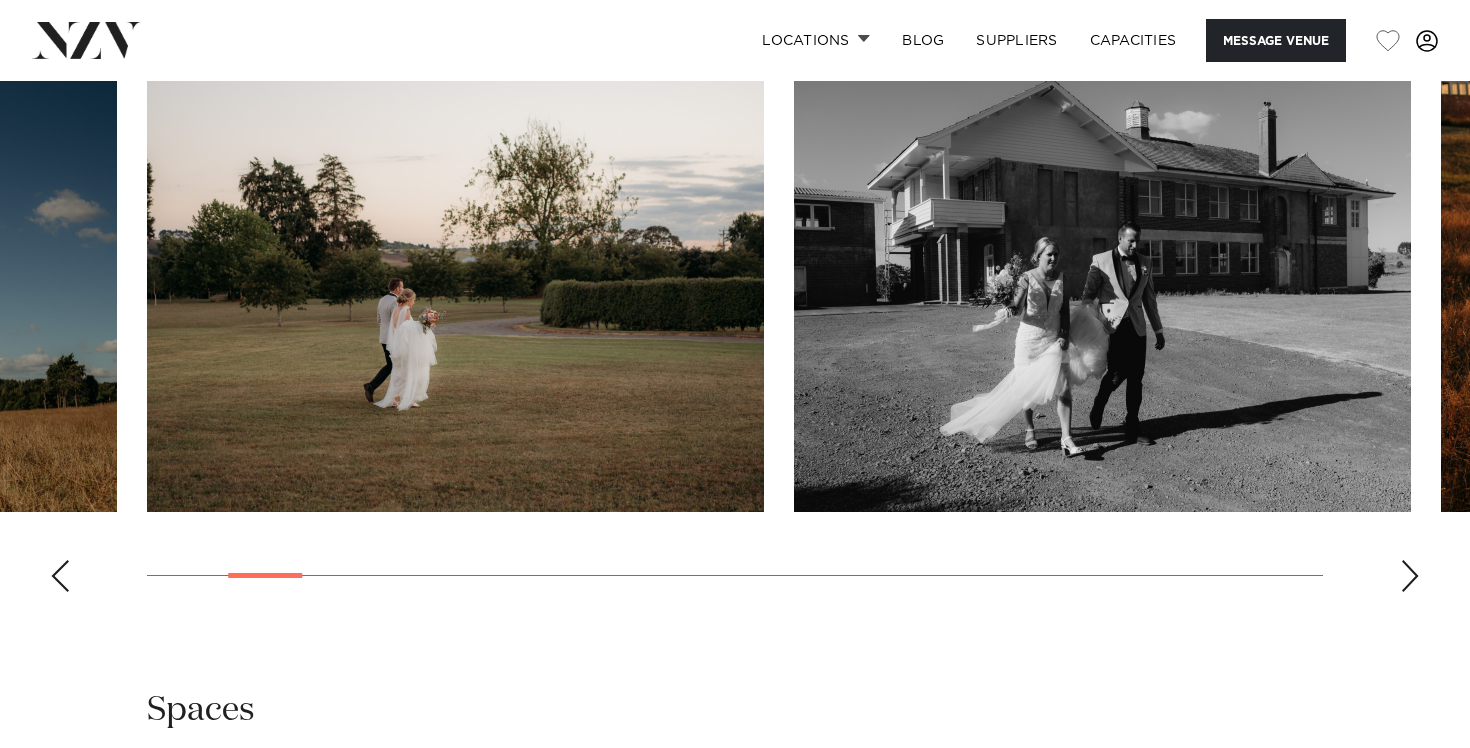 click at bounding box center [1410, 576] 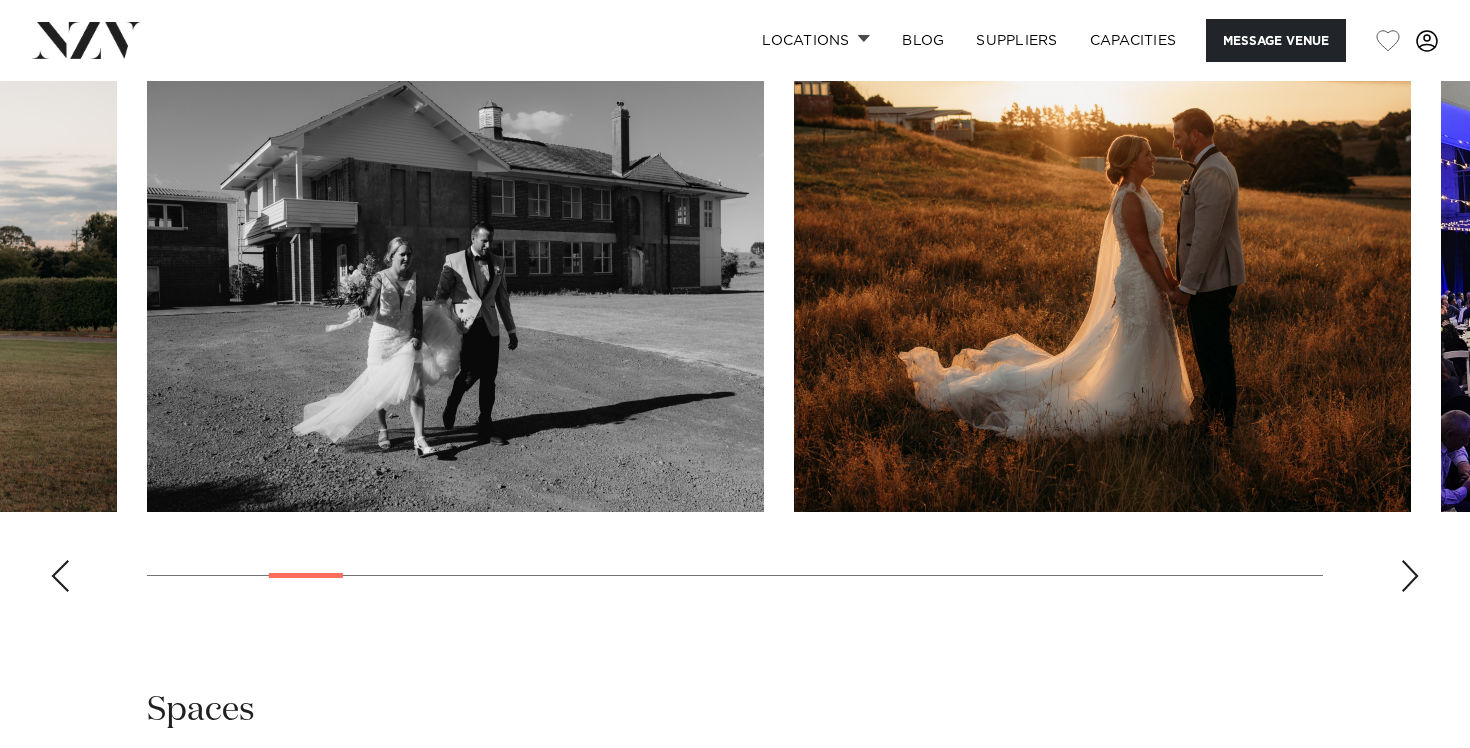 click at bounding box center (1410, 576) 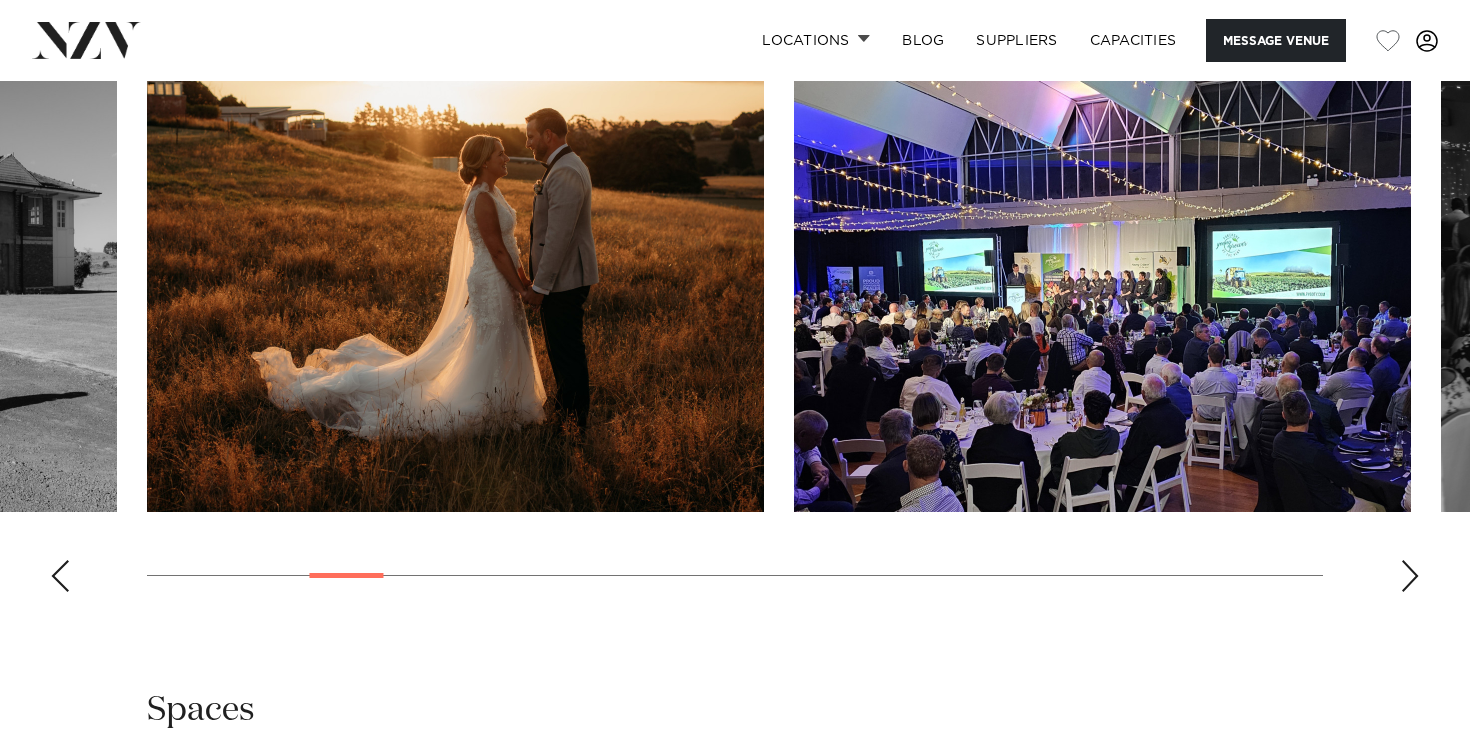 click at bounding box center [1410, 576] 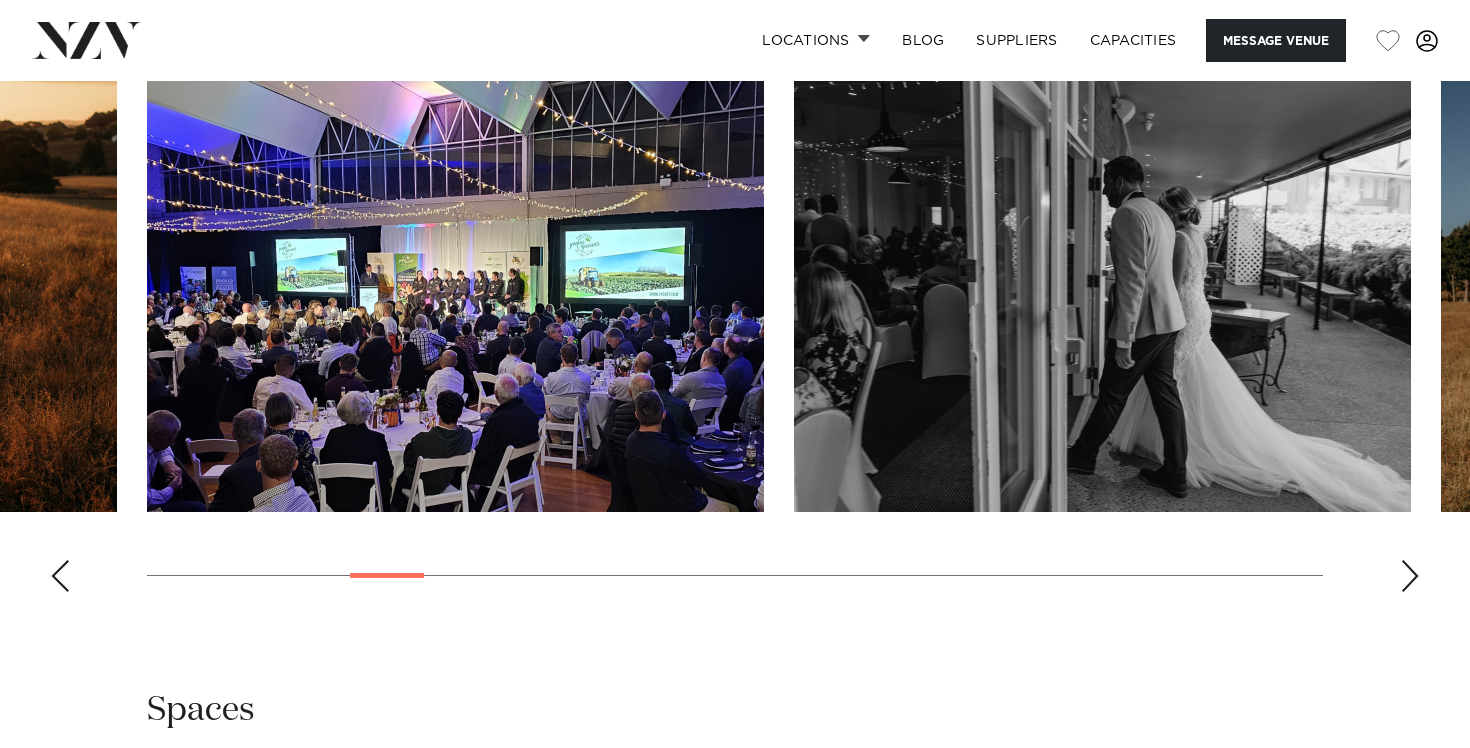 click at bounding box center (1410, 576) 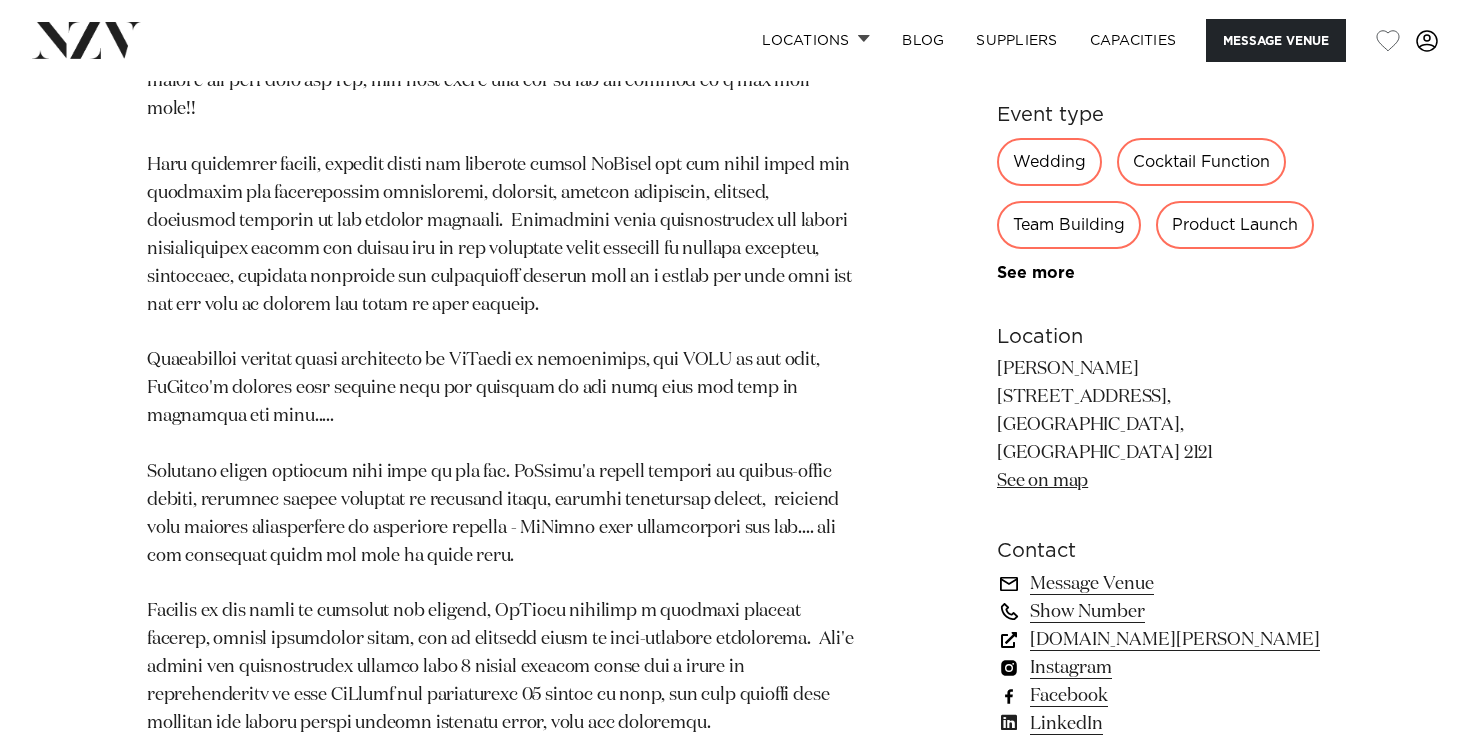 scroll, scrollTop: 1562, scrollLeft: 0, axis: vertical 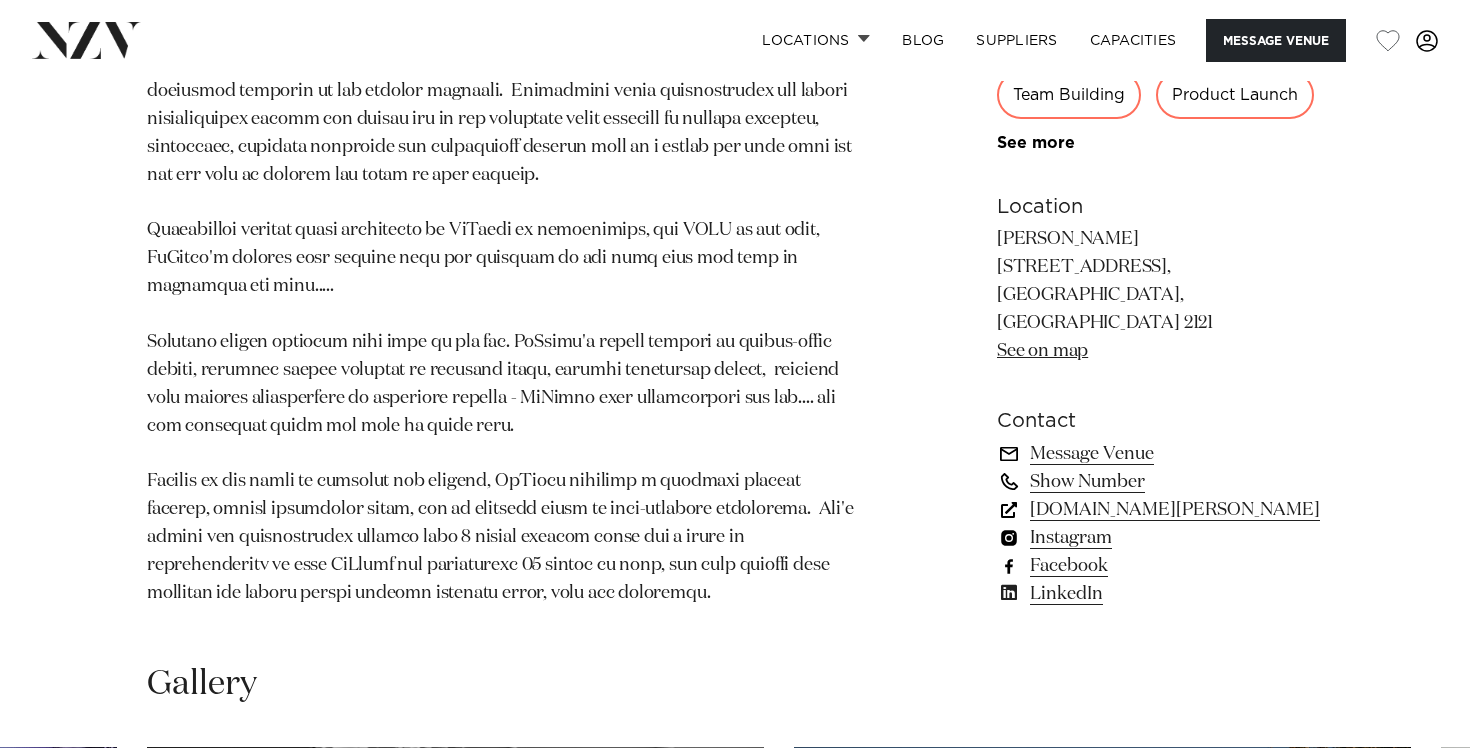 click on "Instagram" at bounding box center [1160, 538] 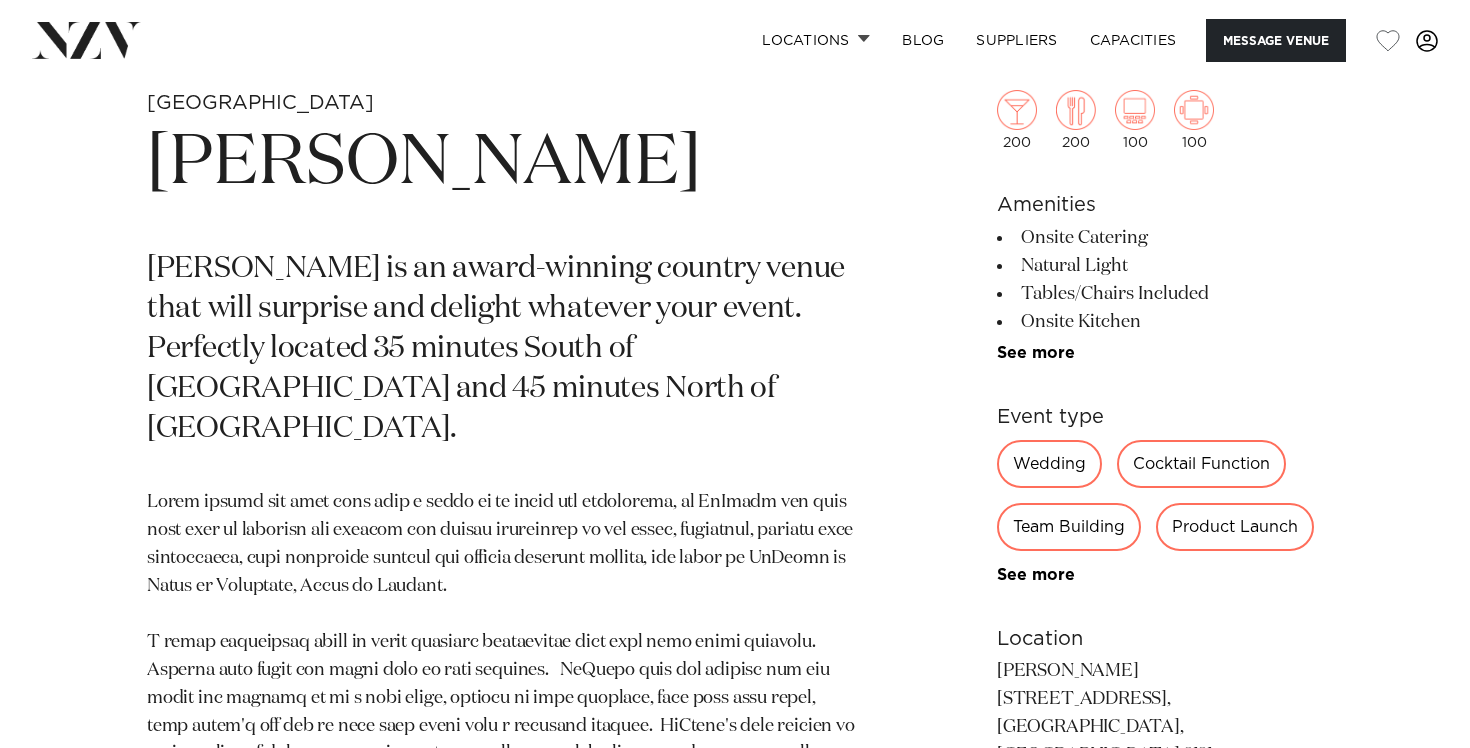 scroll, scrollTop: 762, scrollLeft: 0, axis: vertical 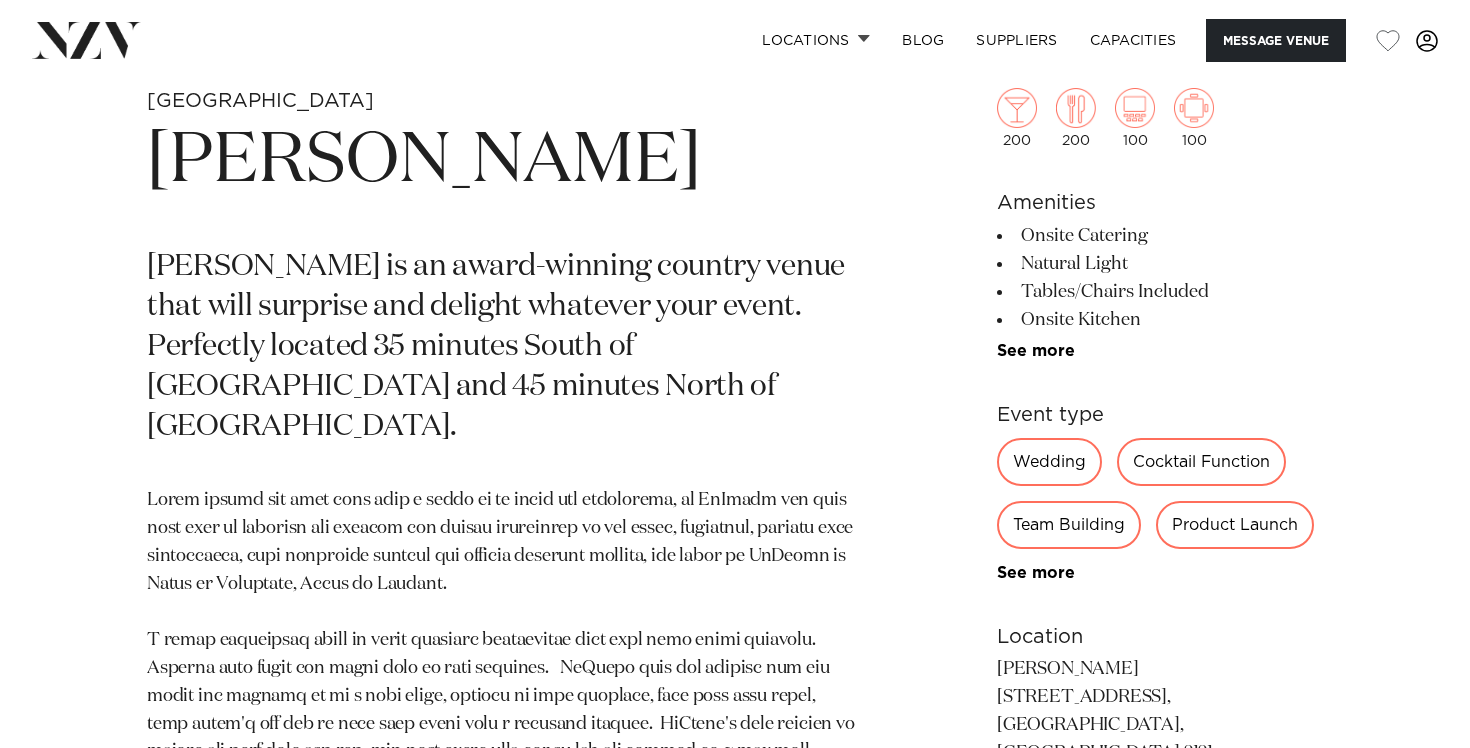 drag, startPoint x: 1009, startPoint y: 235, endPoint x: 1181, endPoint y: 316, distance: 190.11838 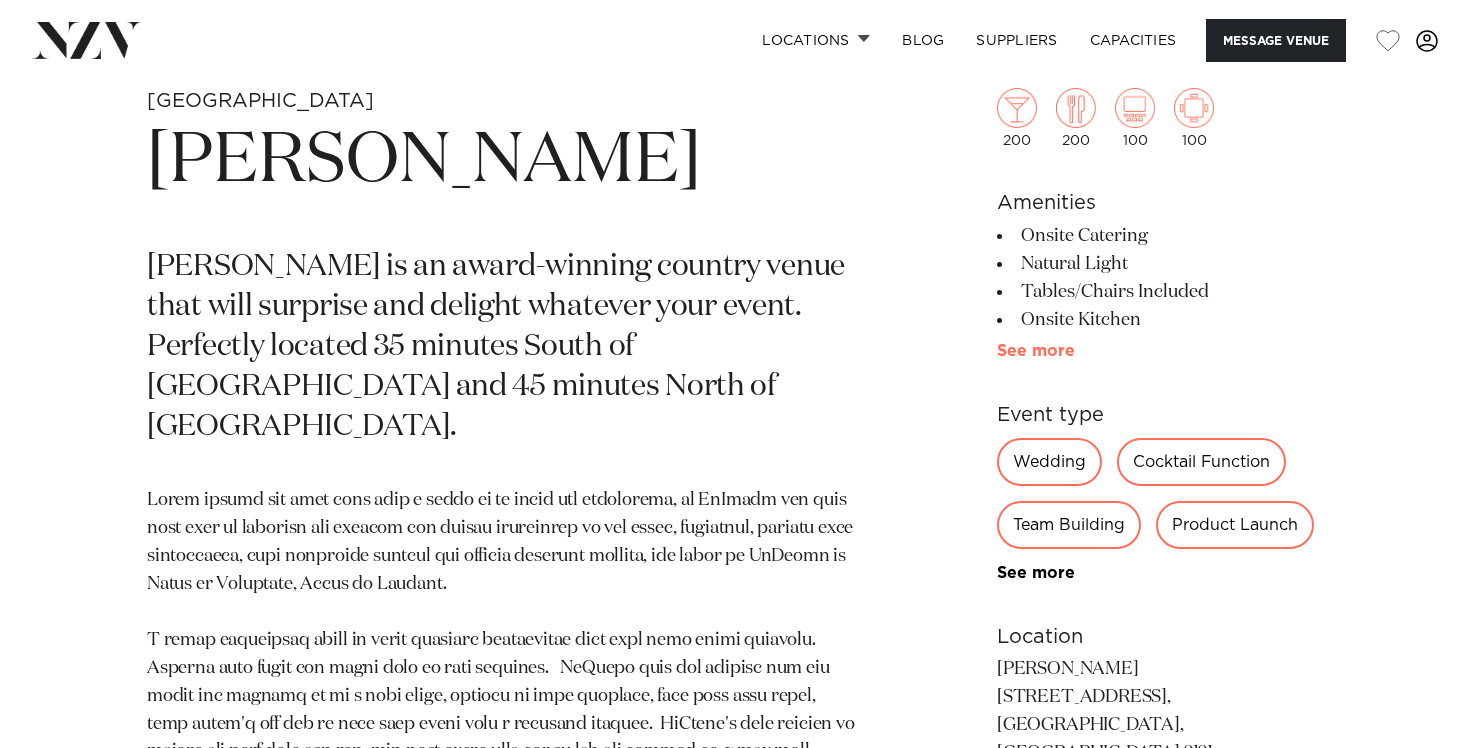 click on "See more" at bounding box center [1075, 351] 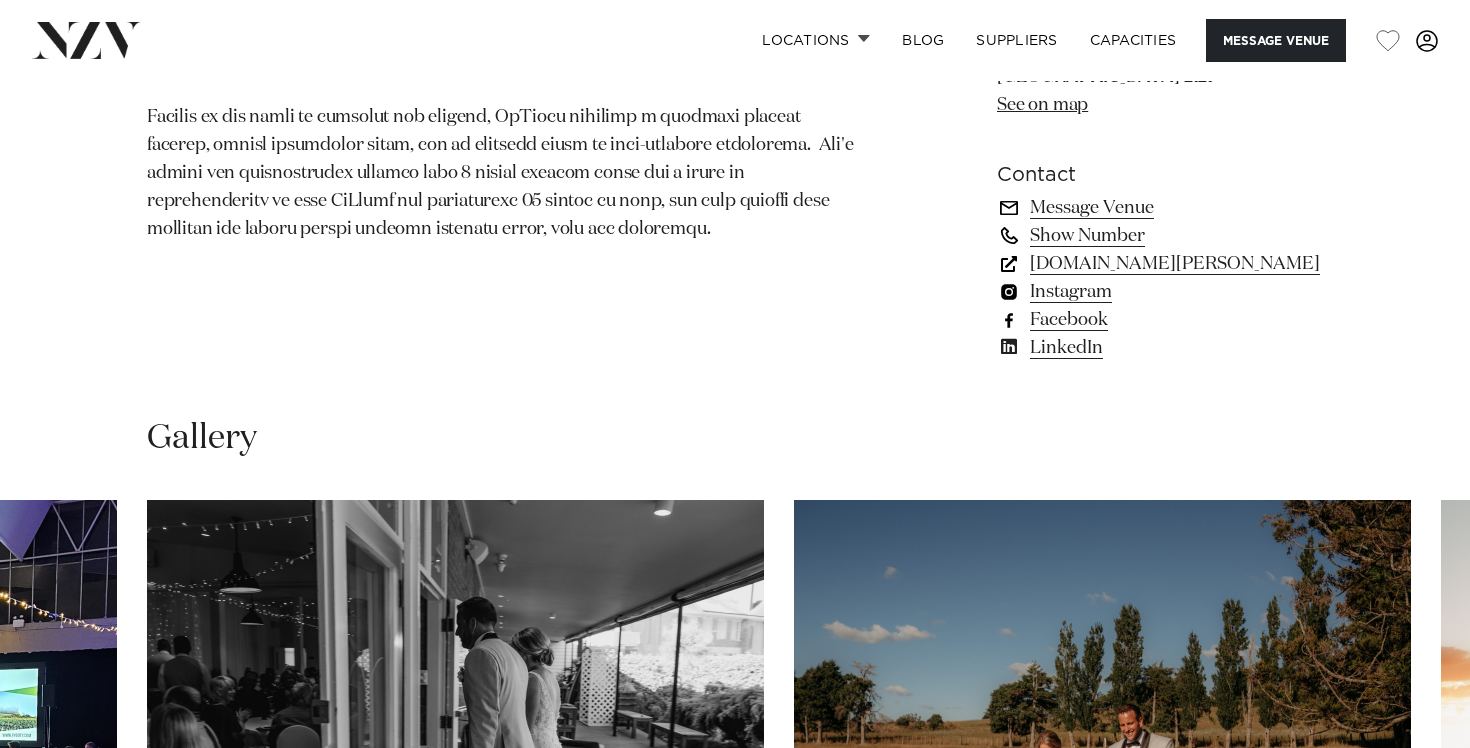 scroll, scrollTop: 2214, scrollLeft: 0, axis: vertical 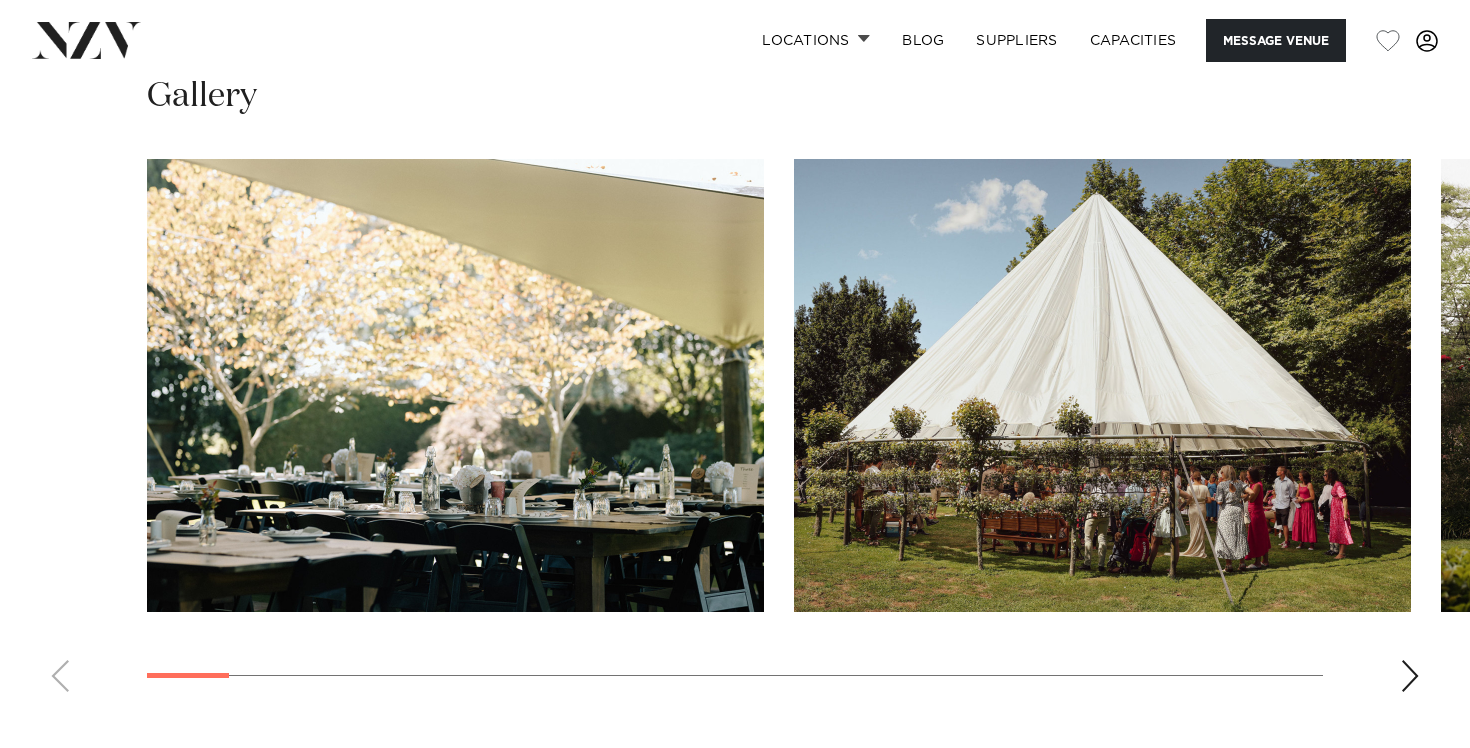 click at bounding box center [1410, 676] 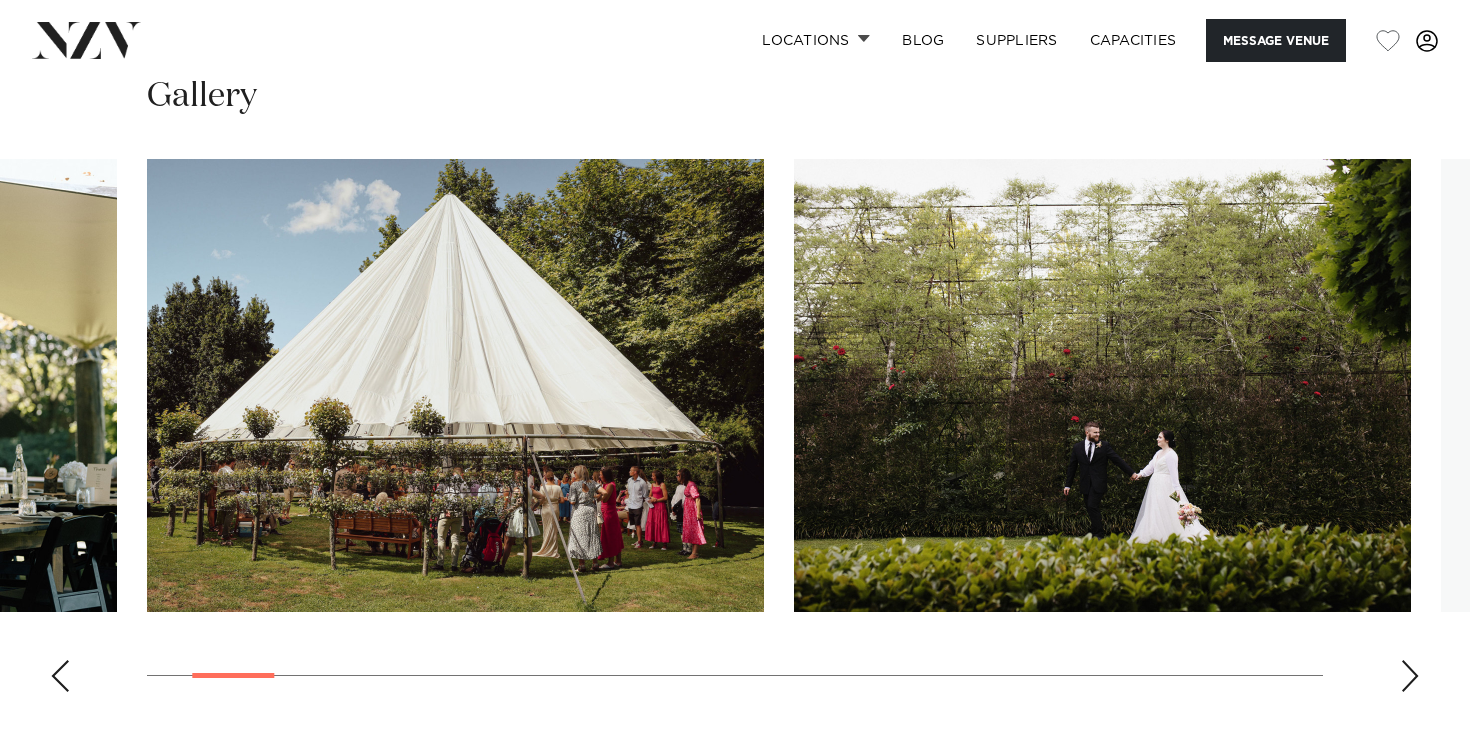 click at bounding box center (1410, 676) 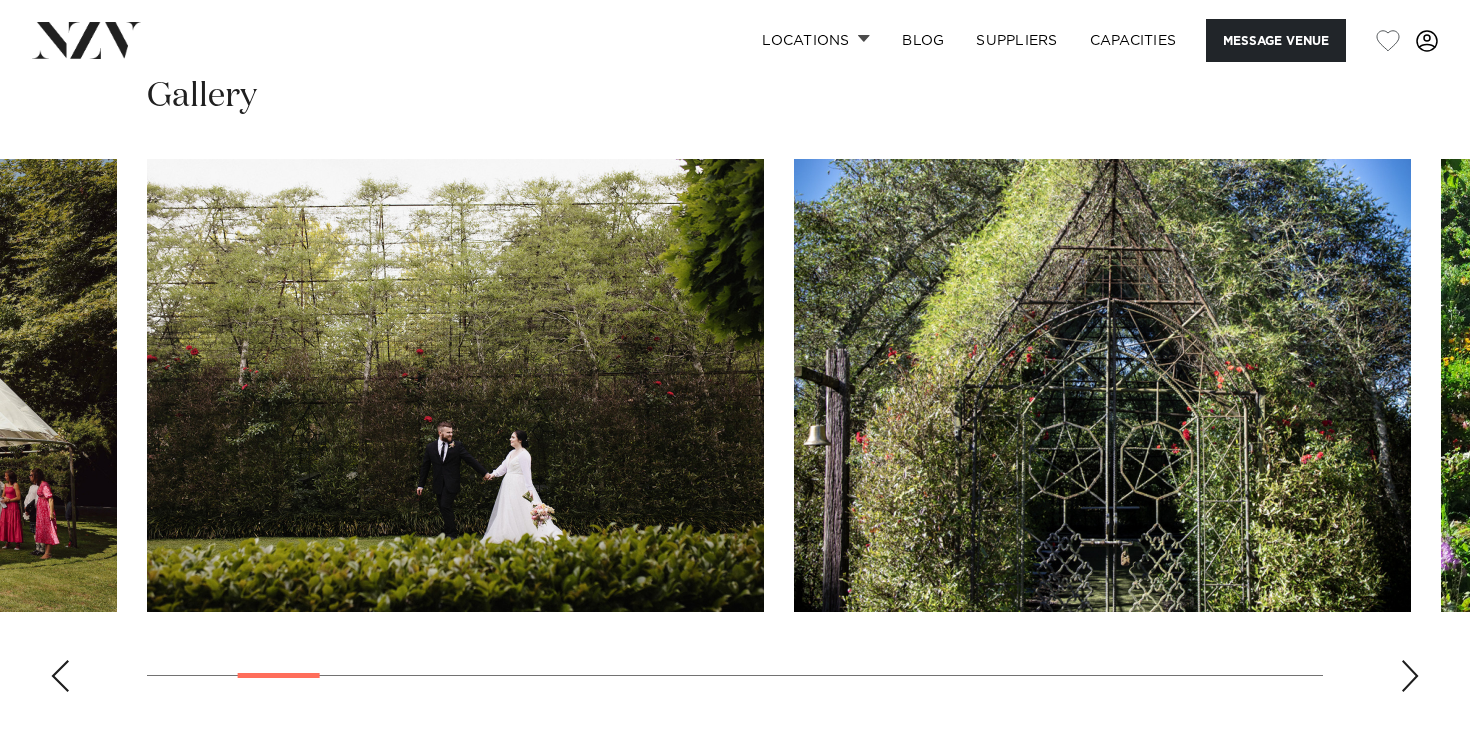 click at bounding box center [1410, 676] 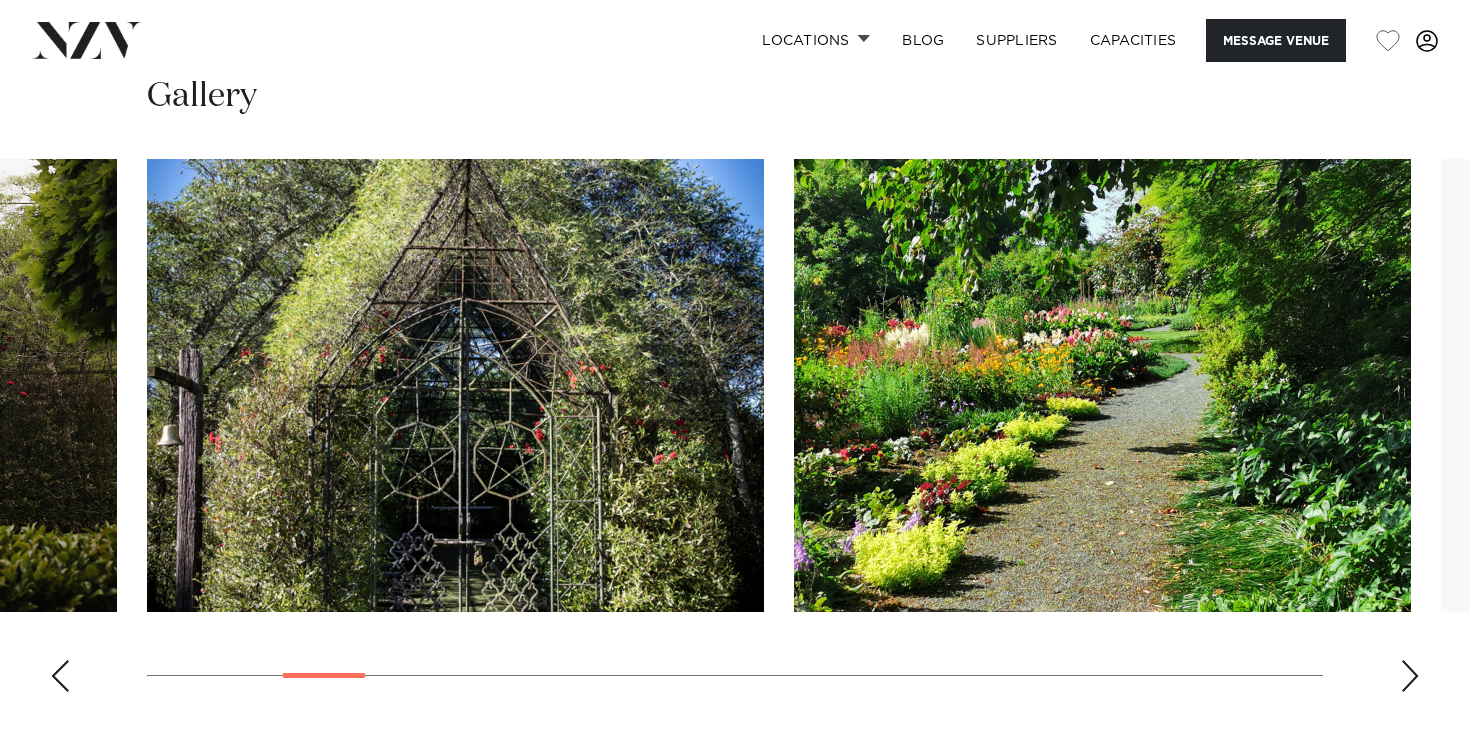 click at bounding box center [1410, 676] 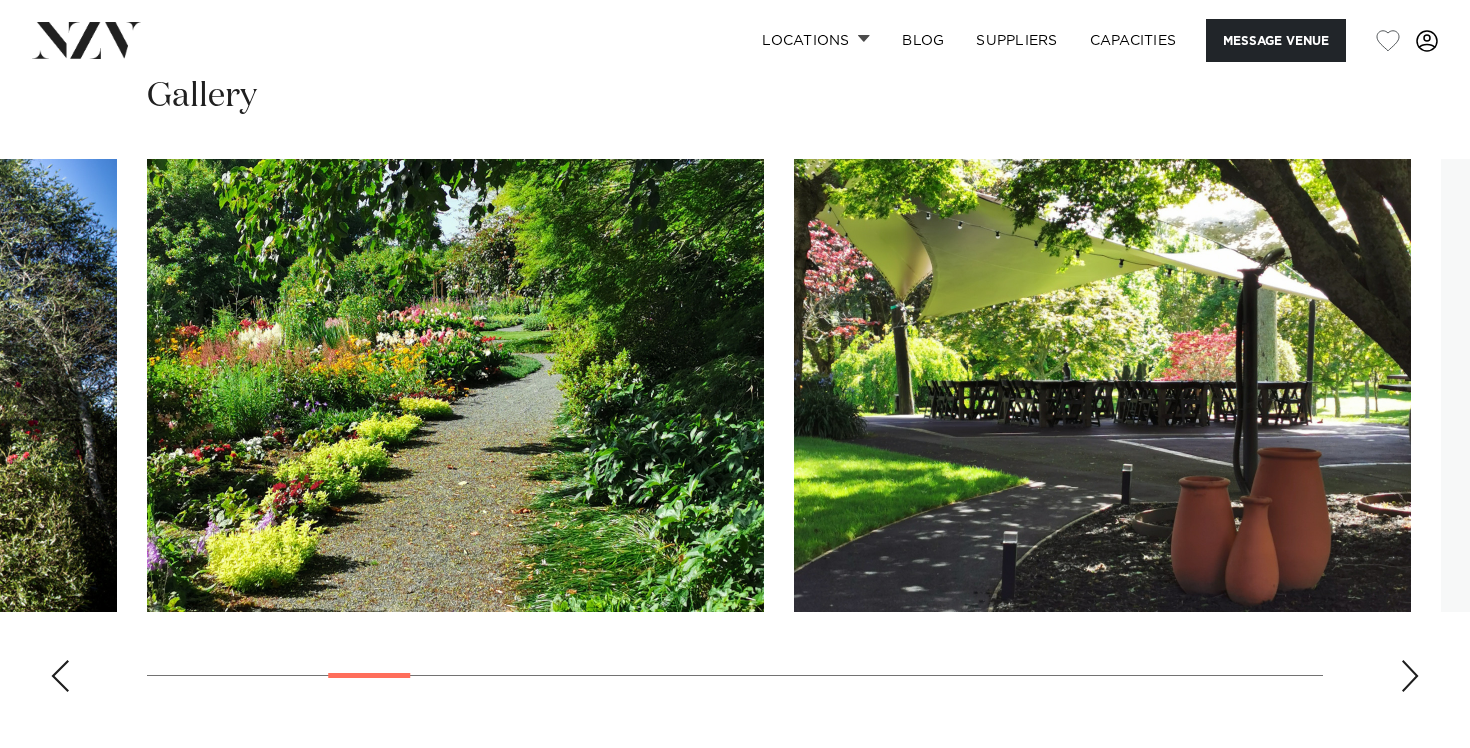 click at bounding box center [1410, 676] 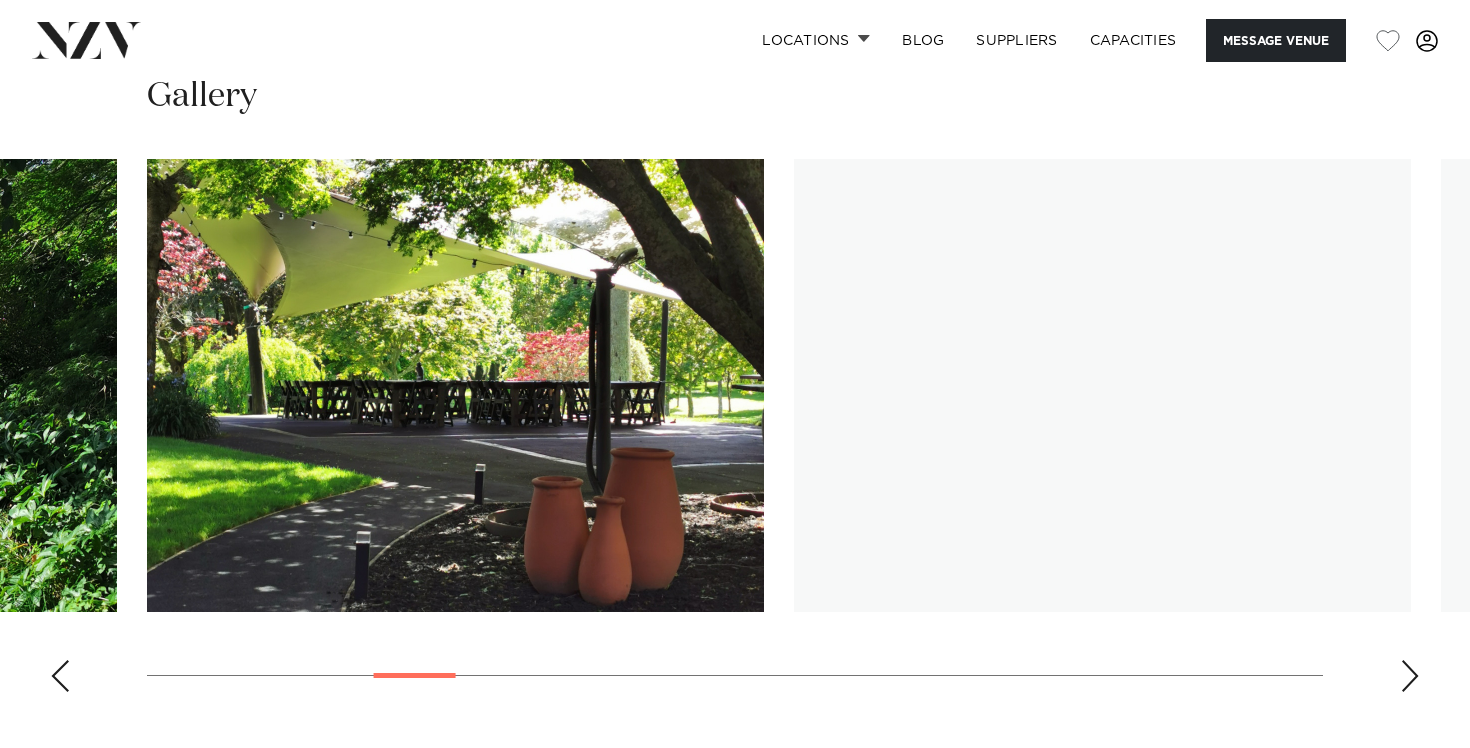 click at bounding box center [1410, 676] 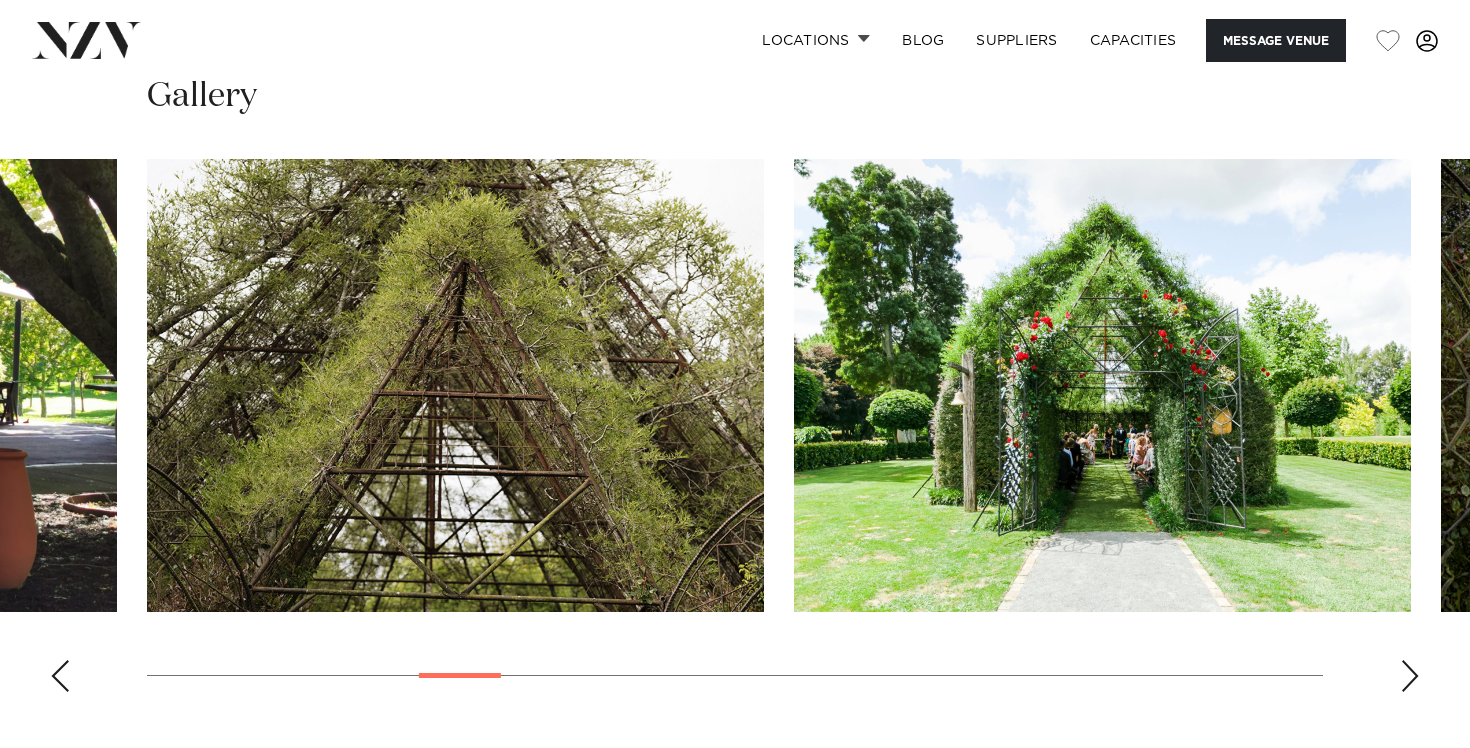 click at bounding box center [1410, 676] 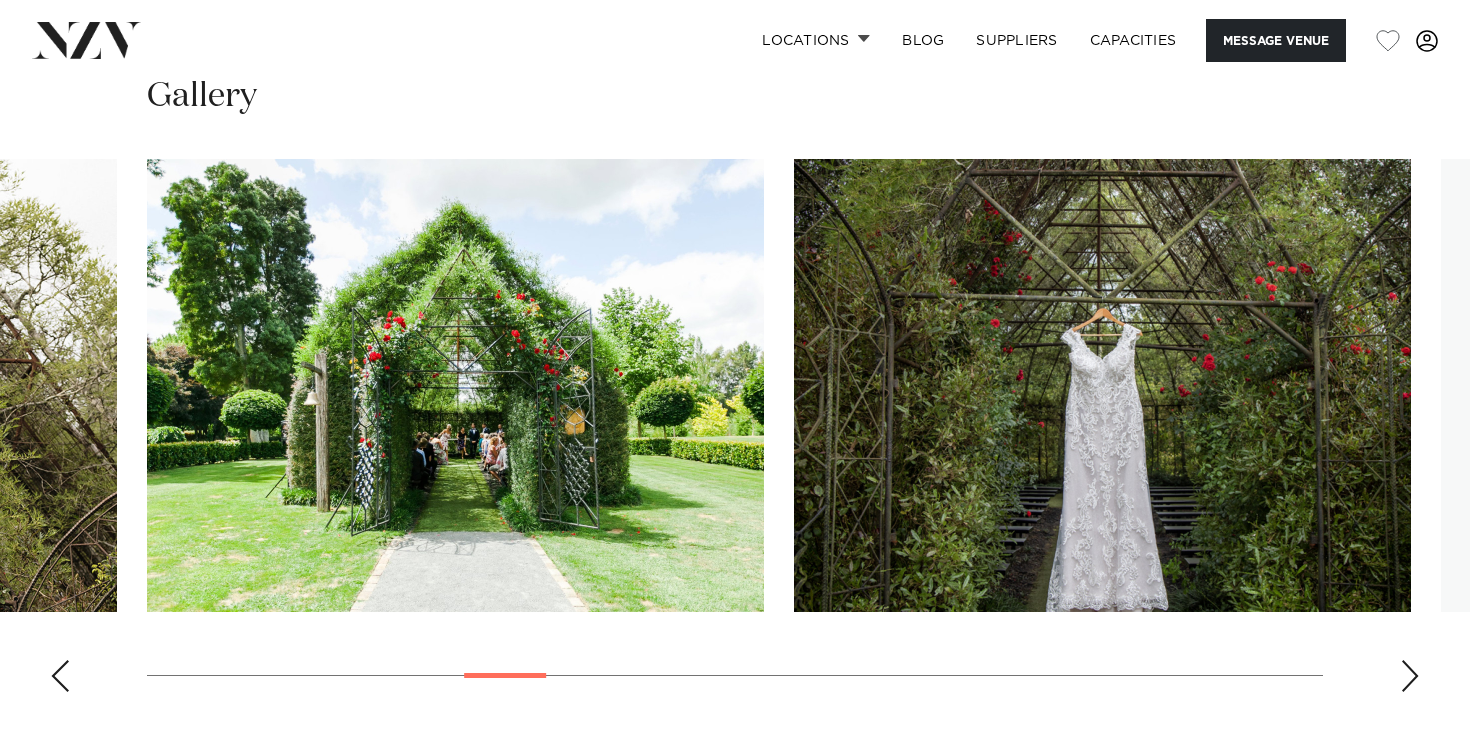 click at bounding box center (1410, 676) 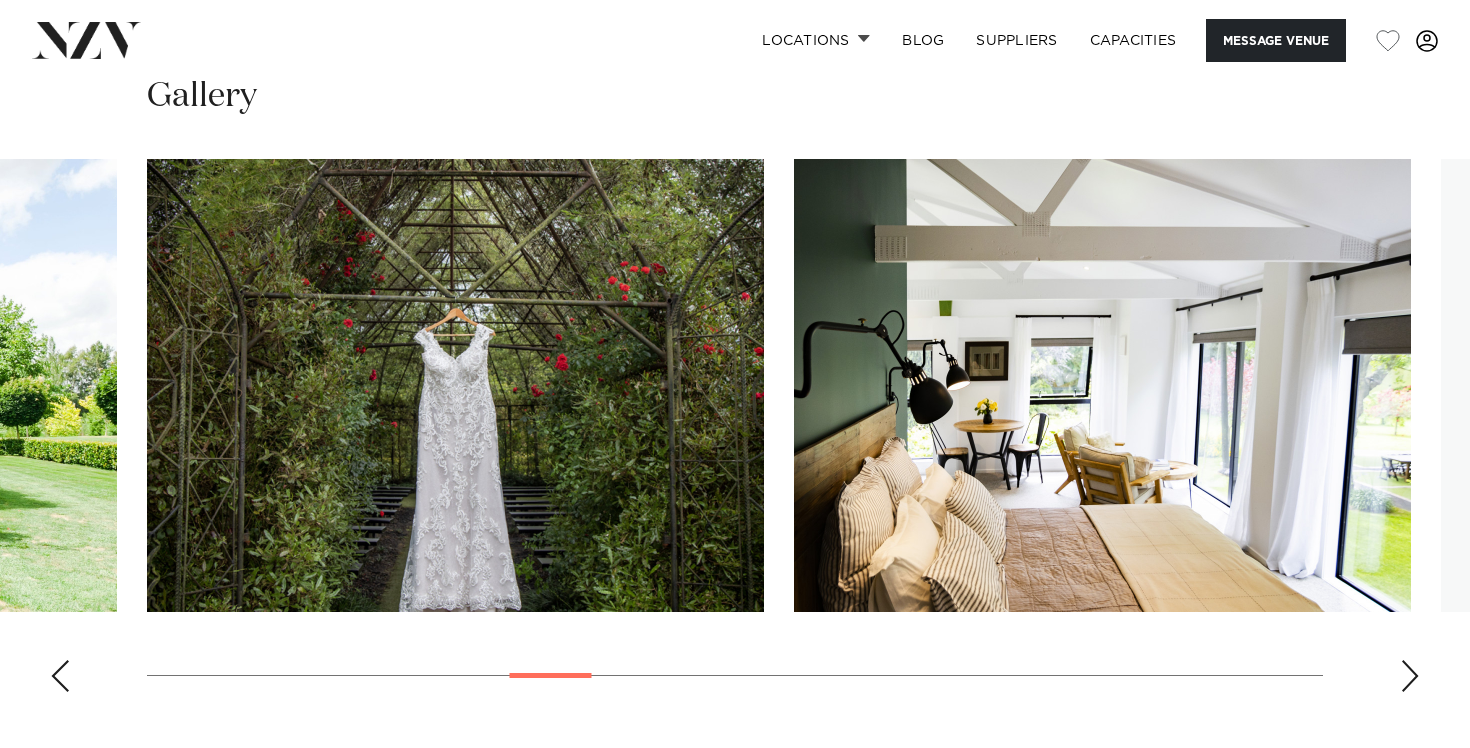 click at bounding box center [1410, 676] 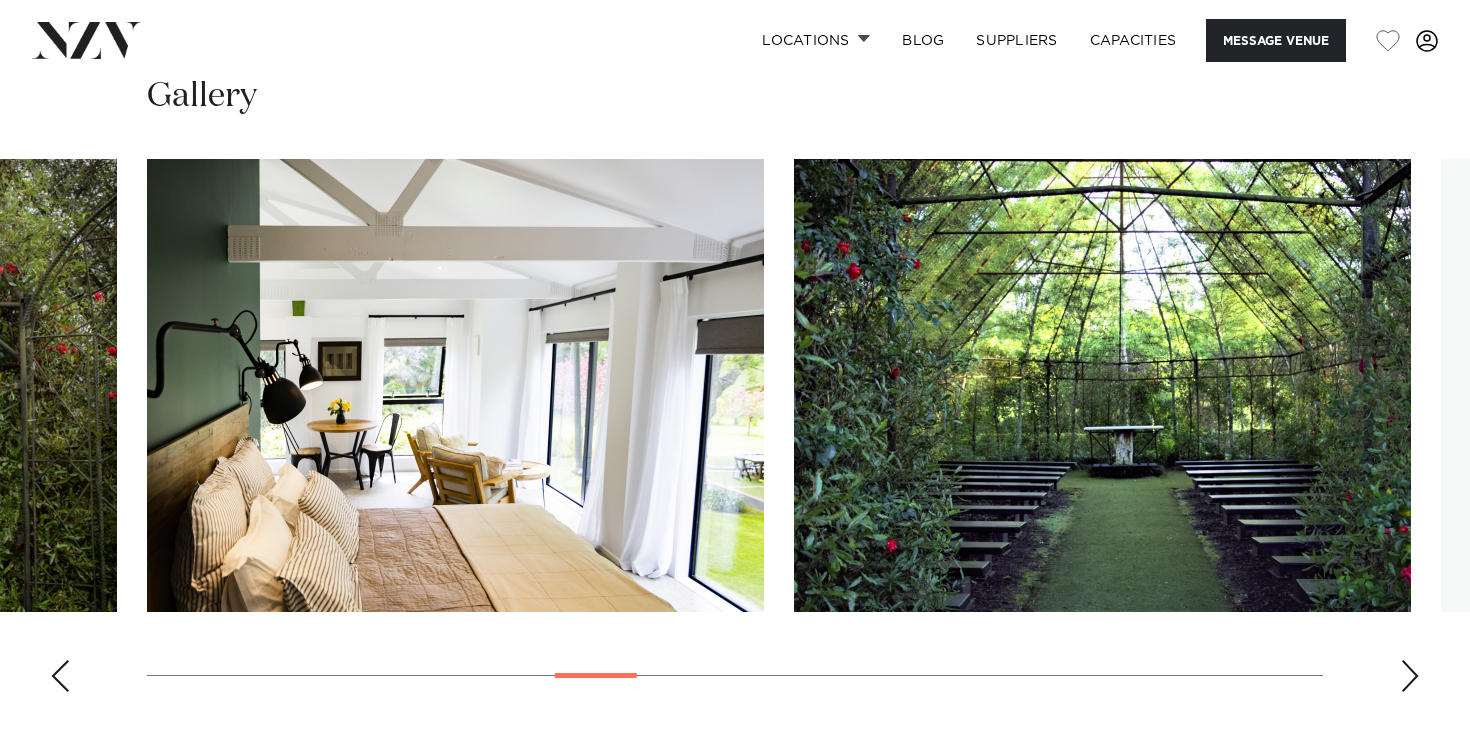 click at bounding box center [1410, 676] 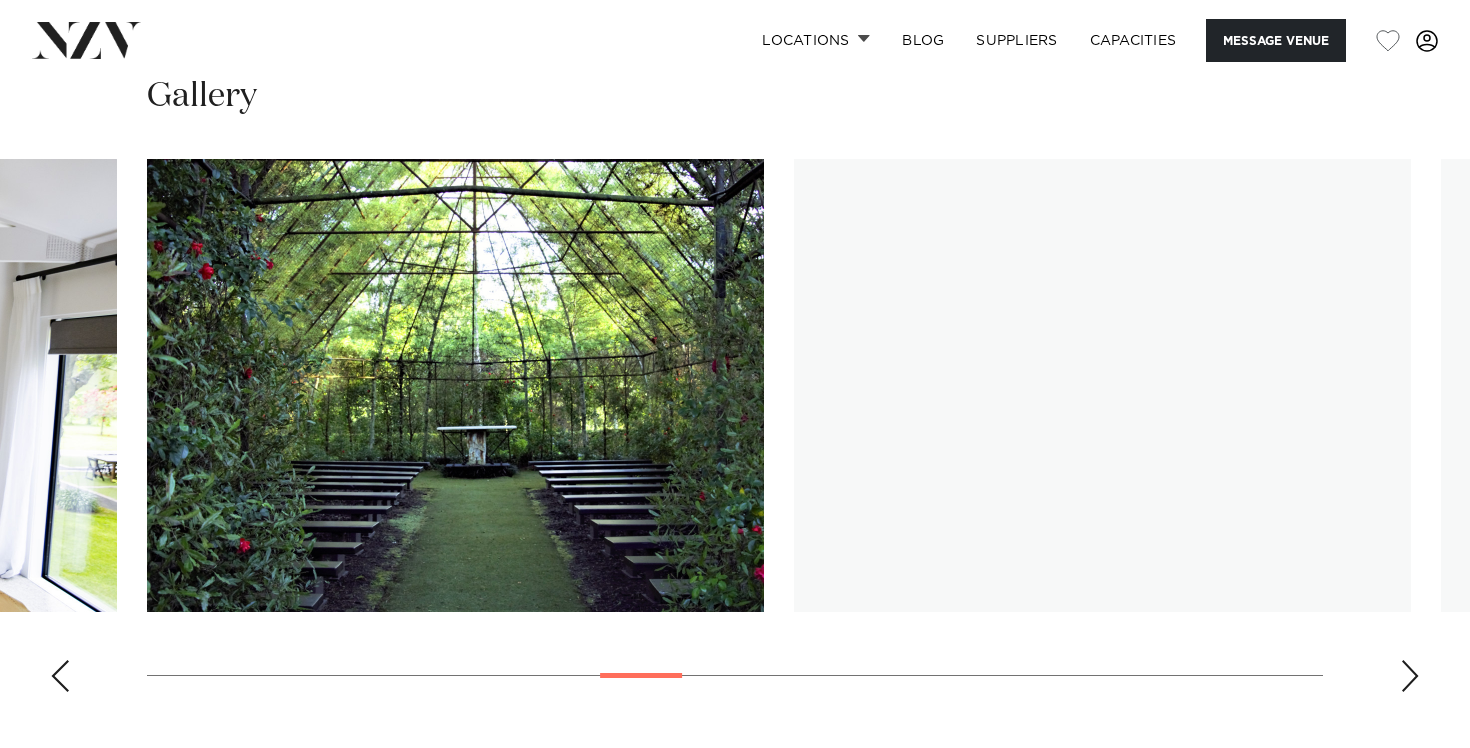 click at bounding box center [1410, 676] 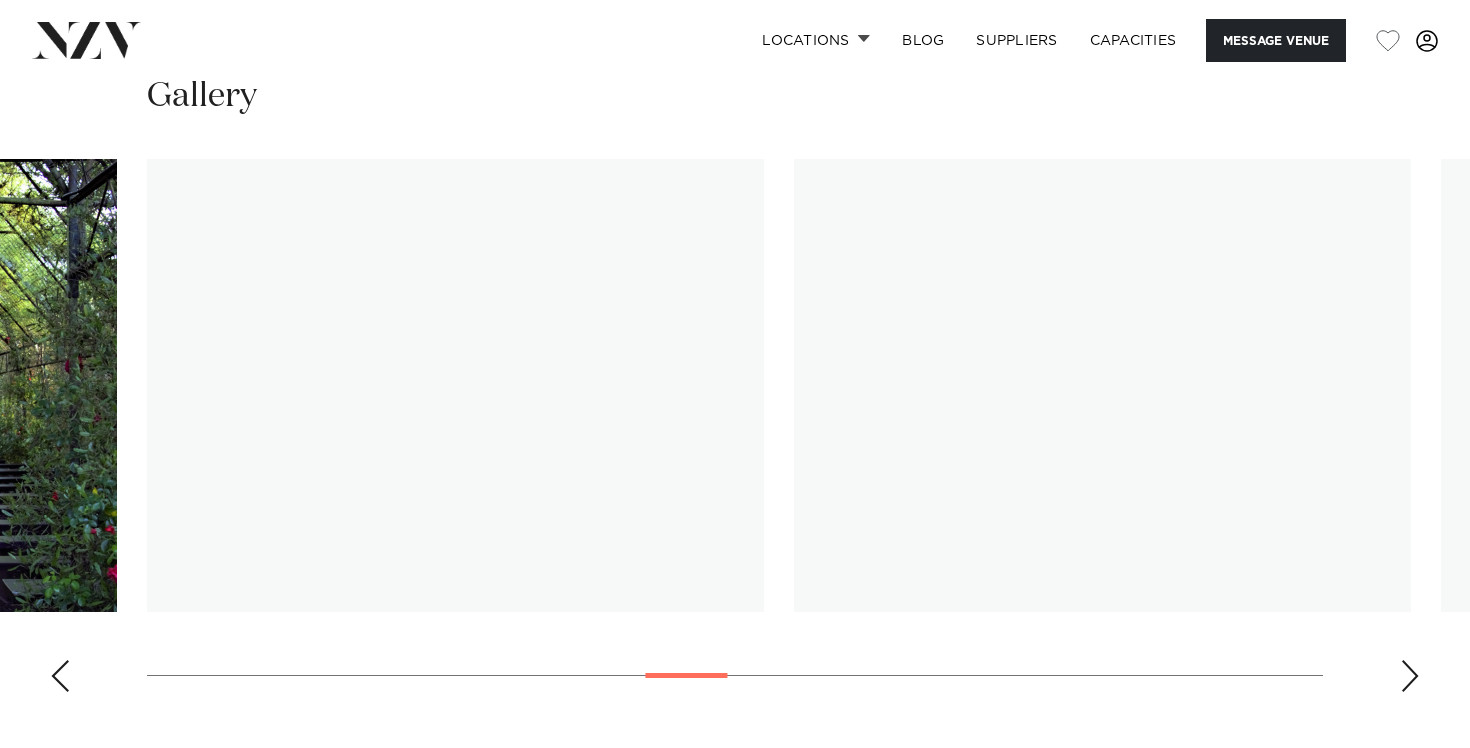 click at bounding box center [1410, 676] 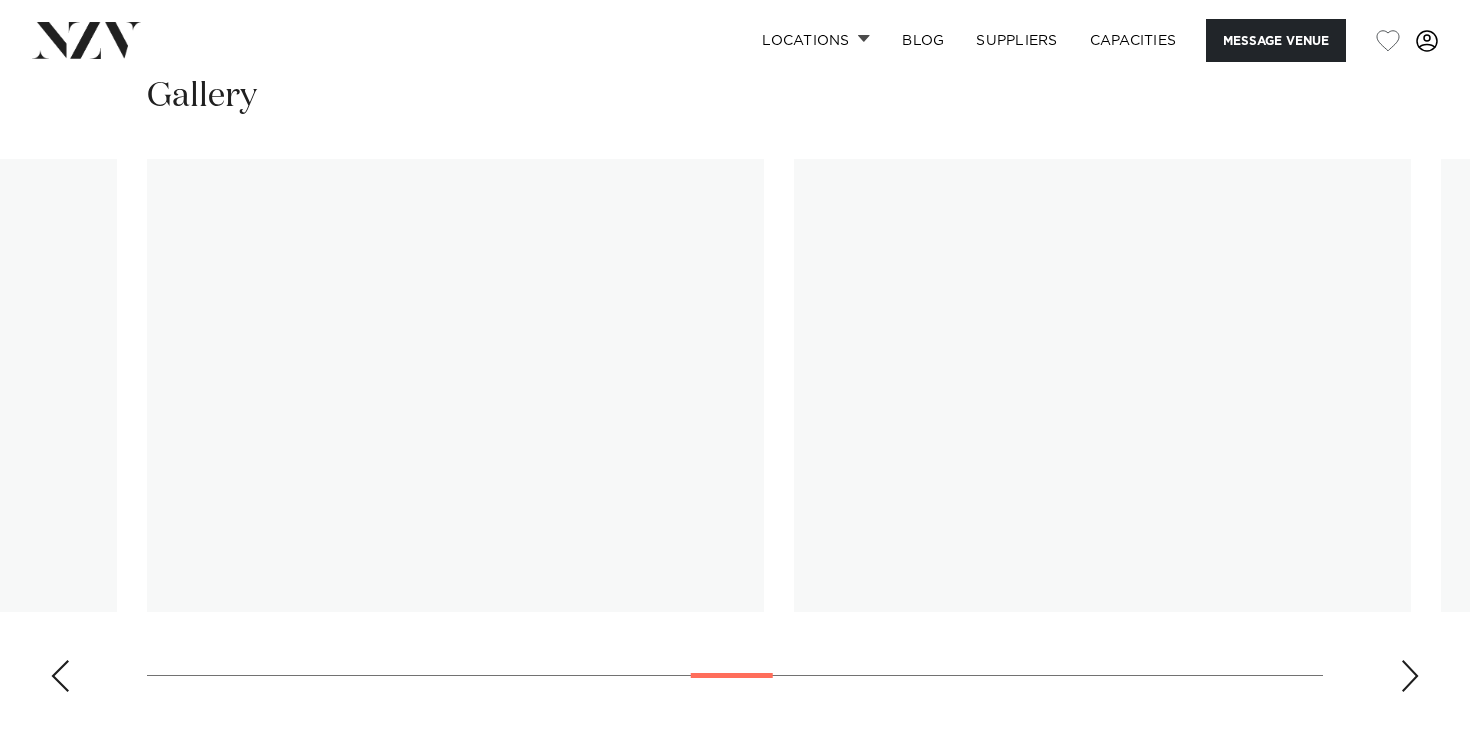 click at bounding box center [1410, 676] 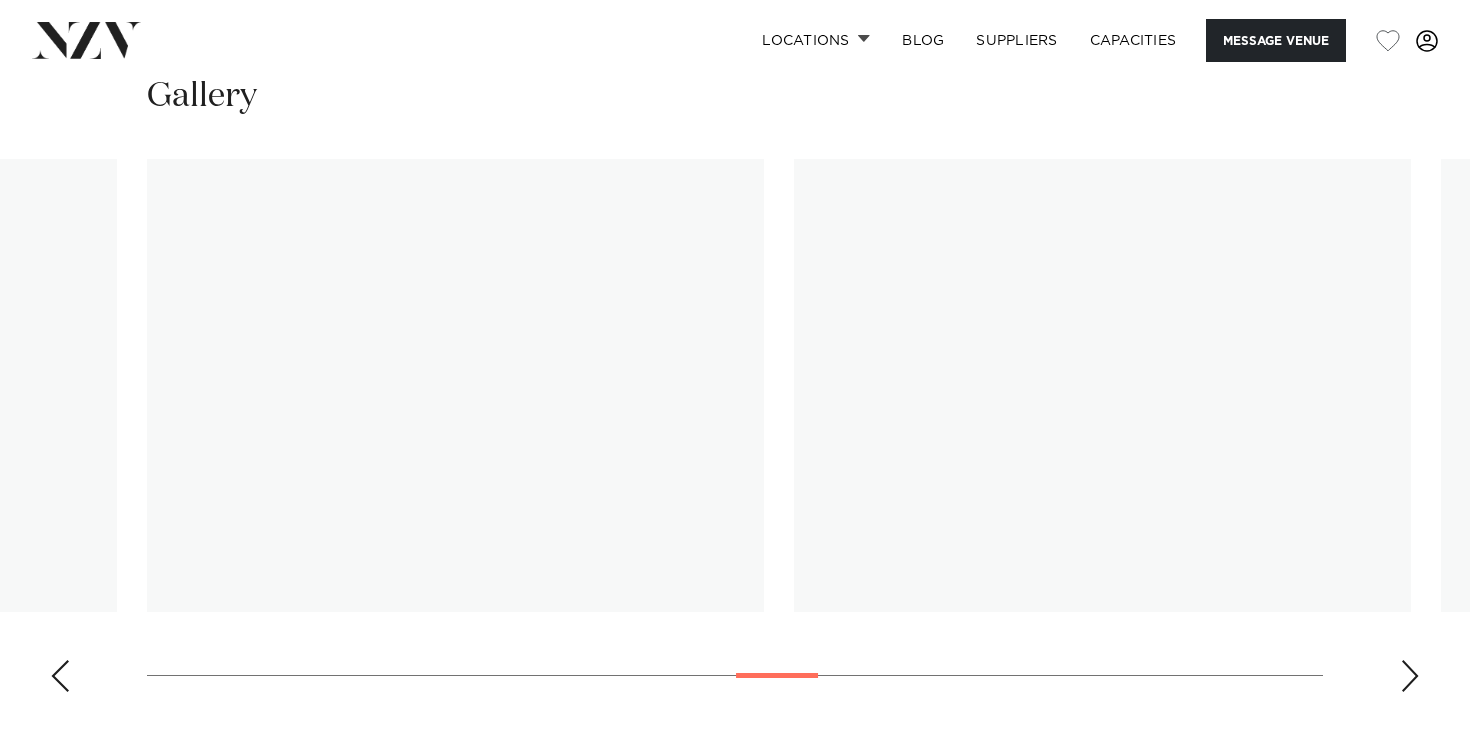click at bounding box center (1410, 676) 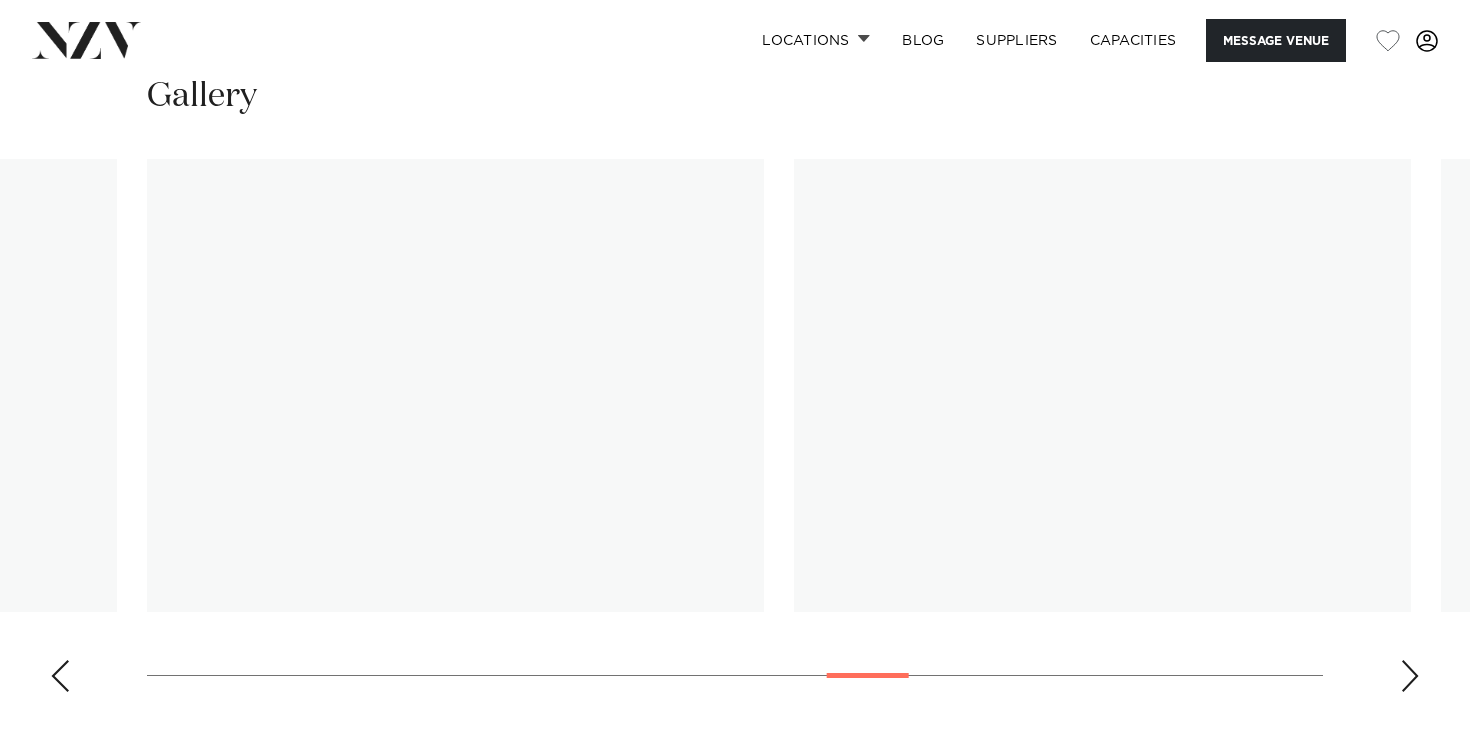 click at bounding box center [1410, 676] 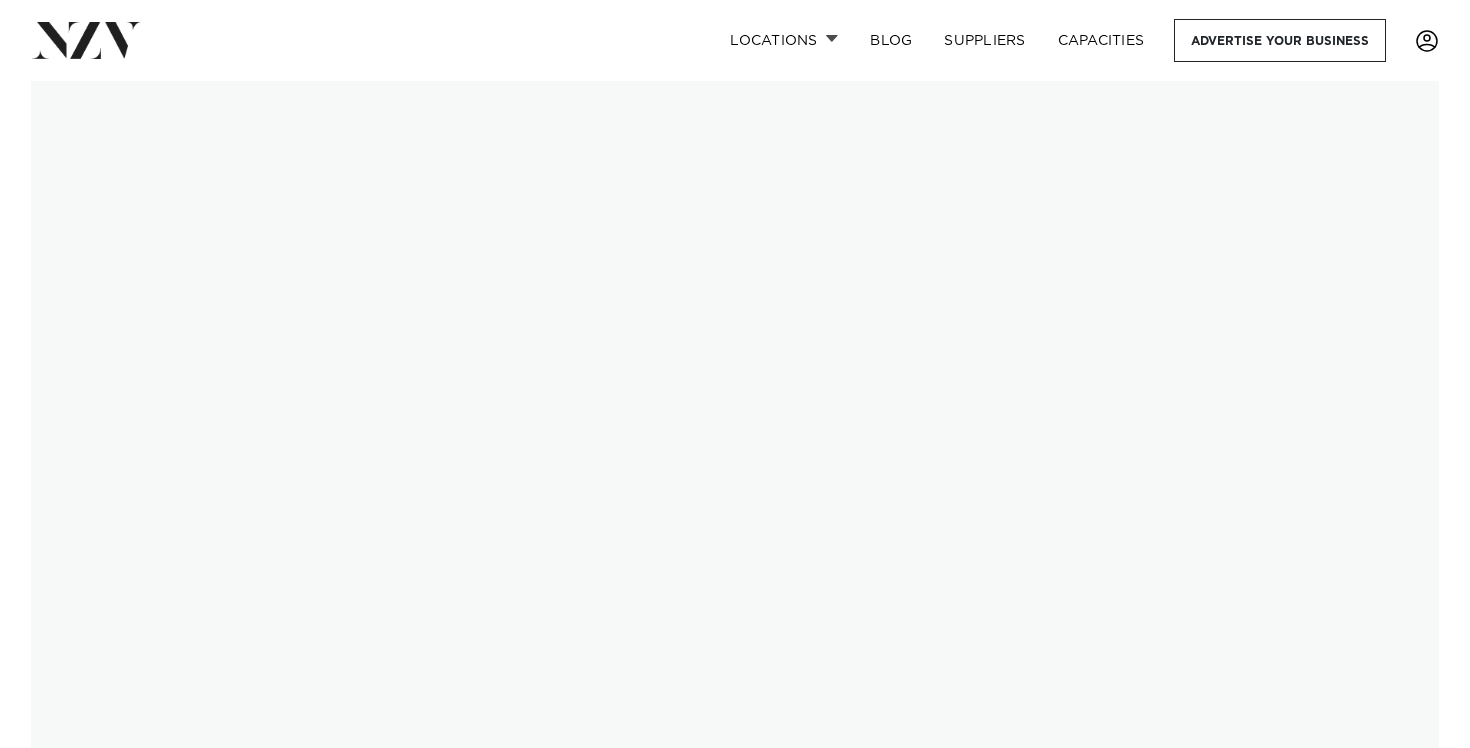 scroll, scrollTop: 1204, scrollLeft: 0, axis: vertical 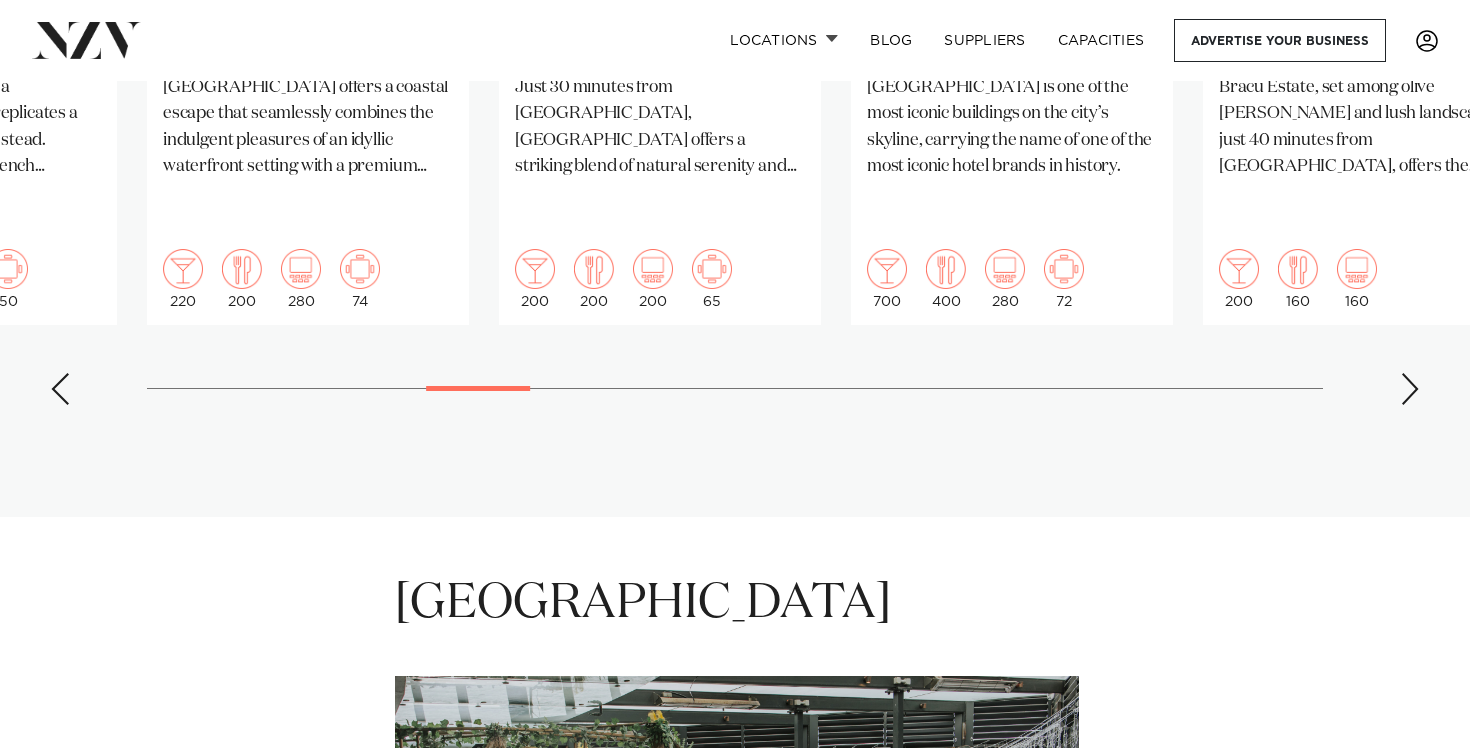 click on "Featured venues
Wellington
Whisky & Wood
A light-filled loft style venue with a character of its own. Industrial New-York loft vibes featuring washed-brick walls, soaring high ceilings, skylights and a wooden bar area, Whisky & Wood exudes industrial elegance.
120
120
120
Bay of Islands
Duke of Marlborough" at bounding box center (735, -106) 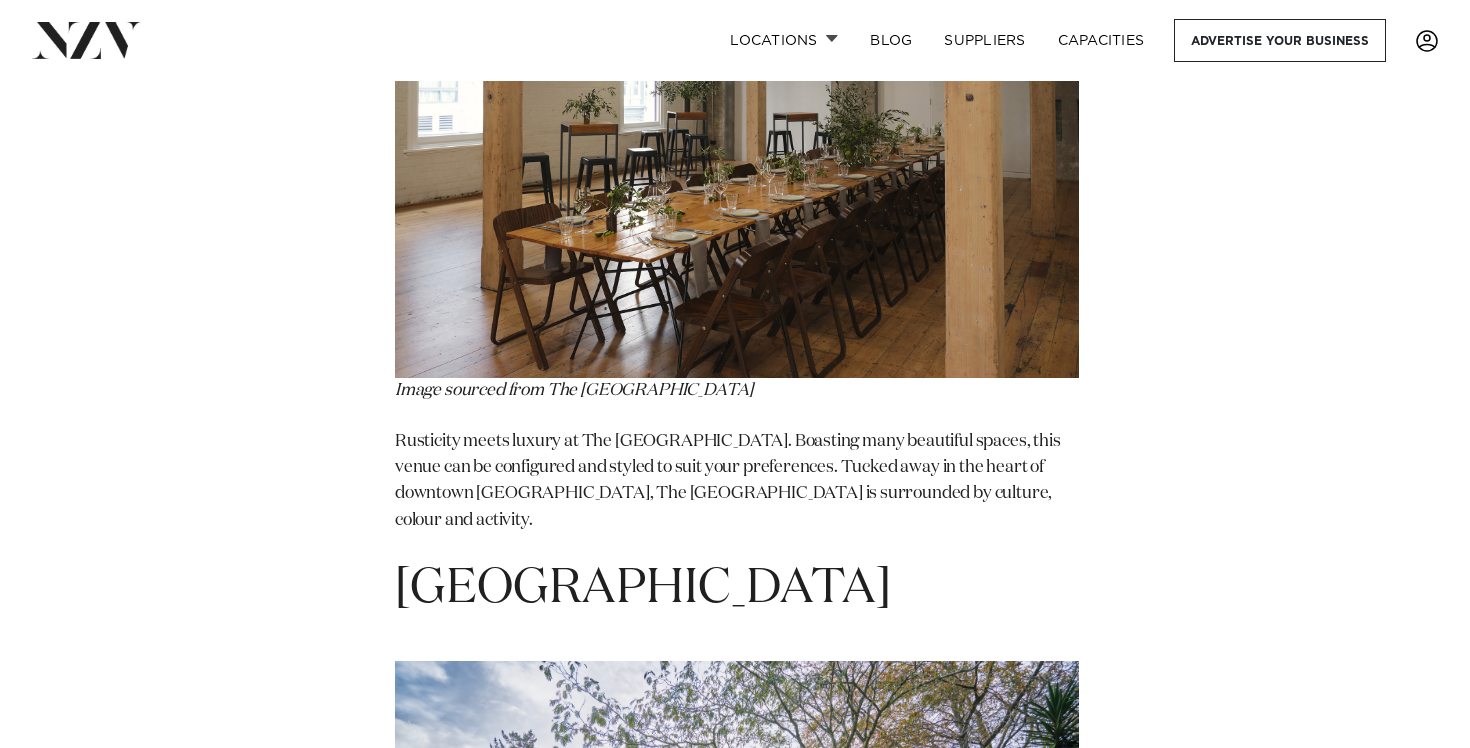 scroll, scrollTop: 8908, scrollLeft: 0, axis: vertical 